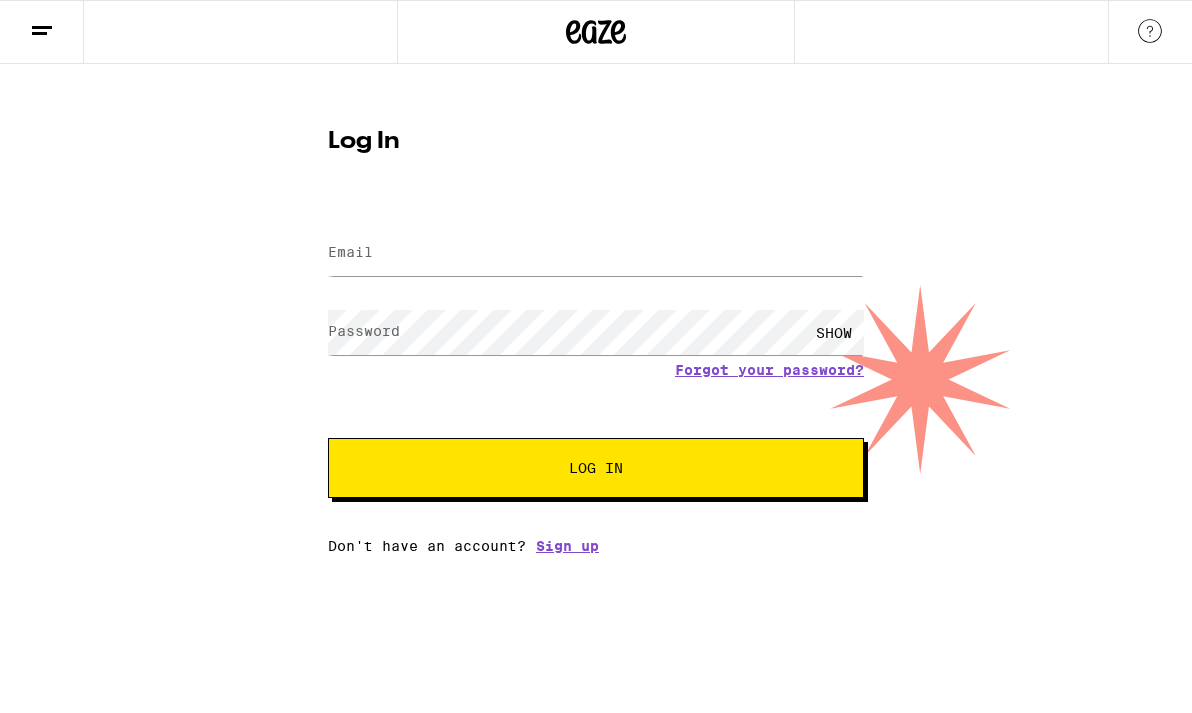 scroll, scrollTop: 0, scrollLeft: 0, axis: both 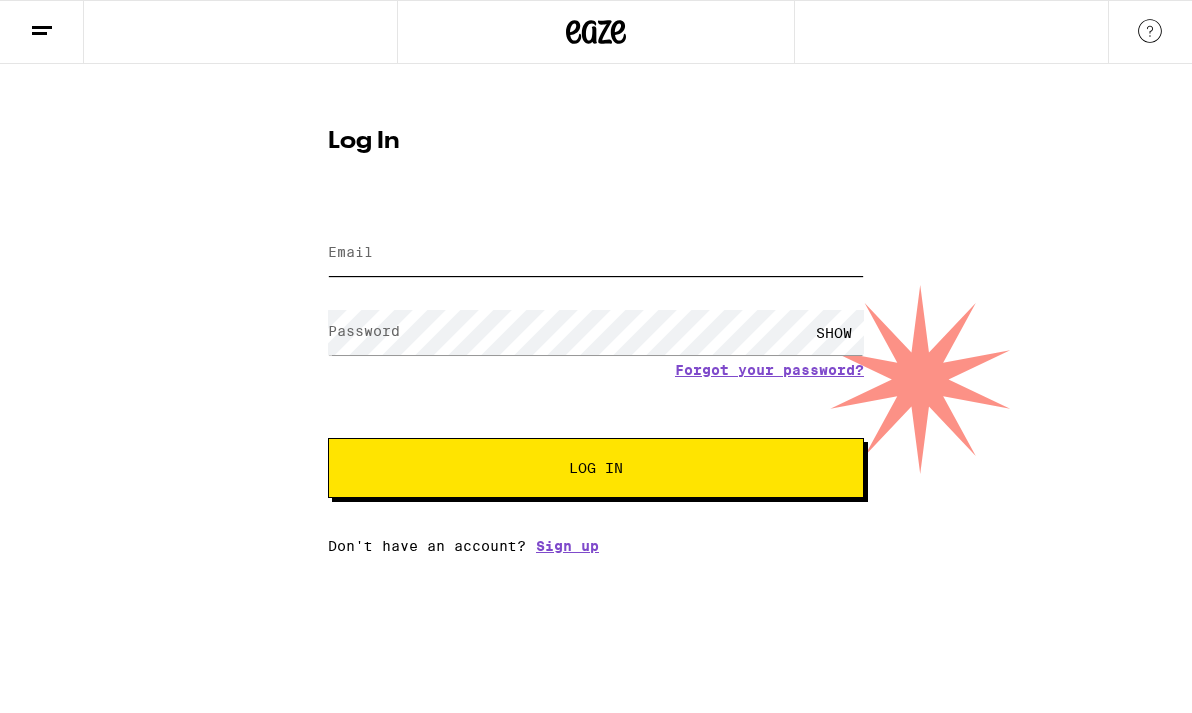 type on "770hdl@example.com" 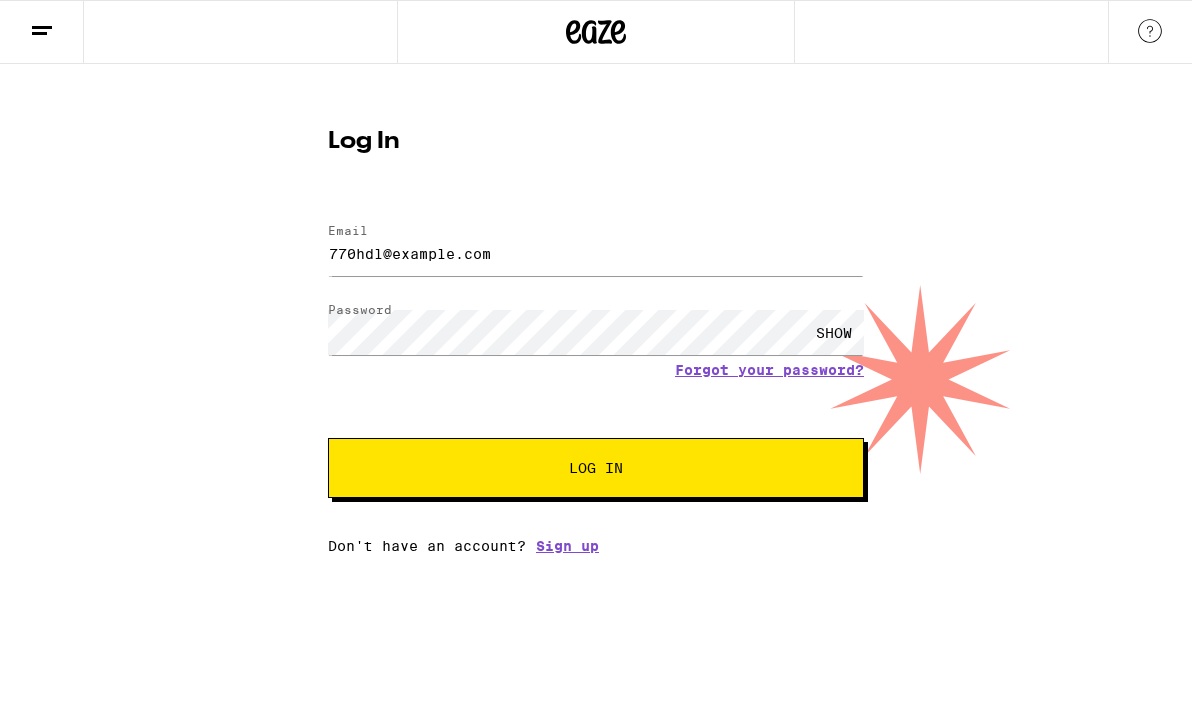 click on "Log In" at bounding box center [596, 468] 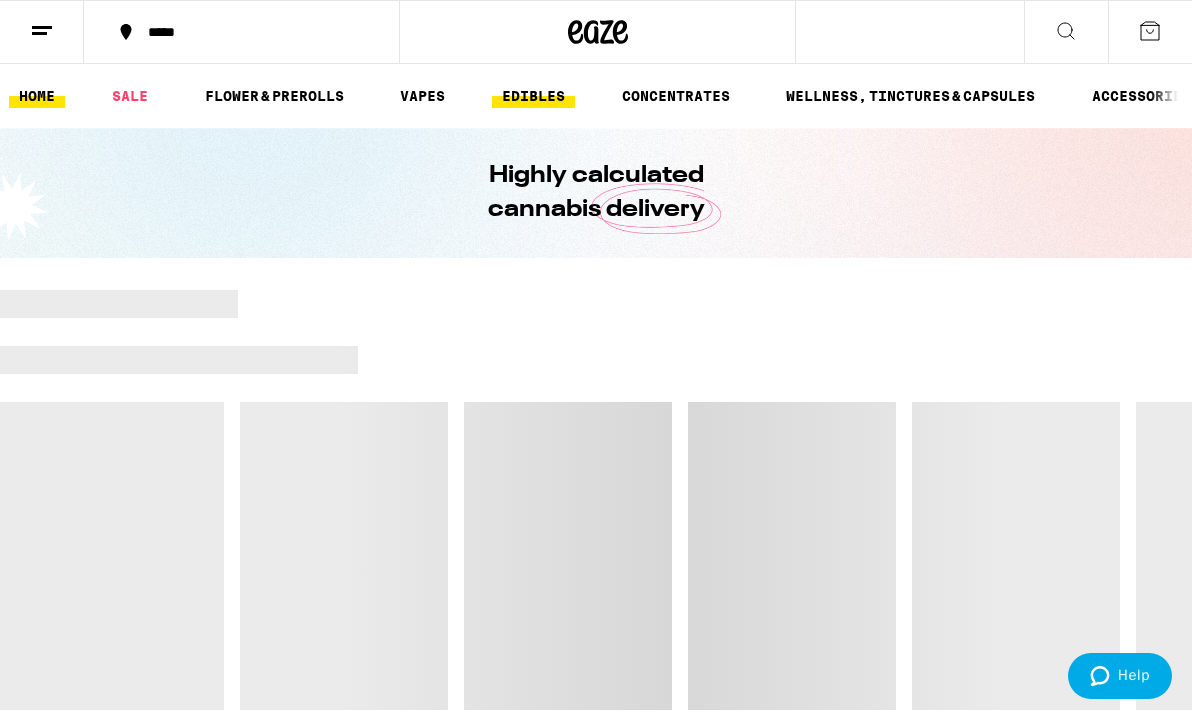 scroll, scrollTop: 0, scrollLeft: 0, axis: both 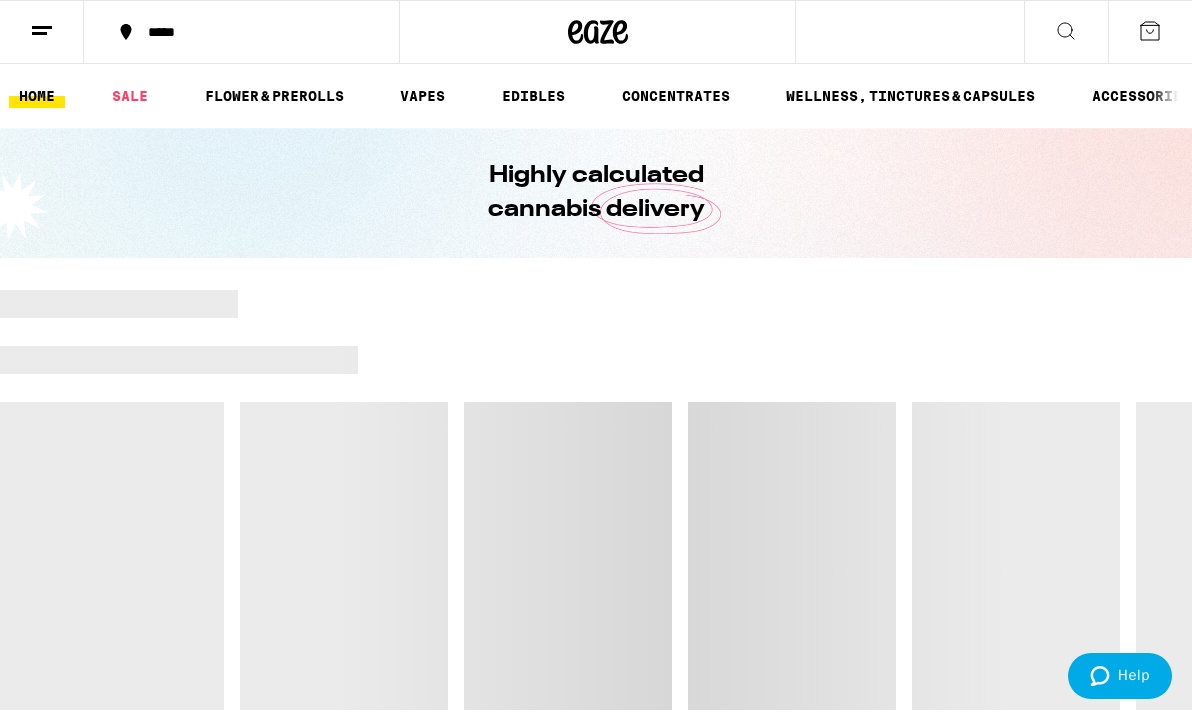 click on "*****" at bounding box center [253, 32] 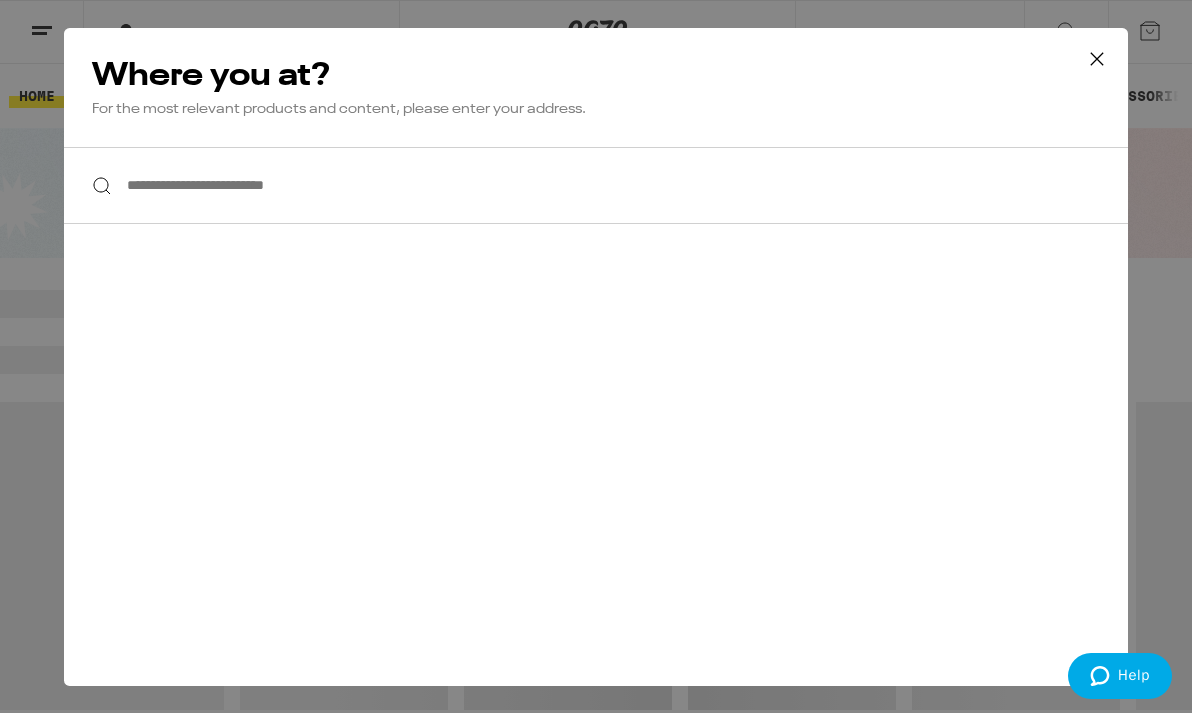 click on "**********" at bounding box center [596, 185] 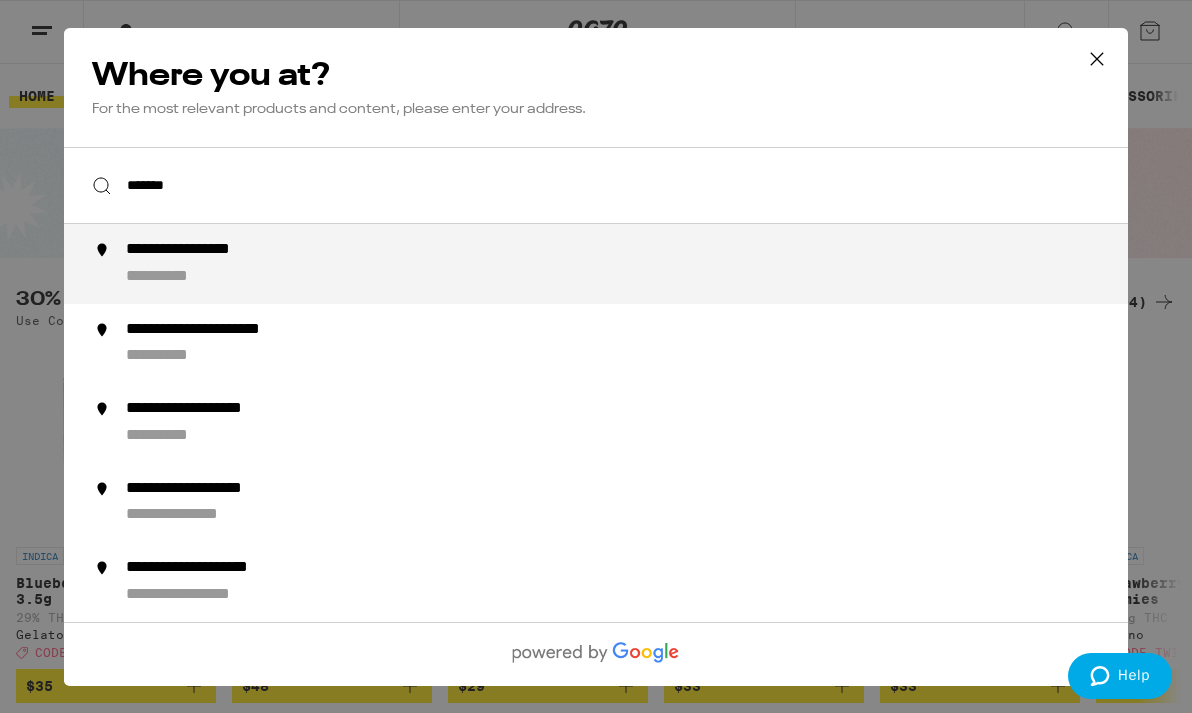 click on "**********" at bounding box center (636, 264) 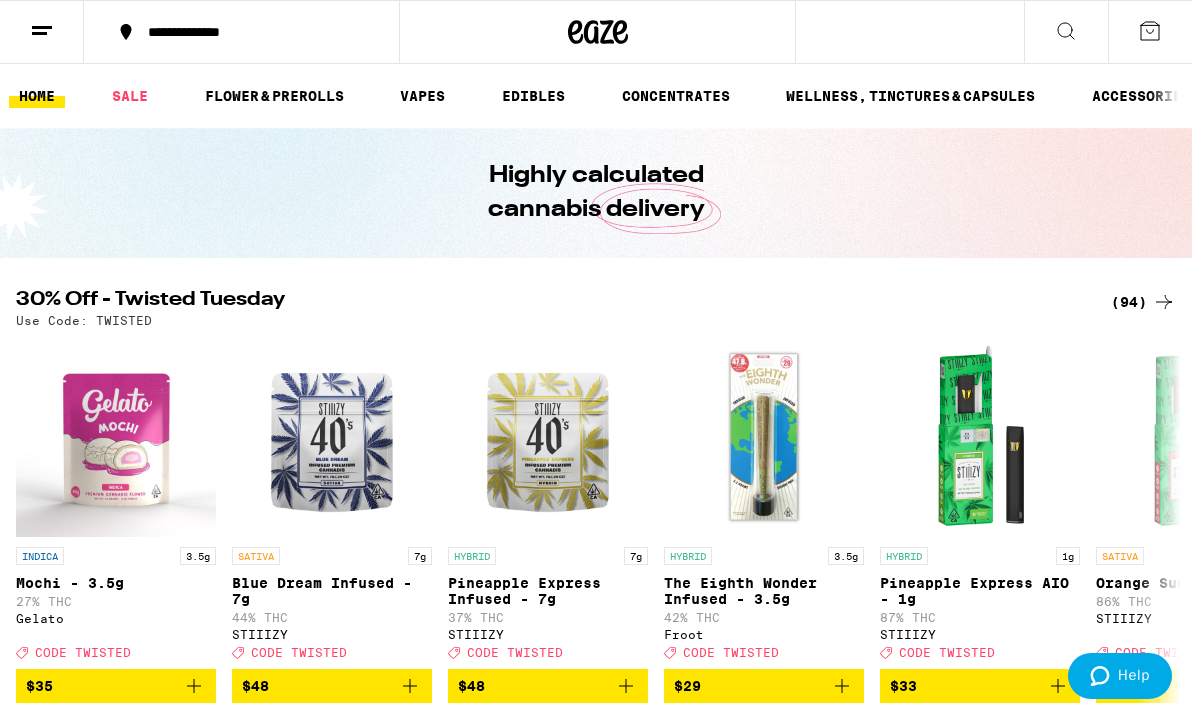 click on "(94)" at bounding box center (1143, 302) 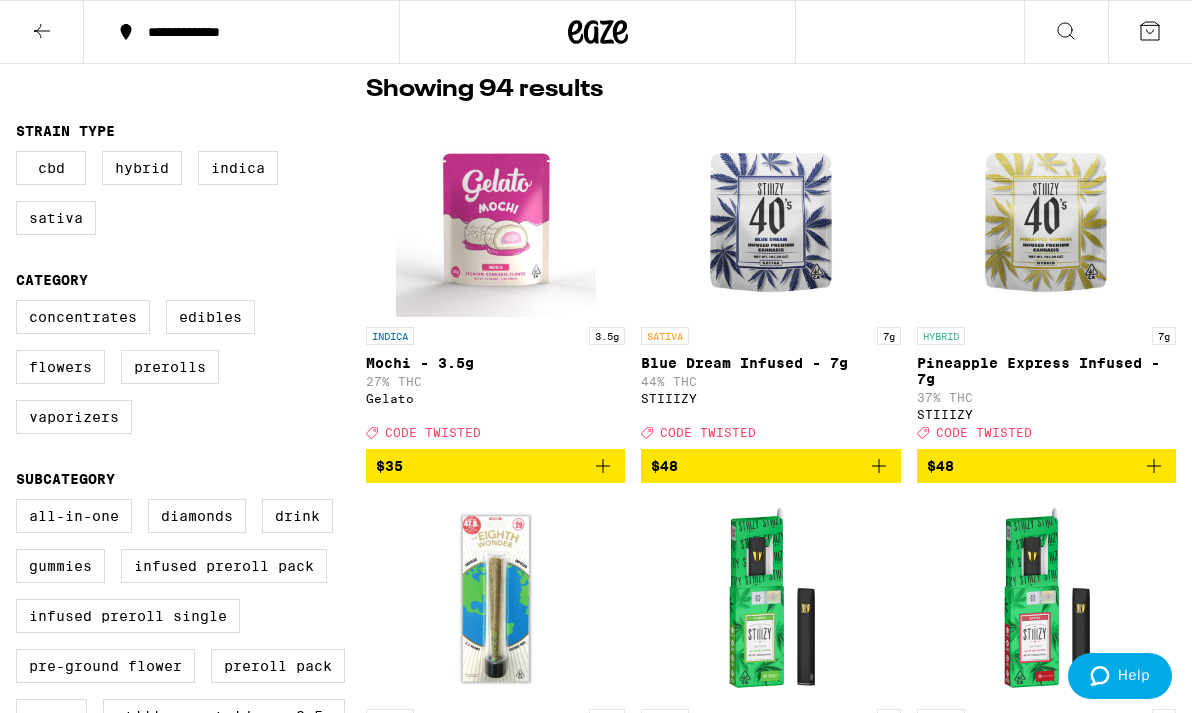 scroll, scrollTop: 199, scrollLeft: 0, axis: vertical 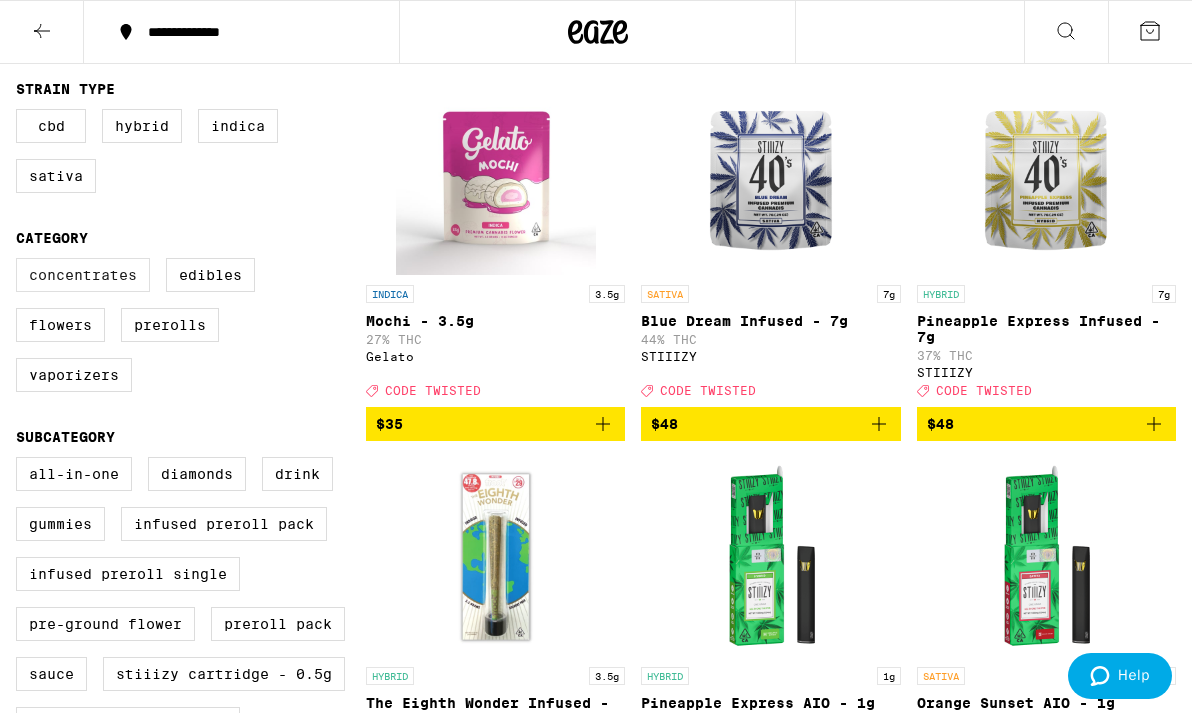 click on "Concentrates" at bounding box center [83, 275] 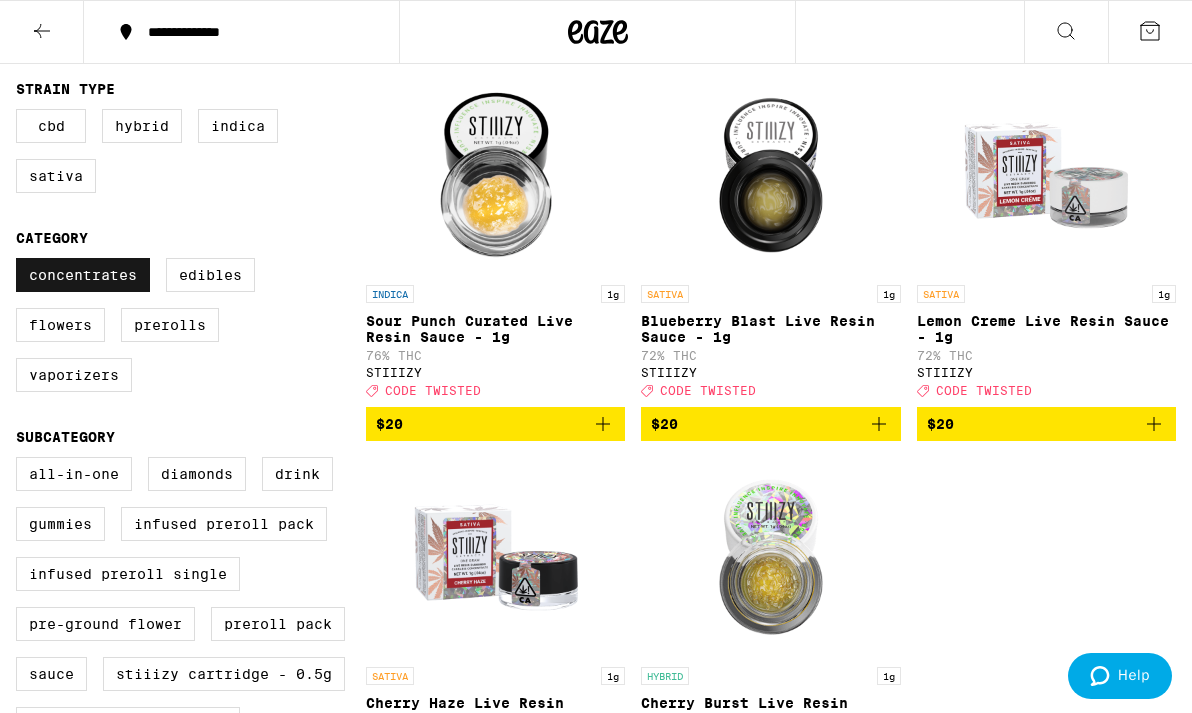 click on "Concentrates" at bounding box center (83, 275) 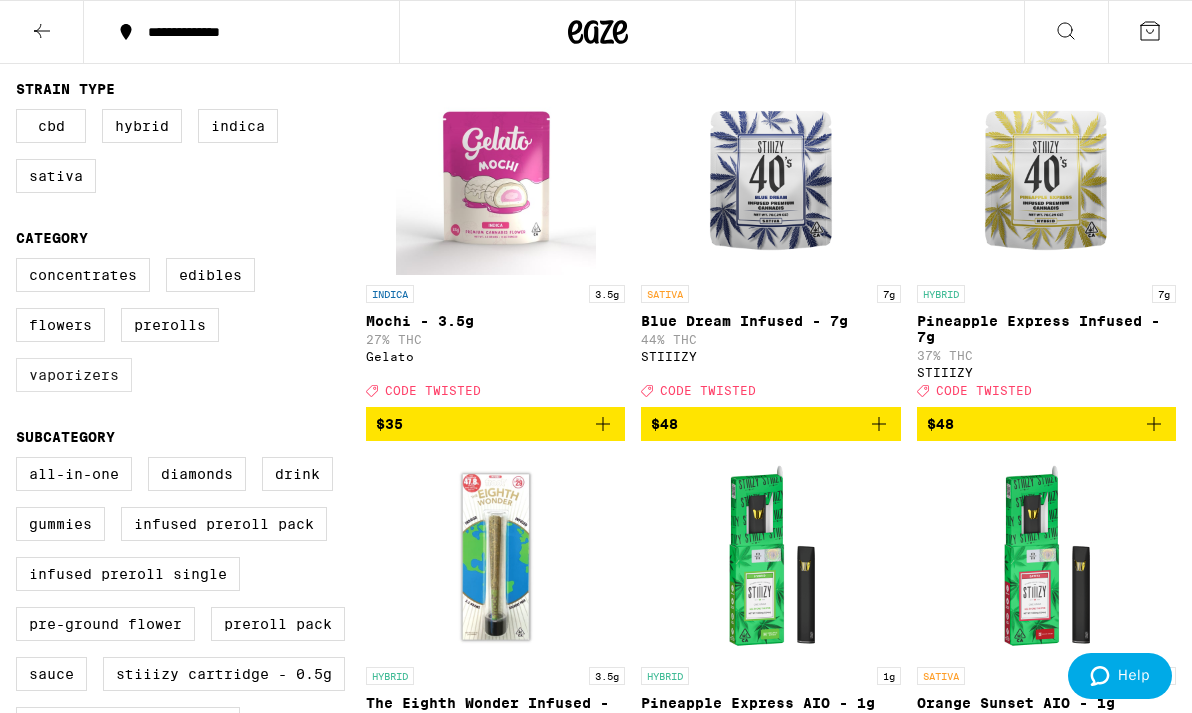click on "Vaporizers" at bounding box center (74, 375) 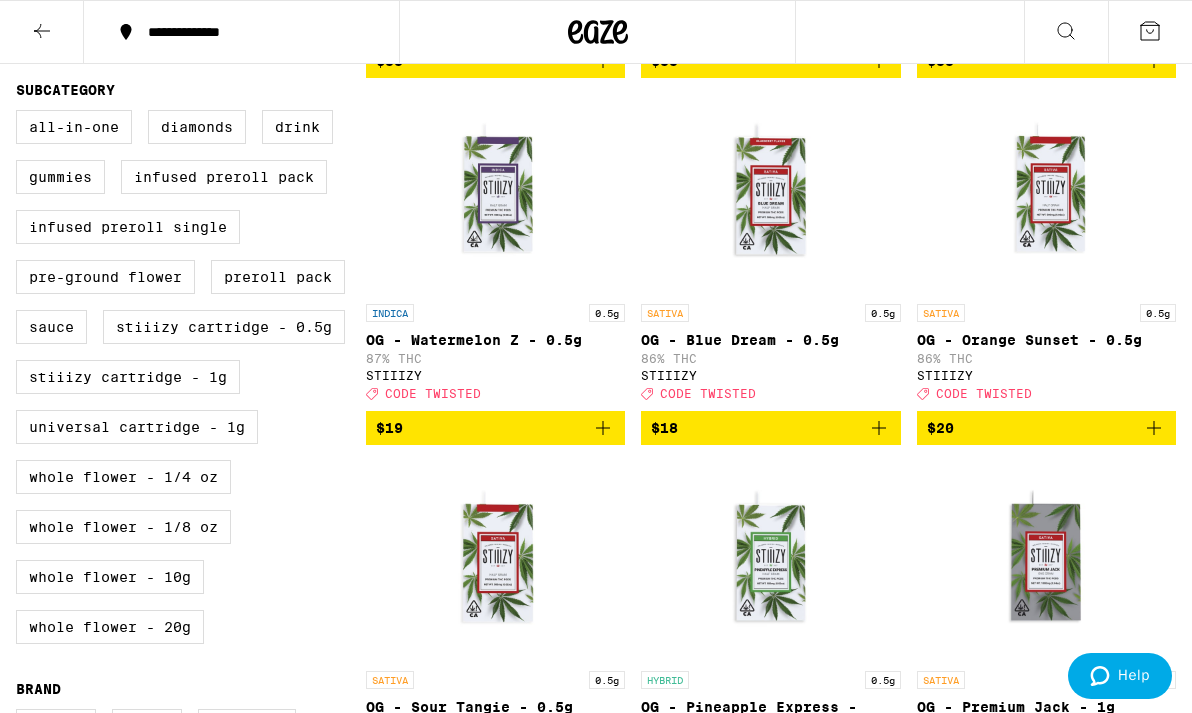 scroll, scrollTop: 0, scrollLeft: 0, axis: both 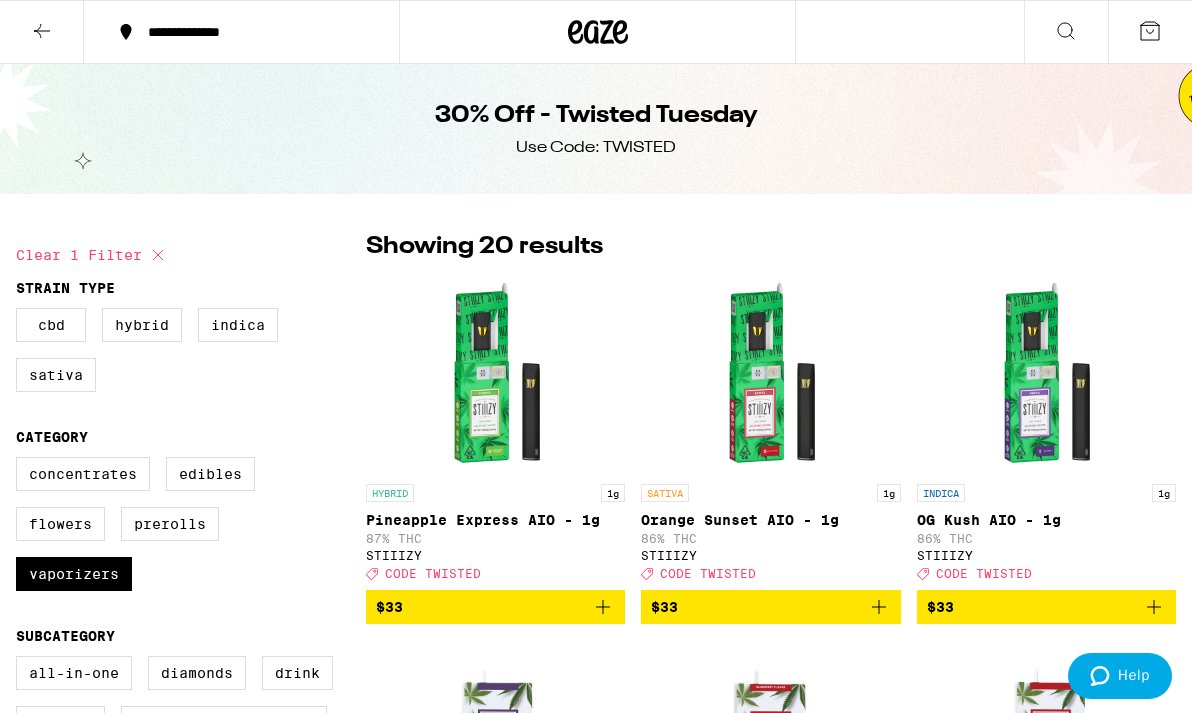 click at bounding box center [42, 32] 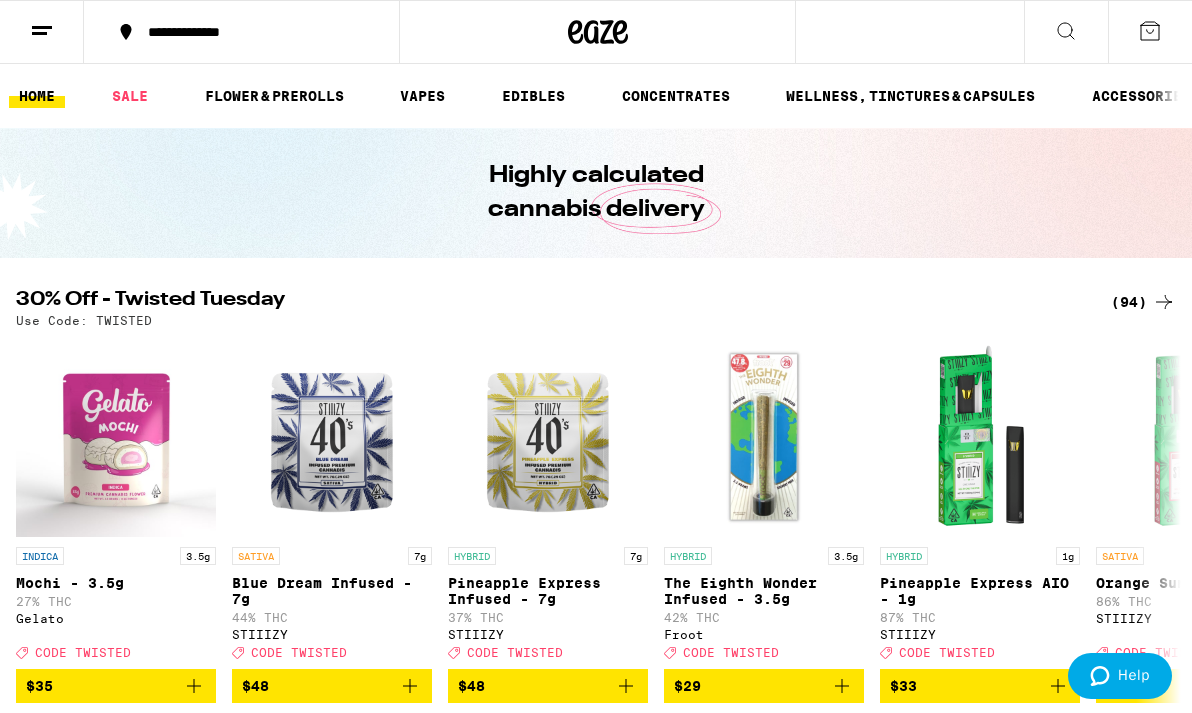 scroll, scrollTop: 122, scrollLeft: 0, axis: vertical 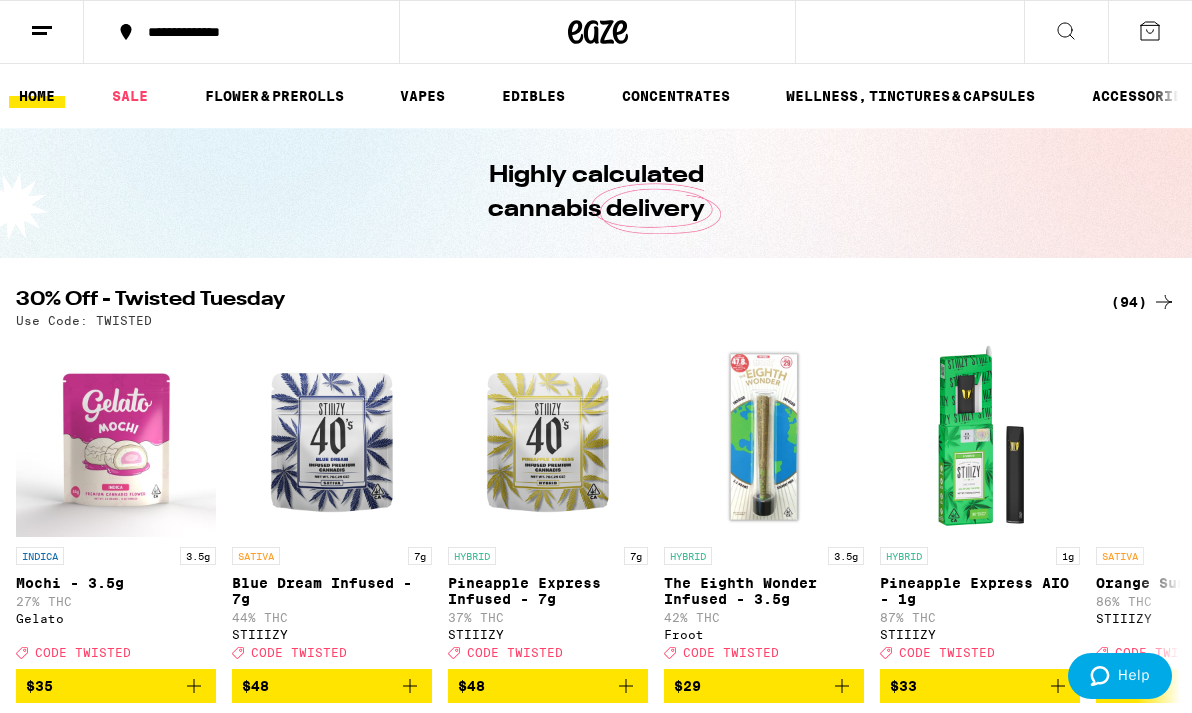 click 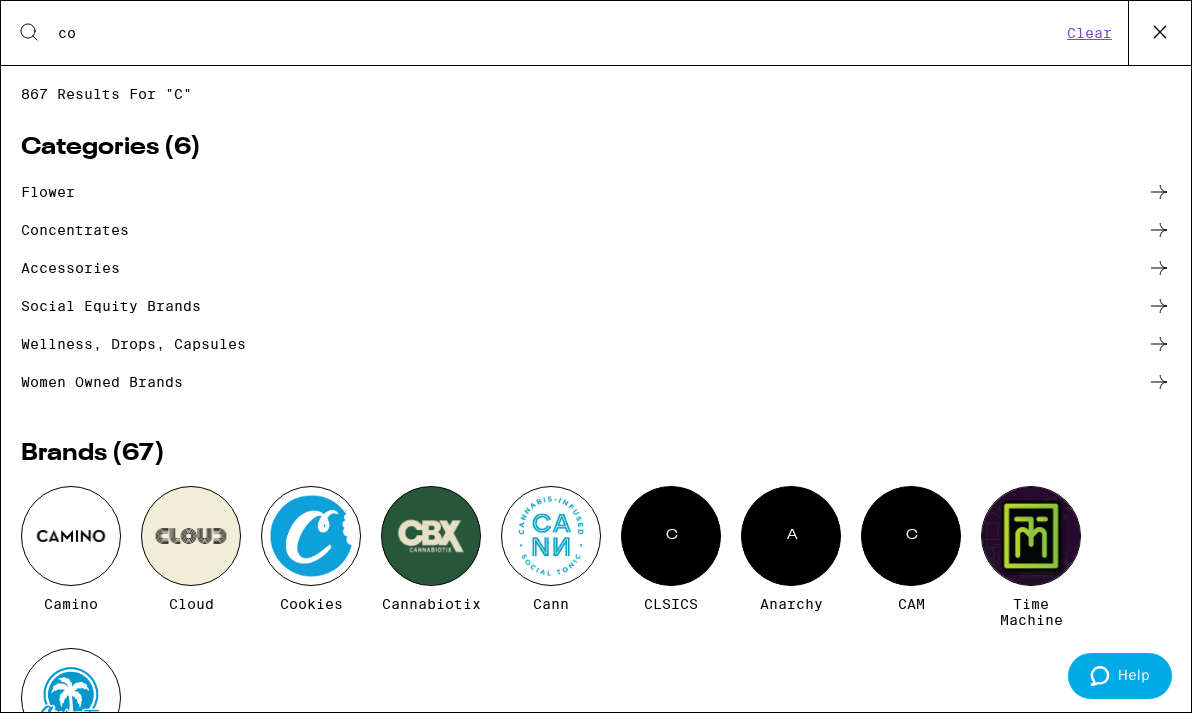 scroll, scrollTop: 0, scrollLeft: 0, axis: both 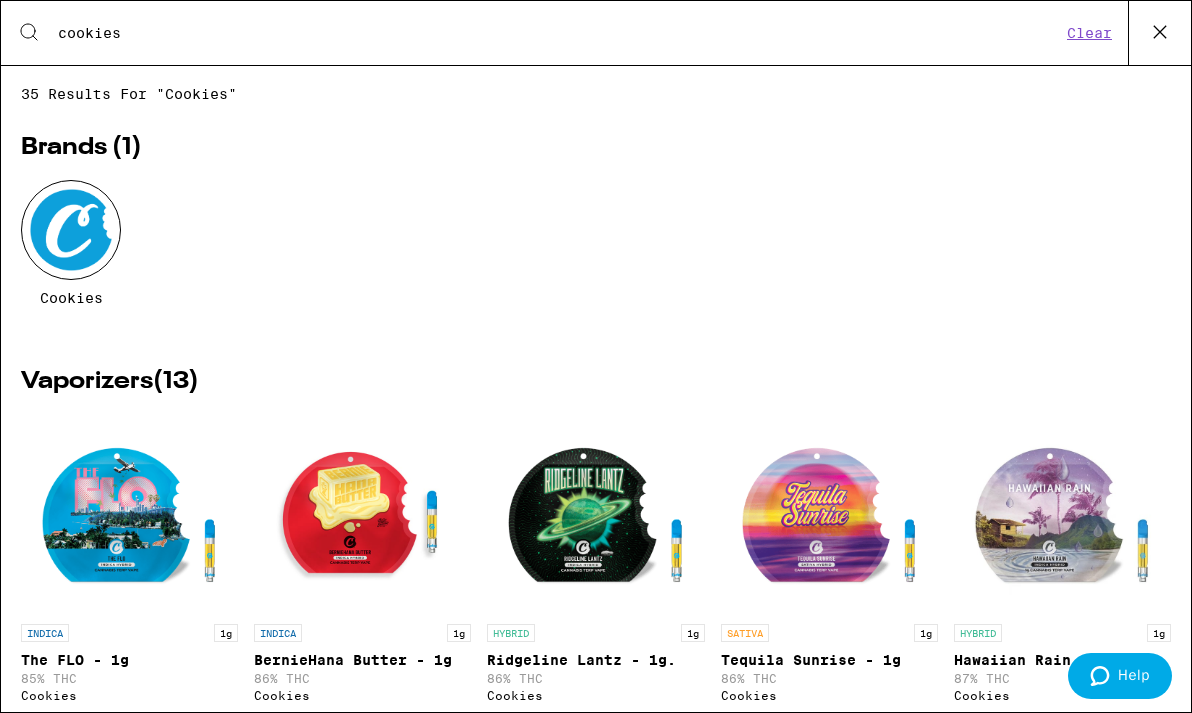 type on "cookies" 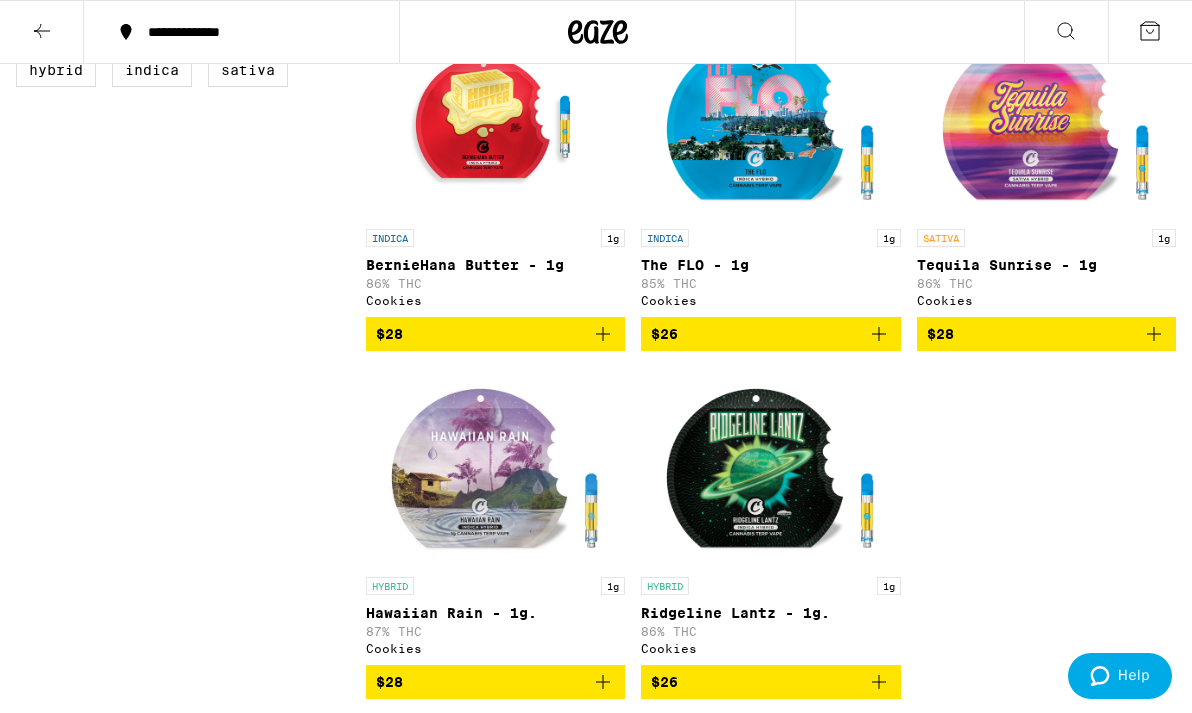 scroll, scrollTop: 622, scrollLeft: 0, axis: vertical 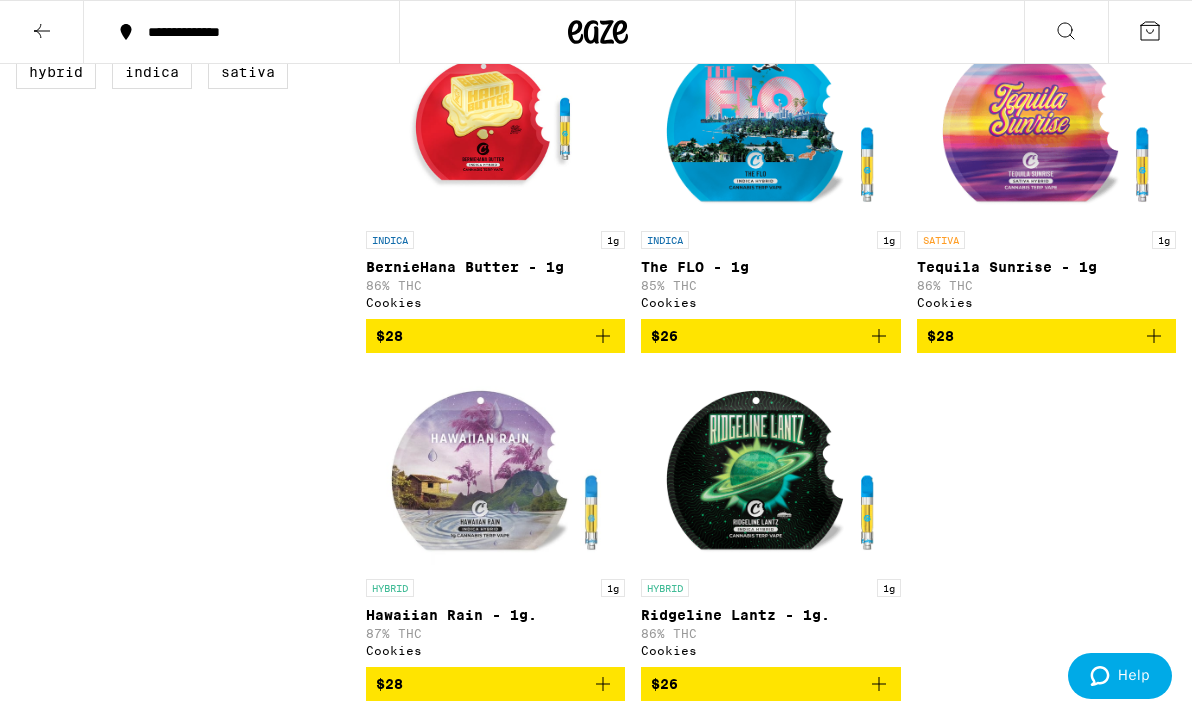 click at bounding box center (770, 121) 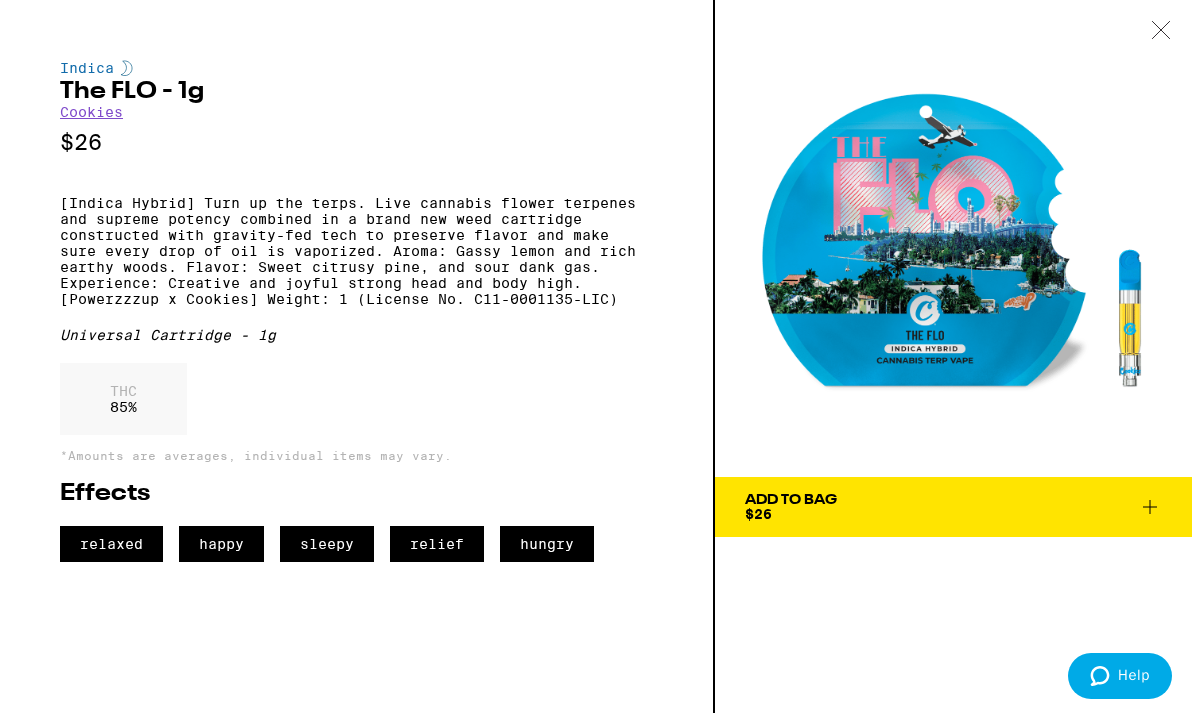 click on "Add To Bag $26" at bounding box center (953, 507) 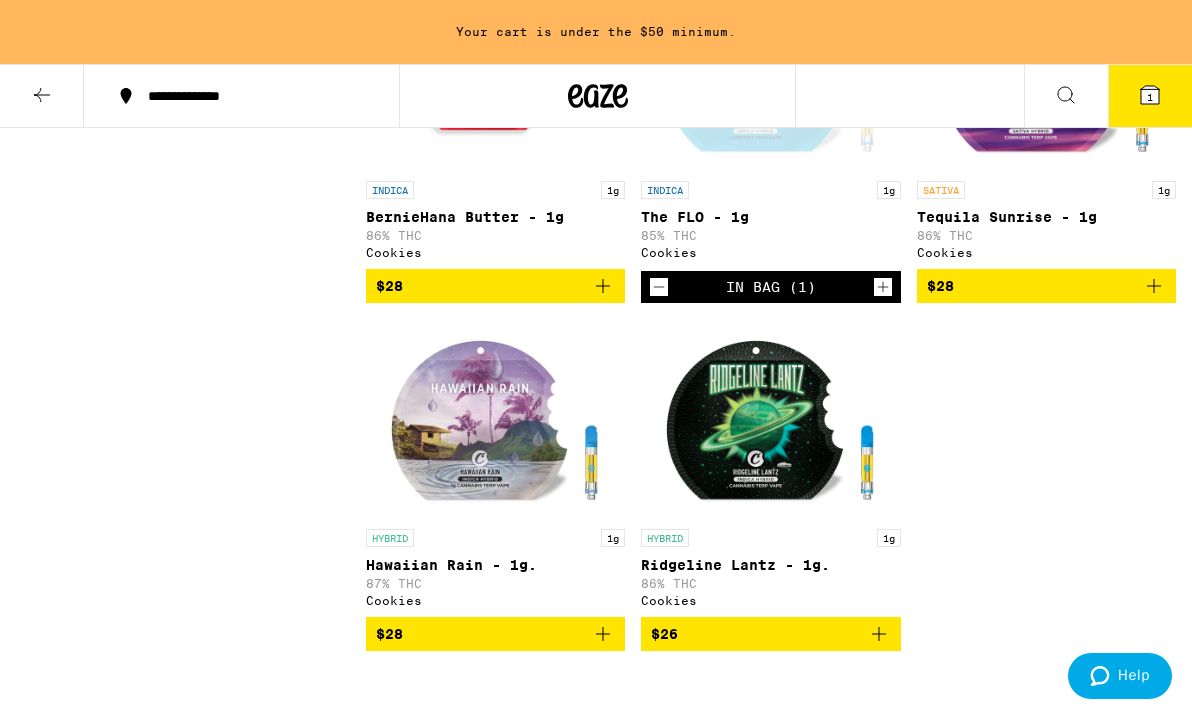 scroll, scrollTop: 742, scrollLeft: 0, axis: vertical 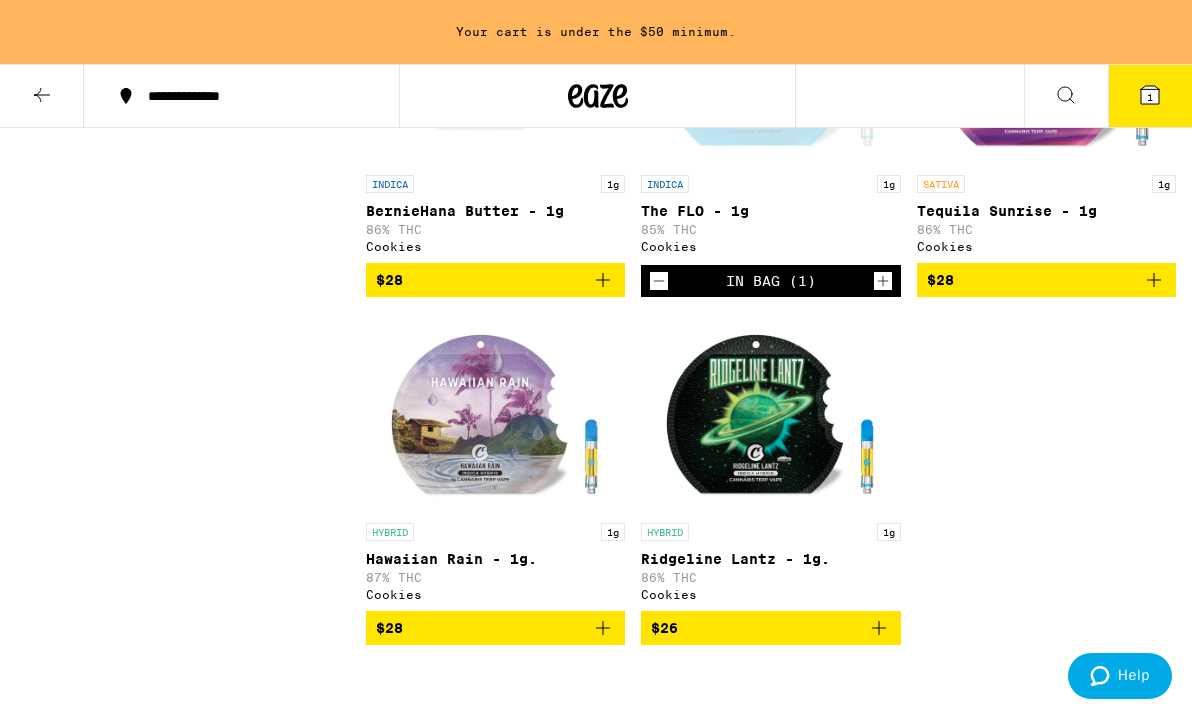 click 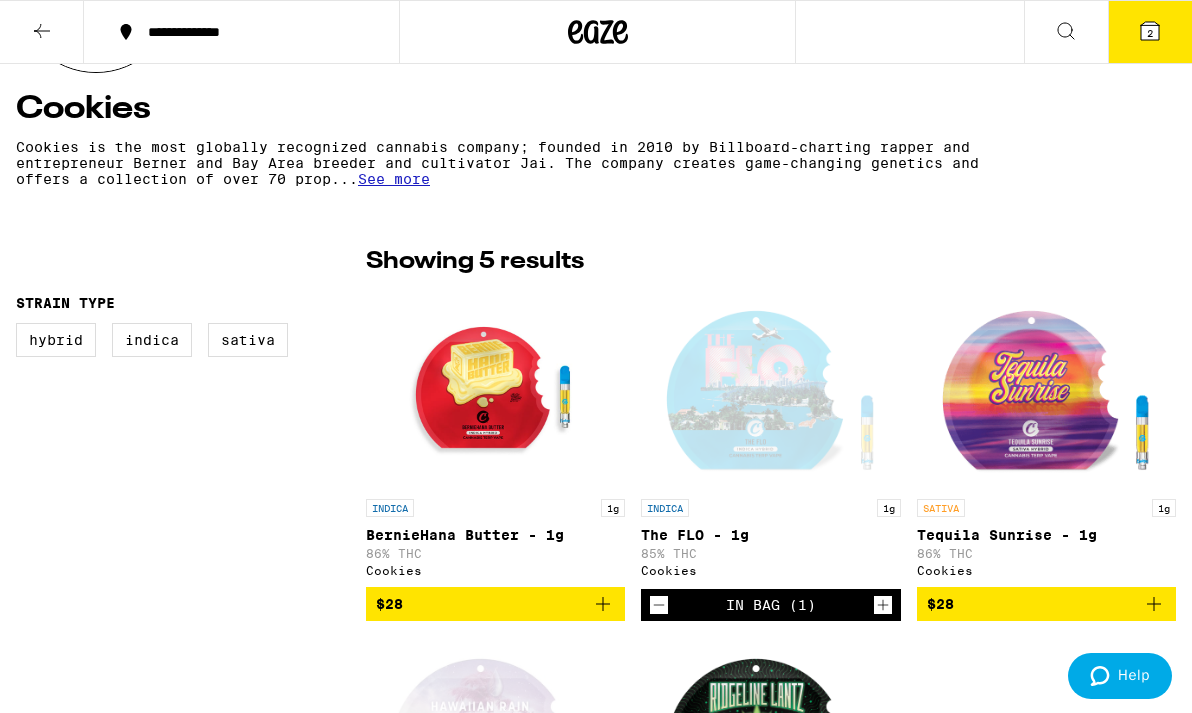 scroll, scrollTop: 0, scrollLeft: 0, axis: both 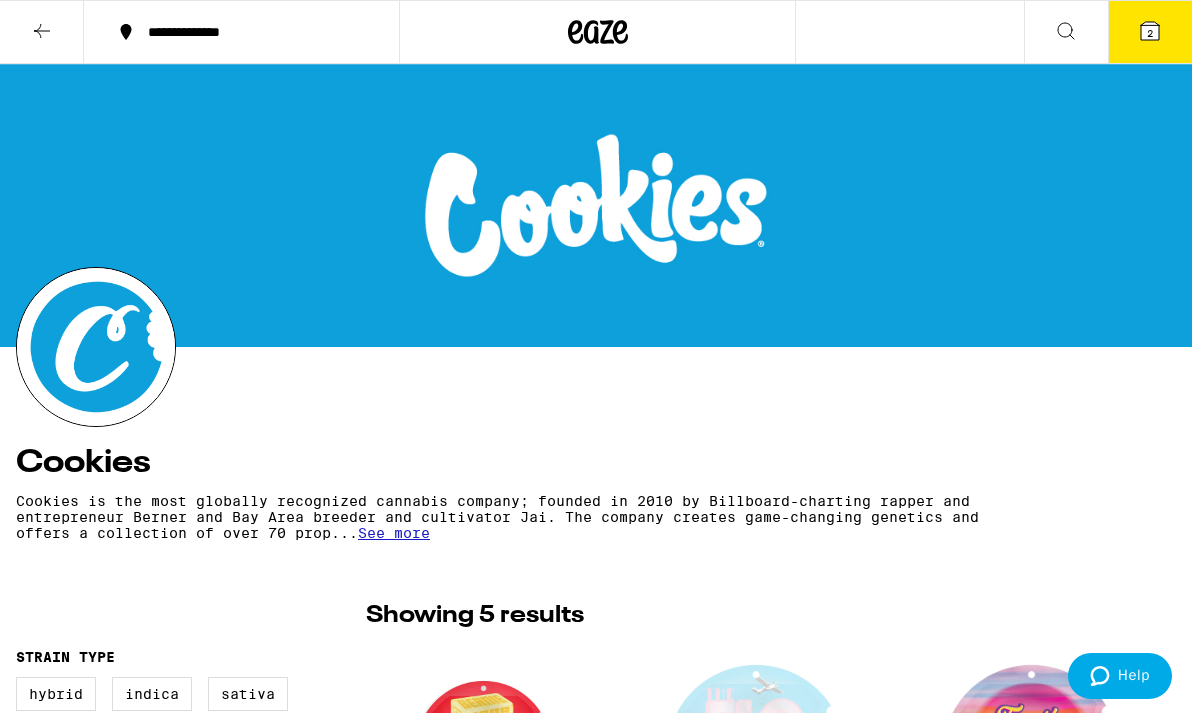 click at bounding box center [42, 32] 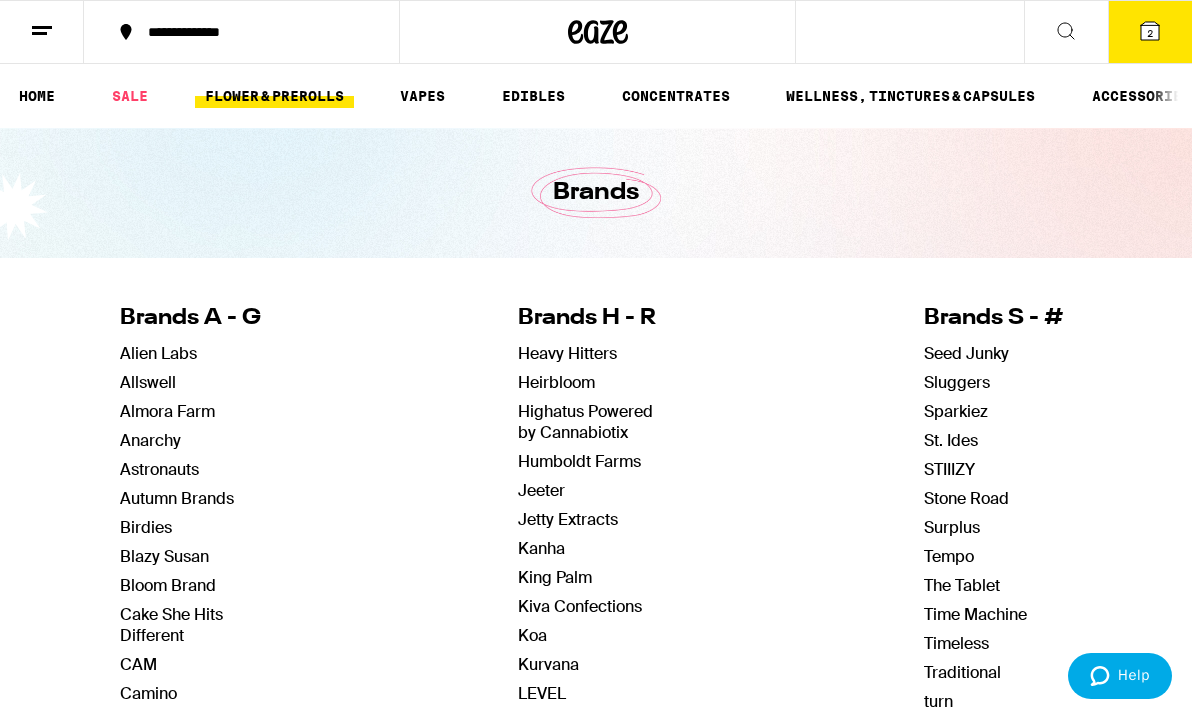 click on "FLOWER & PREROLLS" at bounding box center [274, 96] 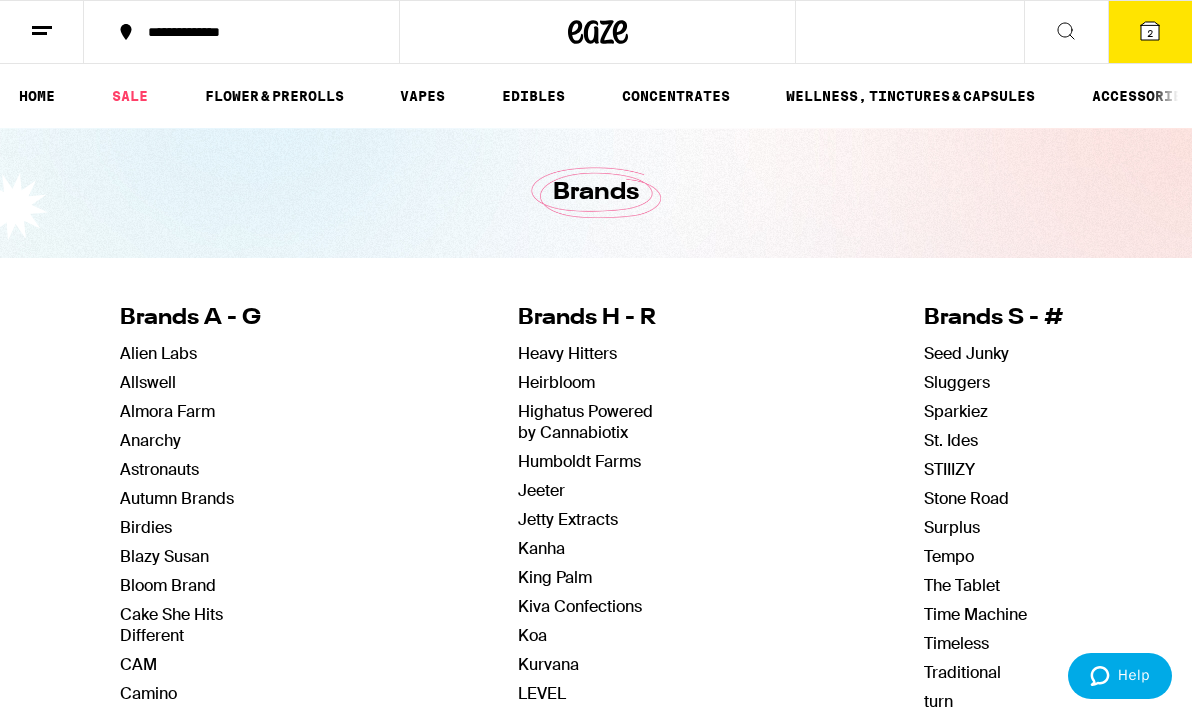 click on "2" at bounding box center (1150, 33) 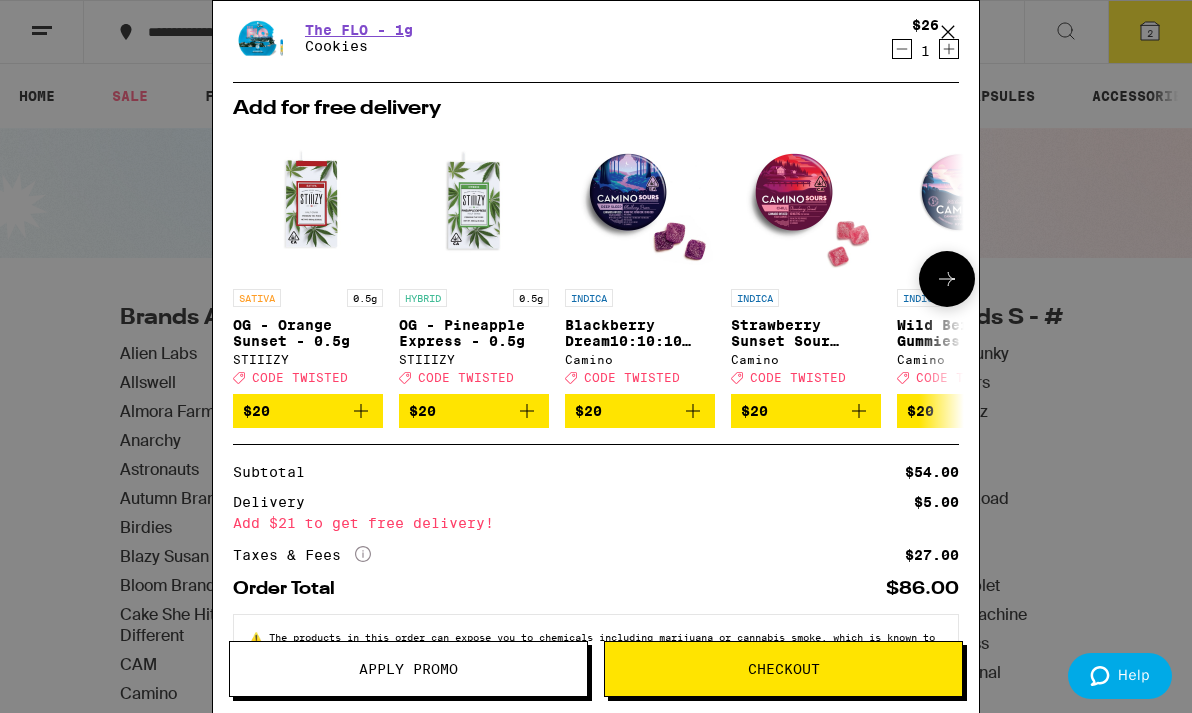 scroll, scrollTop: 209, scrollLeft: 0, axis: vertical 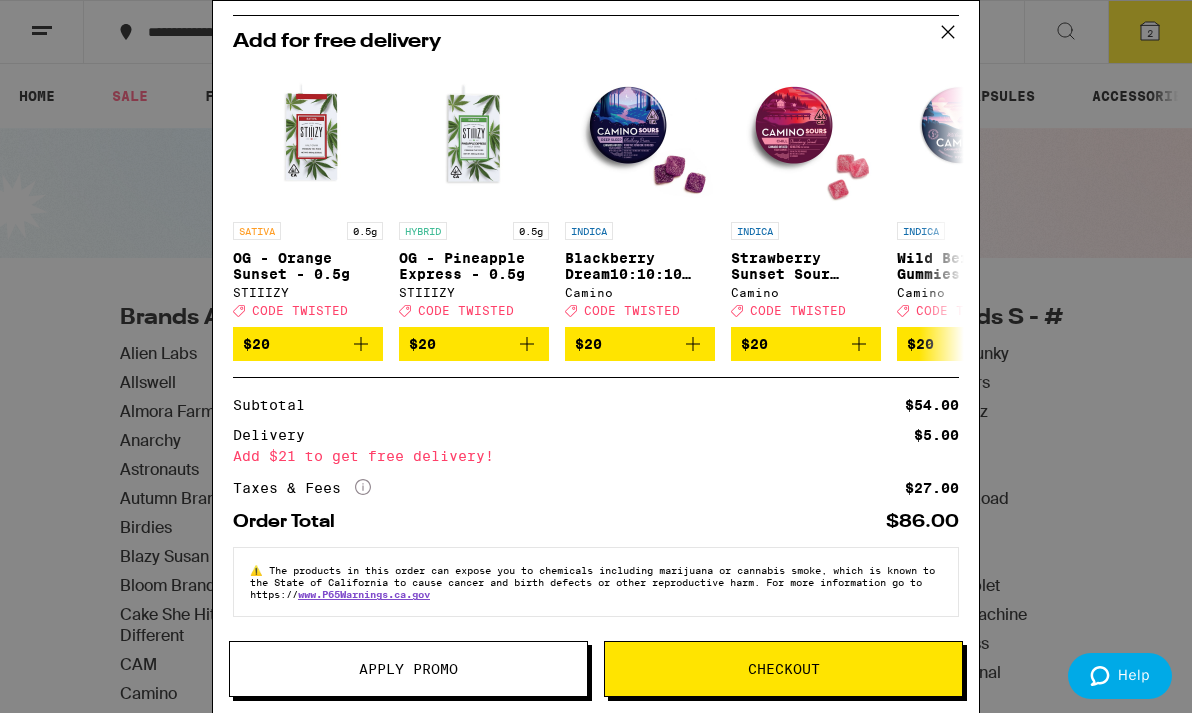 click 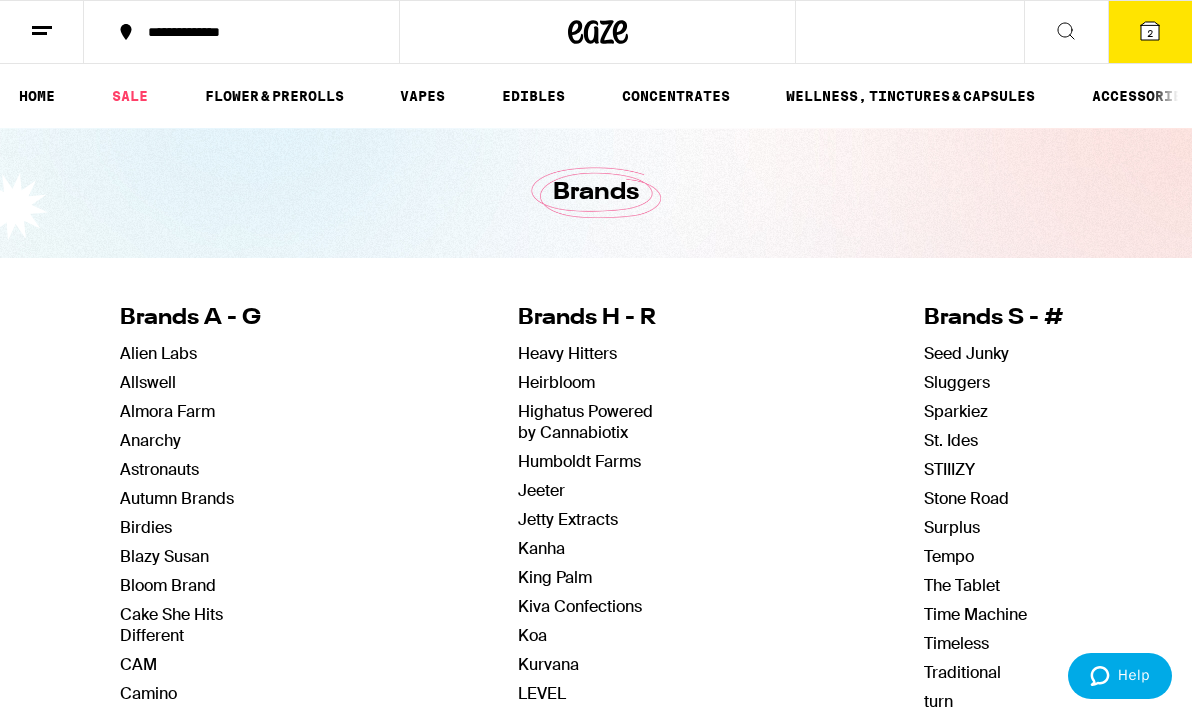 click at bounding box center [42, 32] 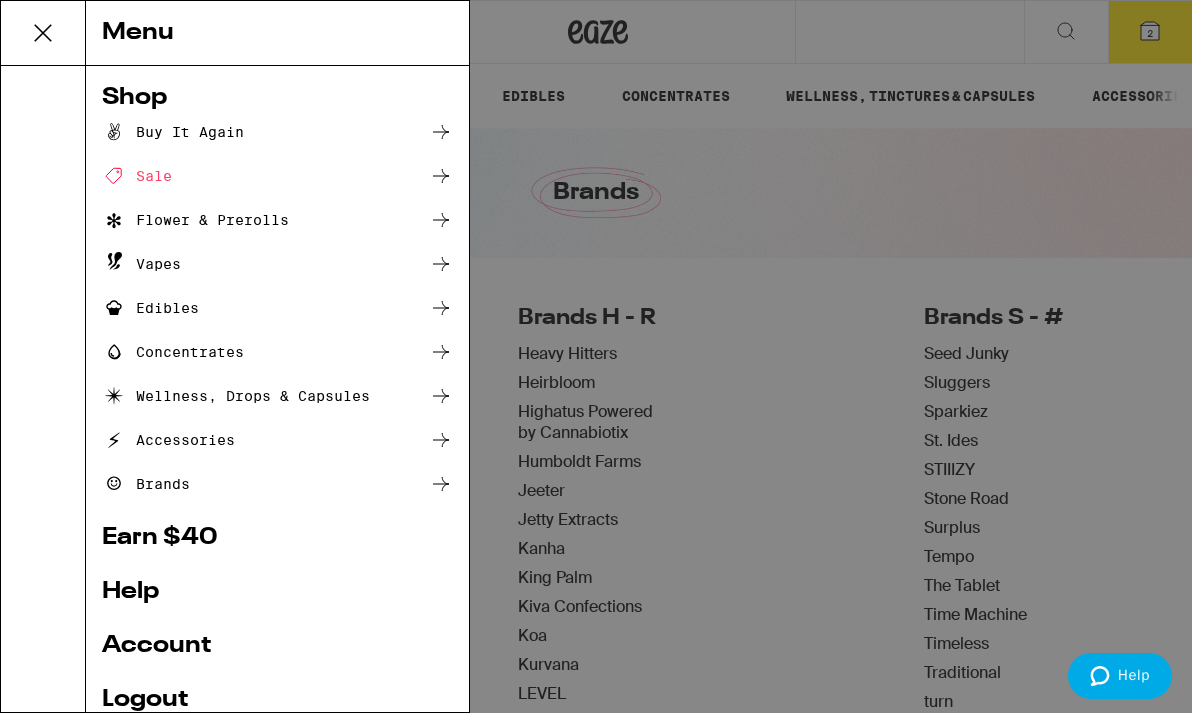 click on "Flower & Prerolls" at bounding box center (195, 220) 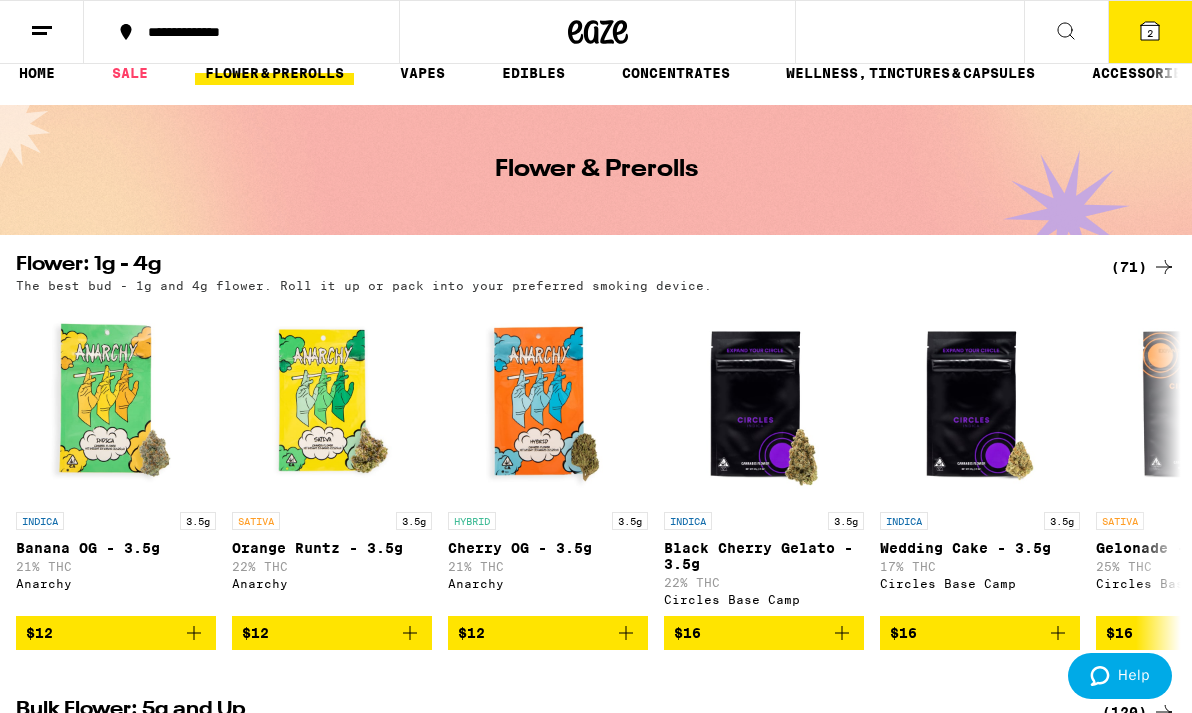 scroll, scrollTop: 0, scrollLeft: 0, axis: both 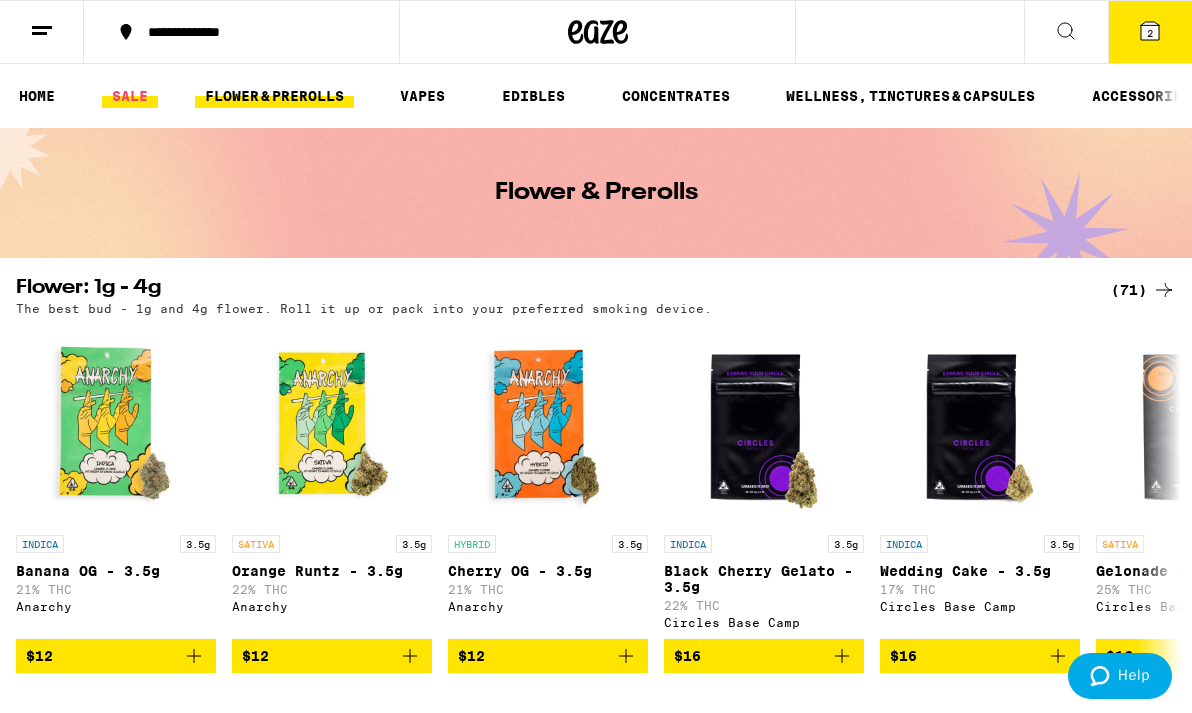 click on "SALE" at bounding box center [130, 96] 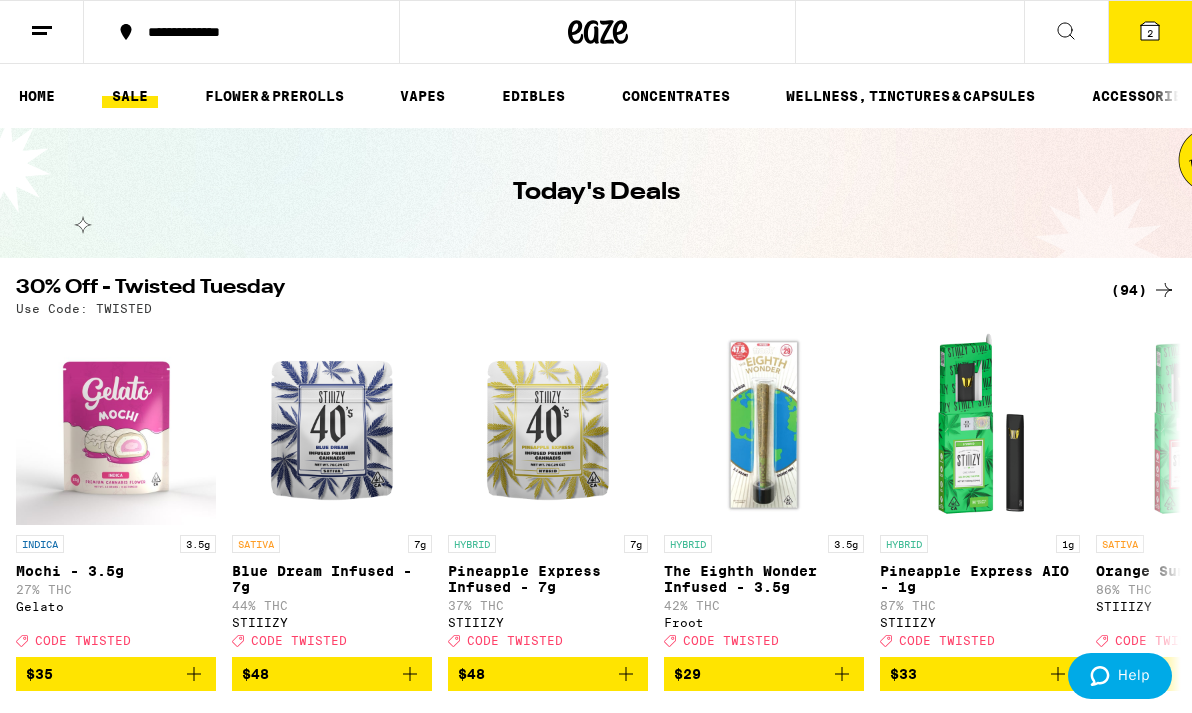 scroll, scrollTop: 26, scrollLeft: 0, axis: vertical 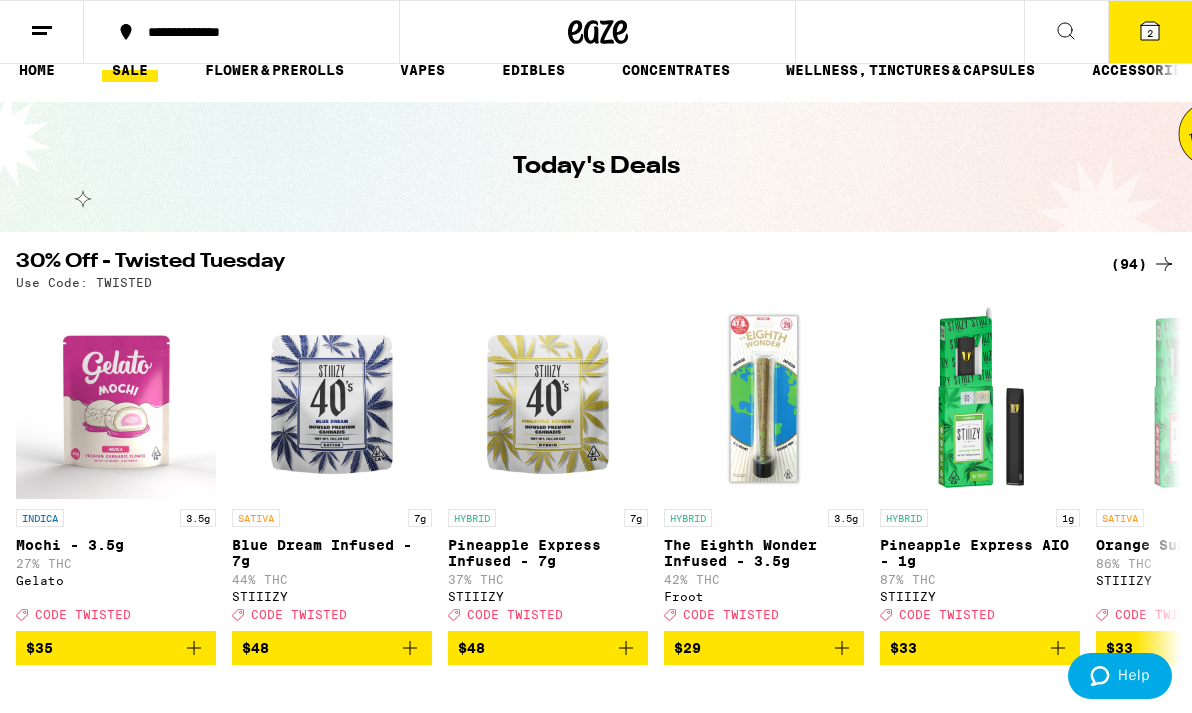 click on "(94)" at bounding box center [1143, 264] 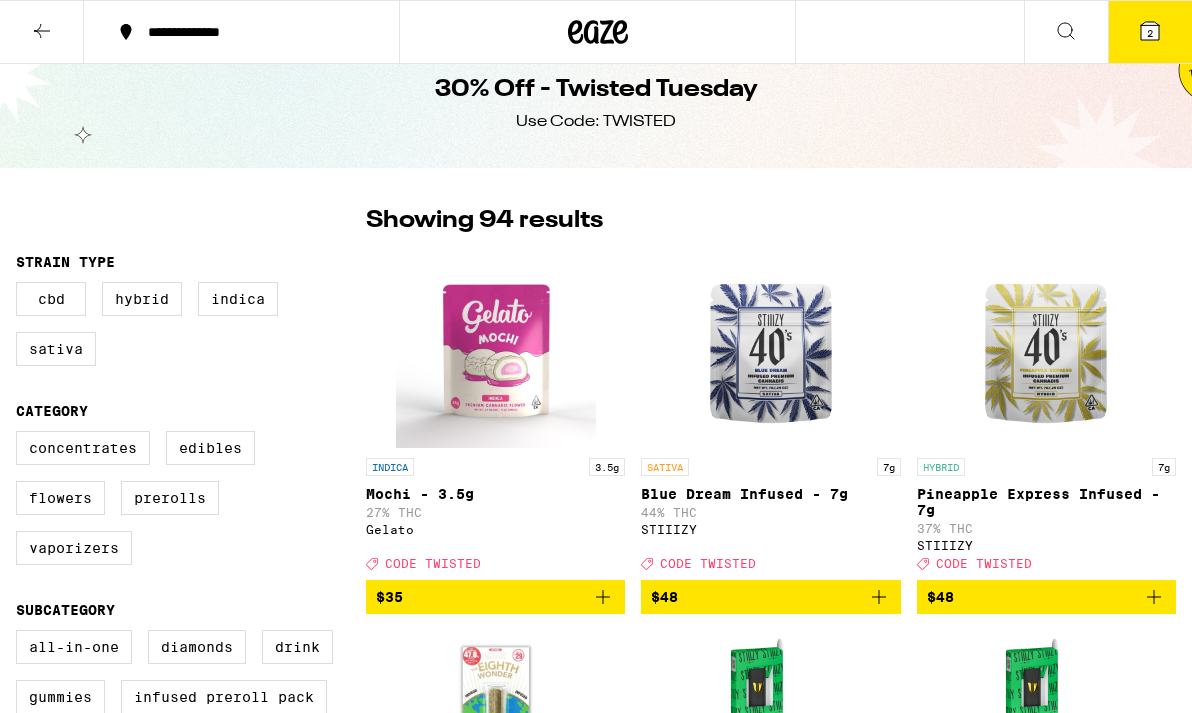 scroll, scrollTop: 0, scrollLeft: 0, axis: both 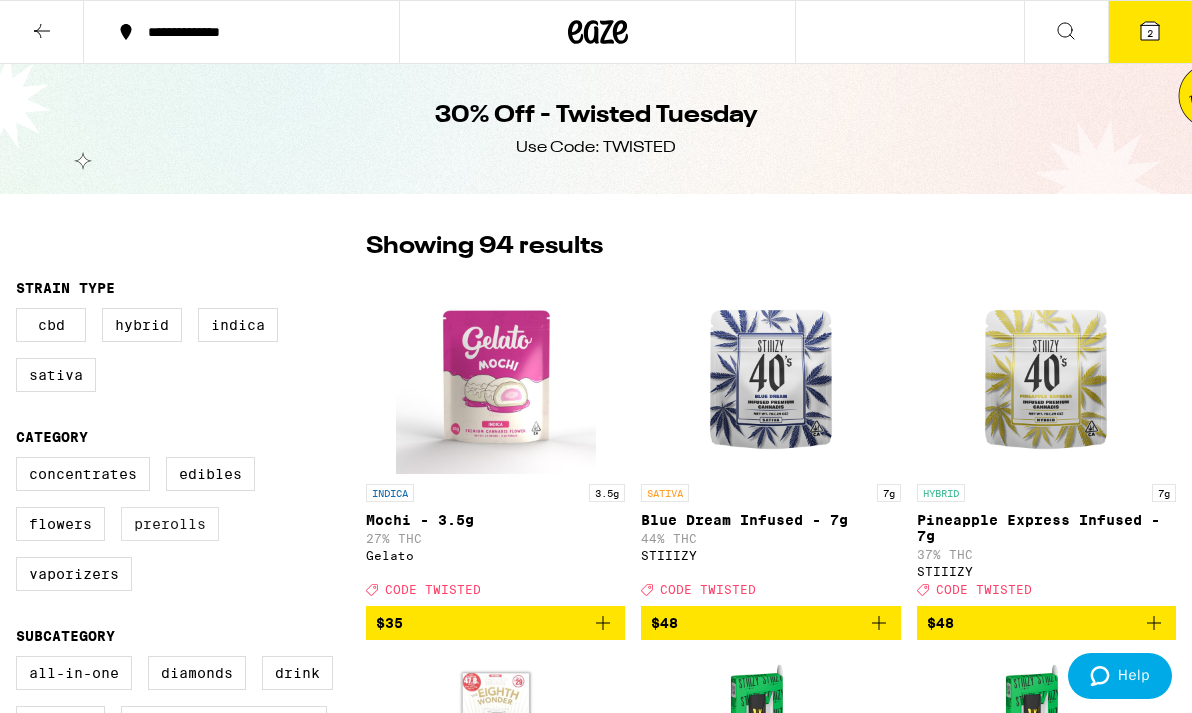 click on "Prerolls" at bounding box center [170, 524] 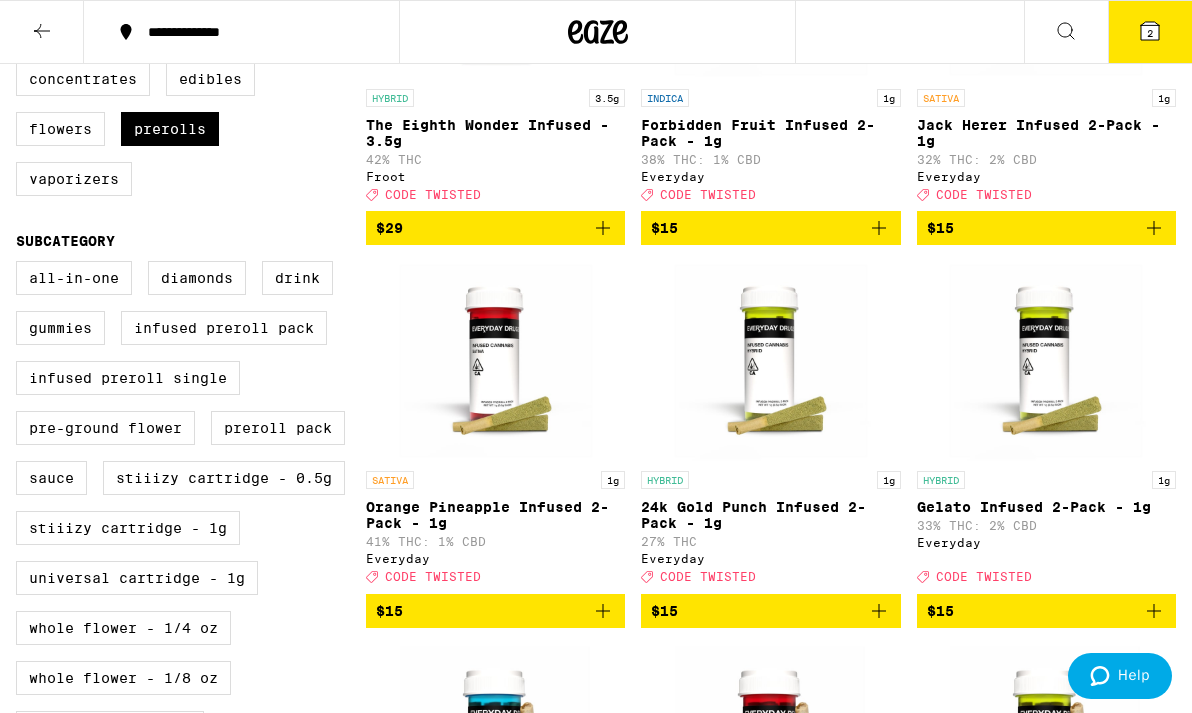 scroll, scrollTop: 0, scrollLeft: 0, axis: both 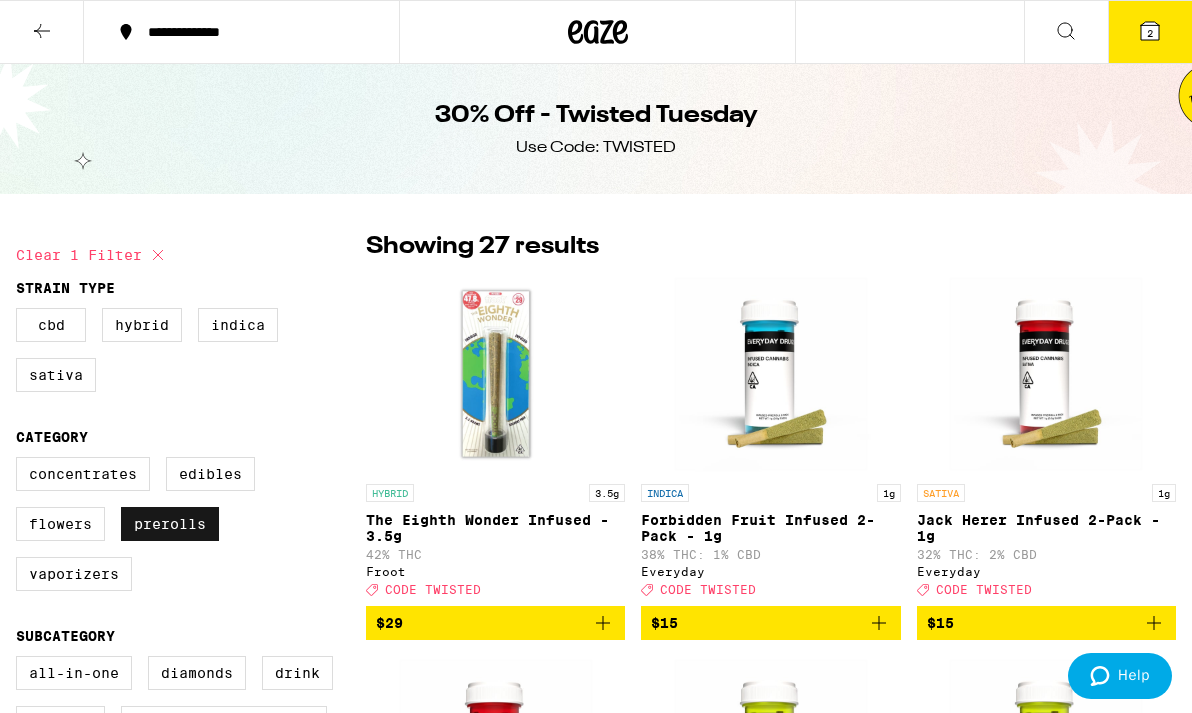 click on "Prerolls" at bounding box center (170, 524) 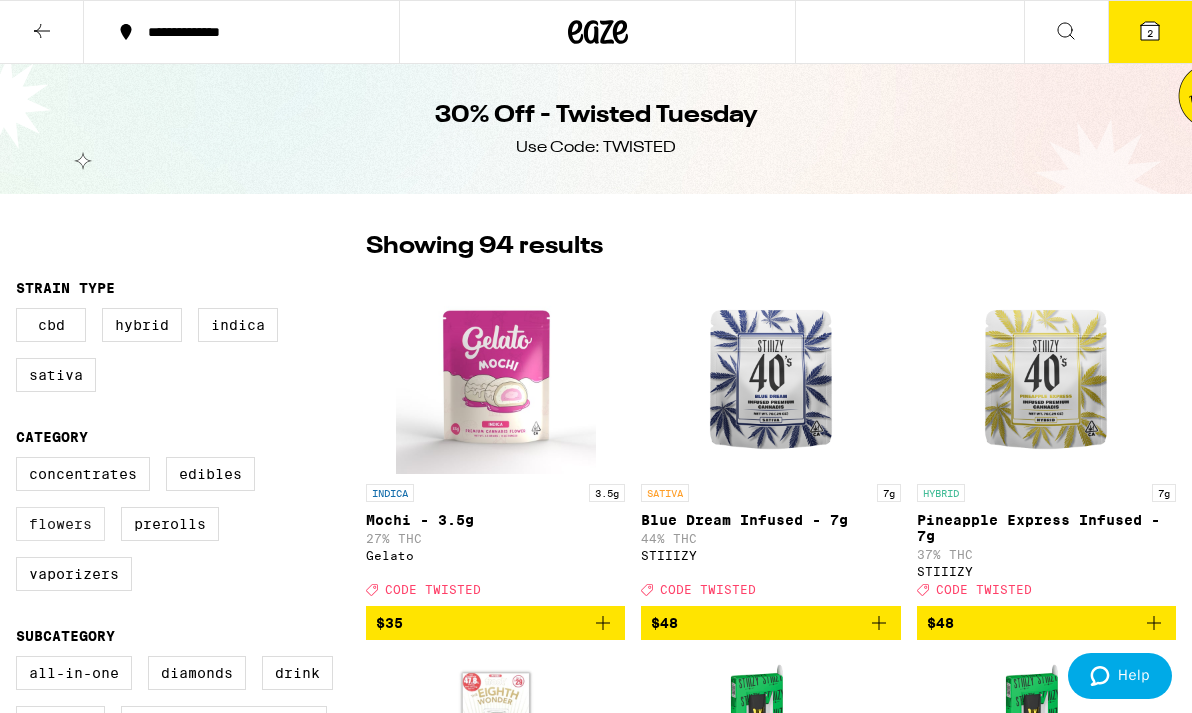 click on "Flowers" at bounding box center (60, 524) 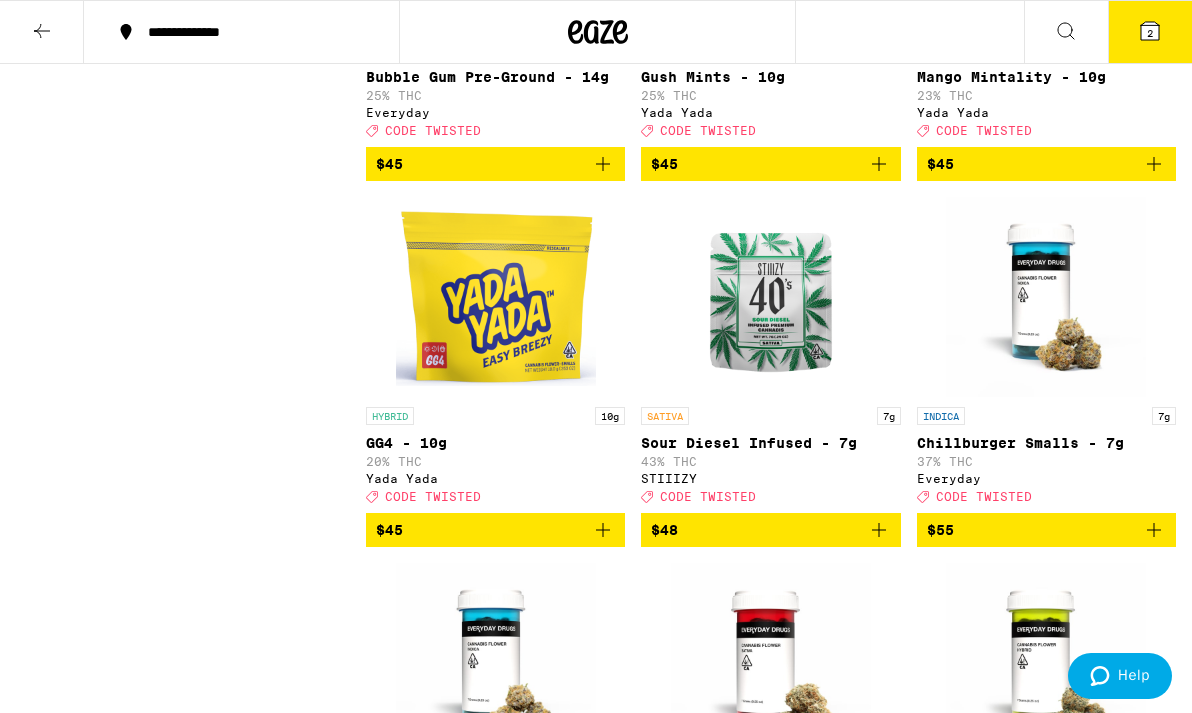 scroll, scrollTop: 1573, scrollLeft: 0, axis: vertical 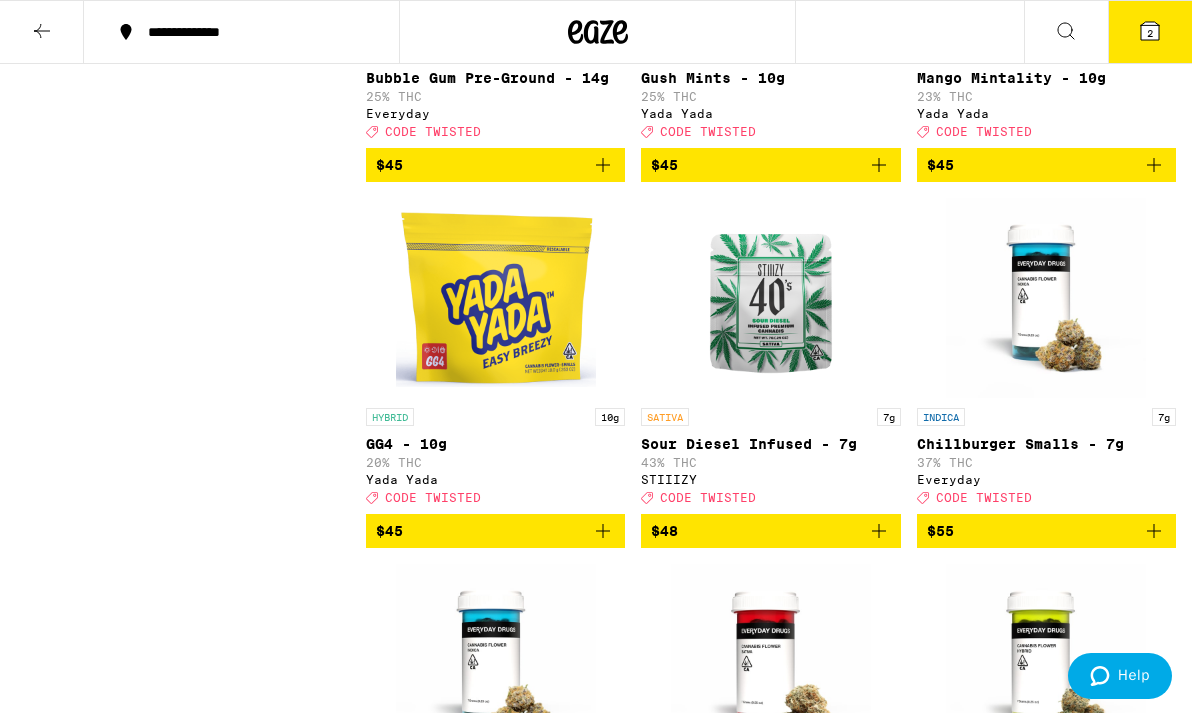 click at bounding box center (496, 298) 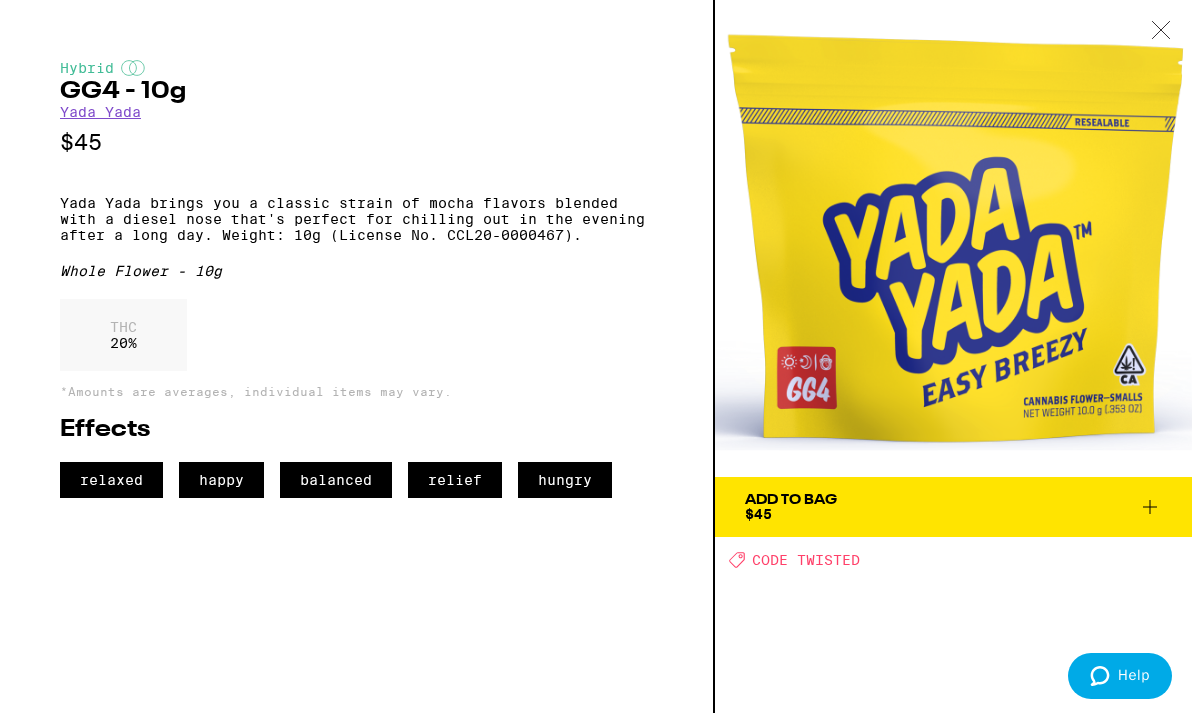 click 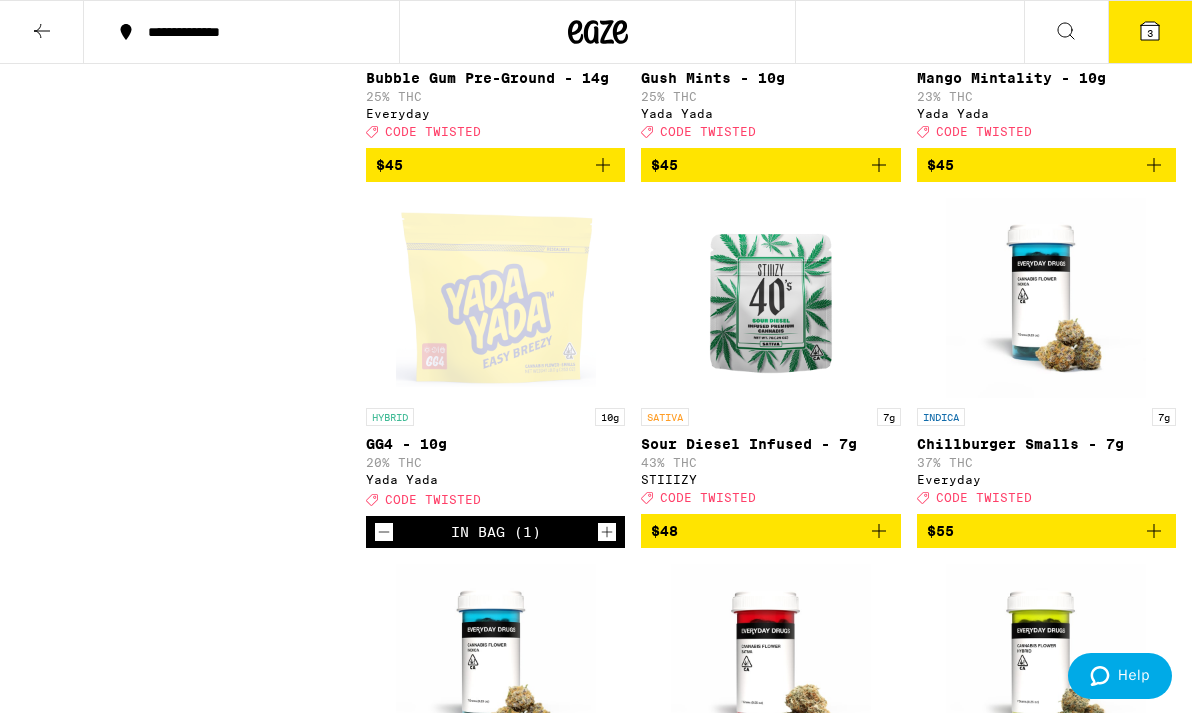 click 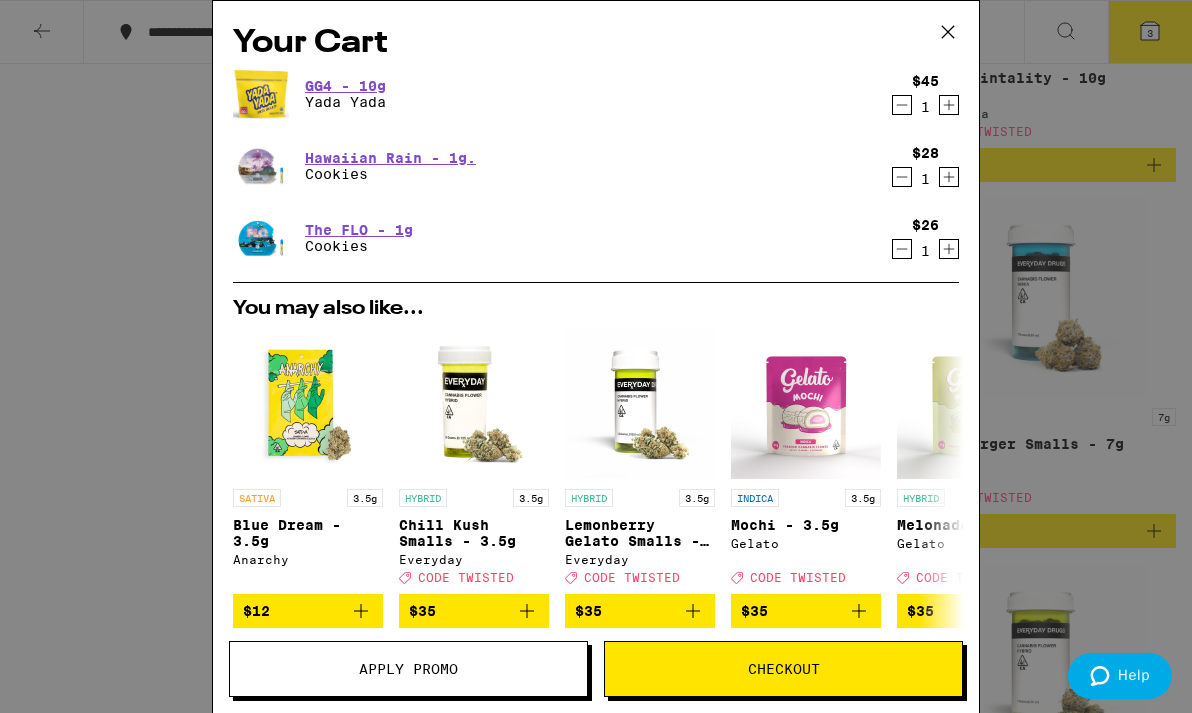 click on "Apply Promo" at bounding box center [408, 669] 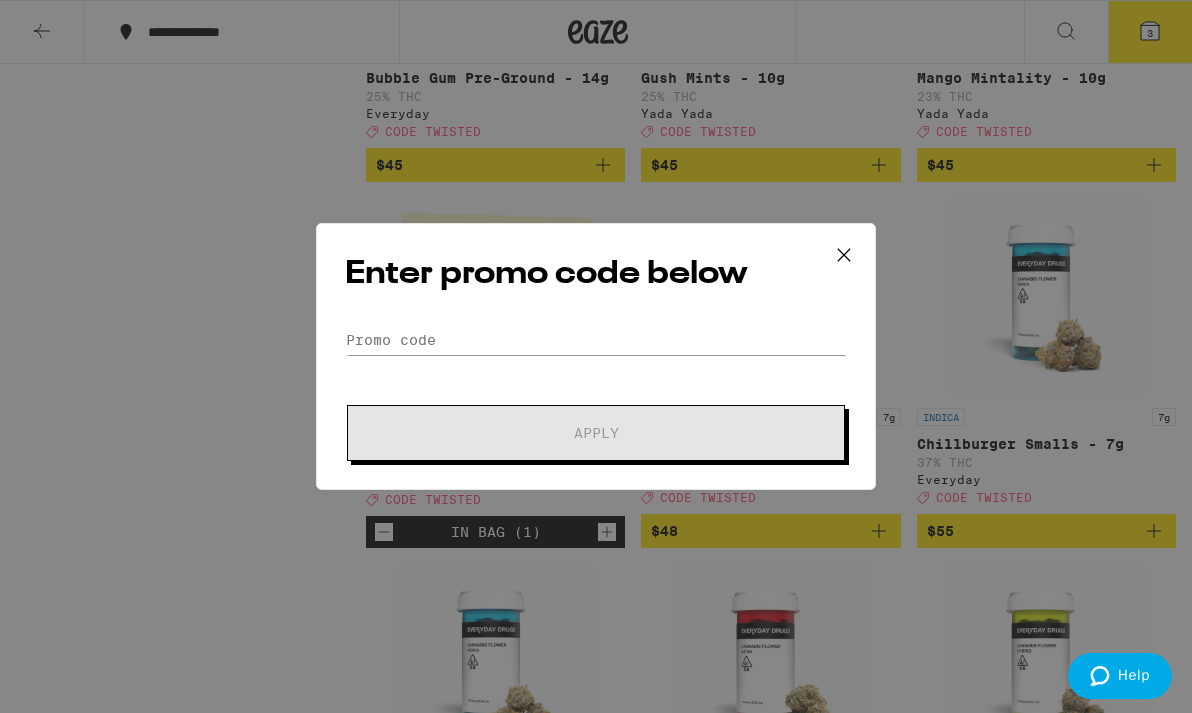click on "Enter promo code below Promo Code Apply" at bounding box center (596, 356) 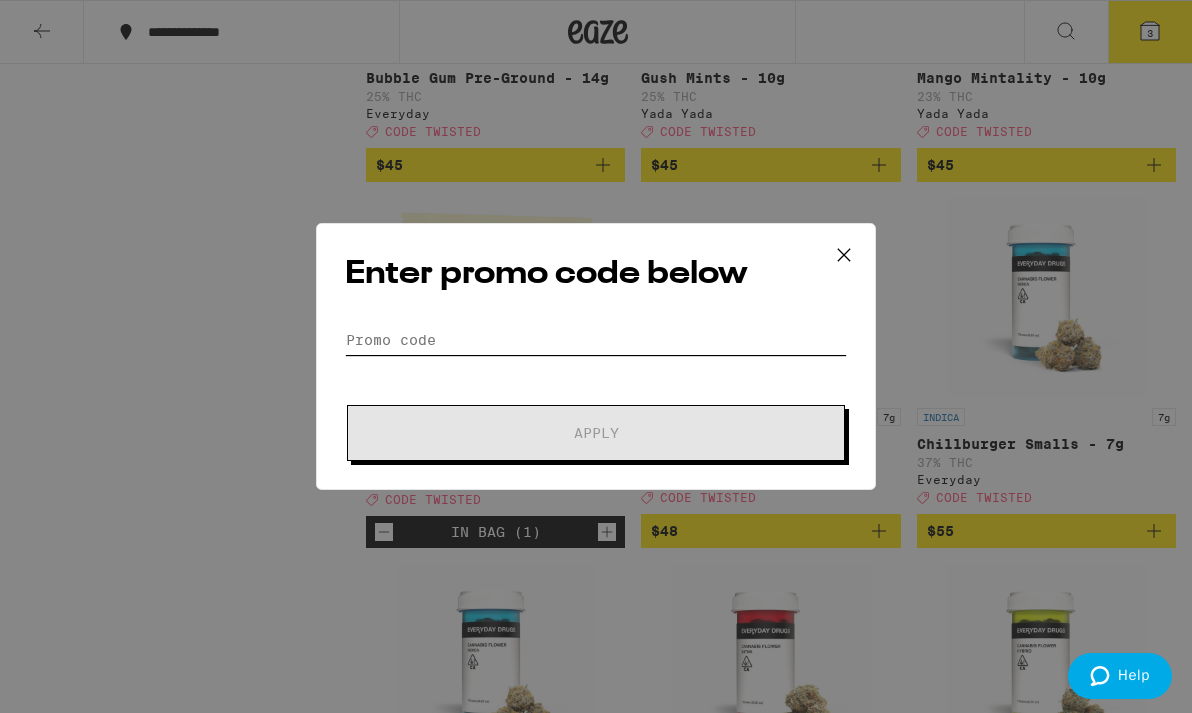 click on "Promo Code" at bounding box center [596, 340] 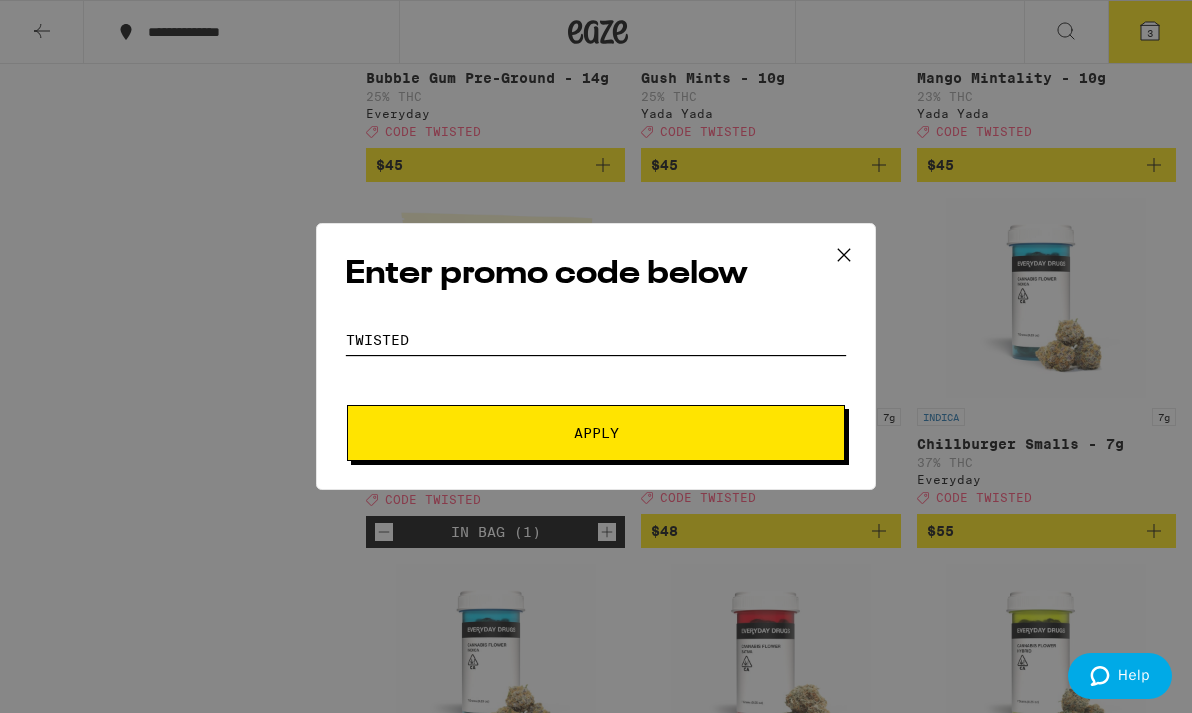 type on "twisted" 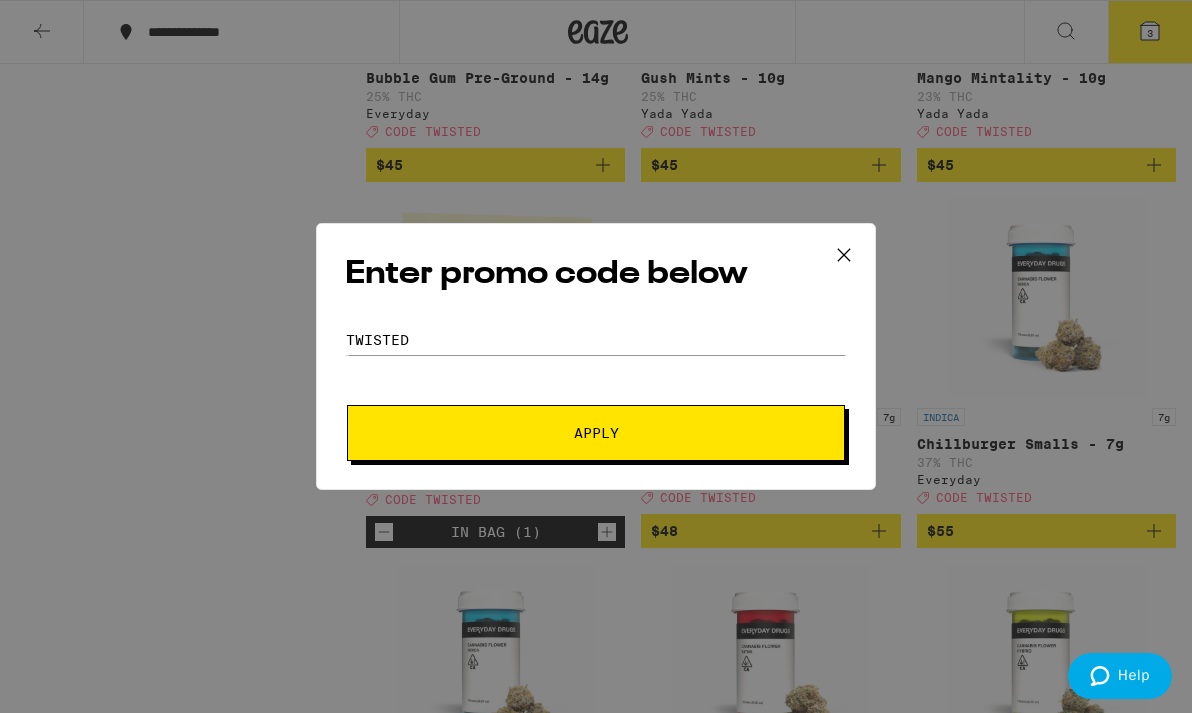 click on "Apply" at bounding box center (596, 433) 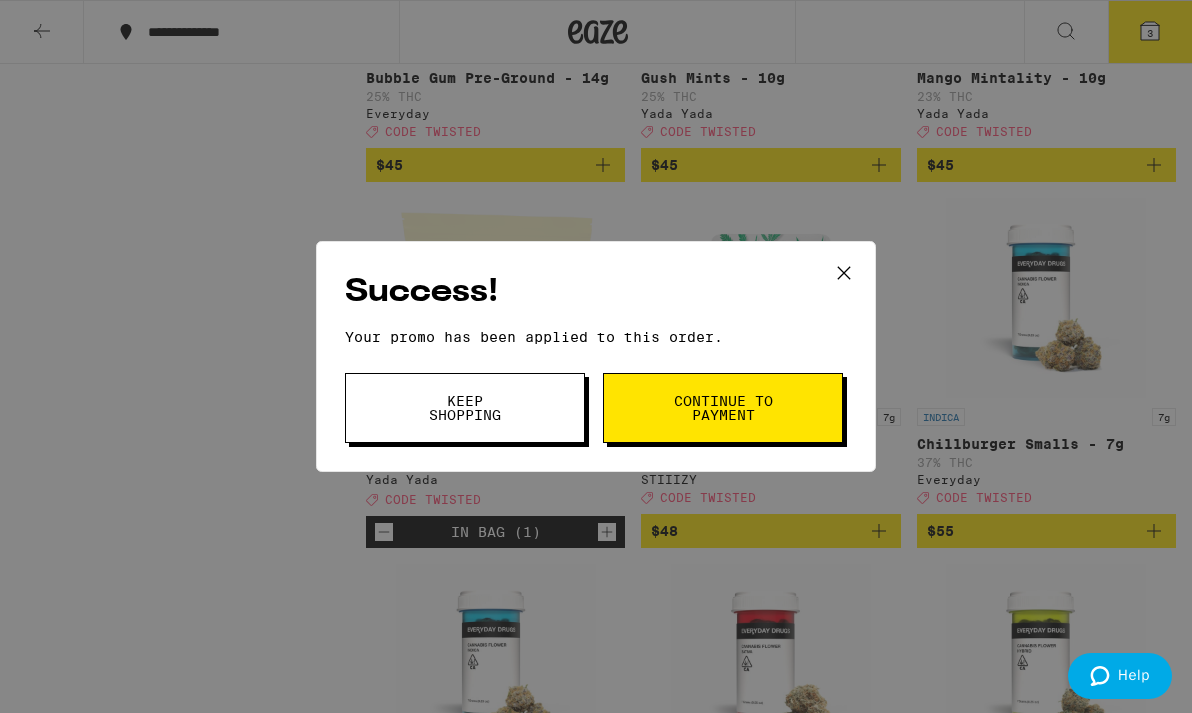 click on "Continue to payment" at bounding box center [723, 408] 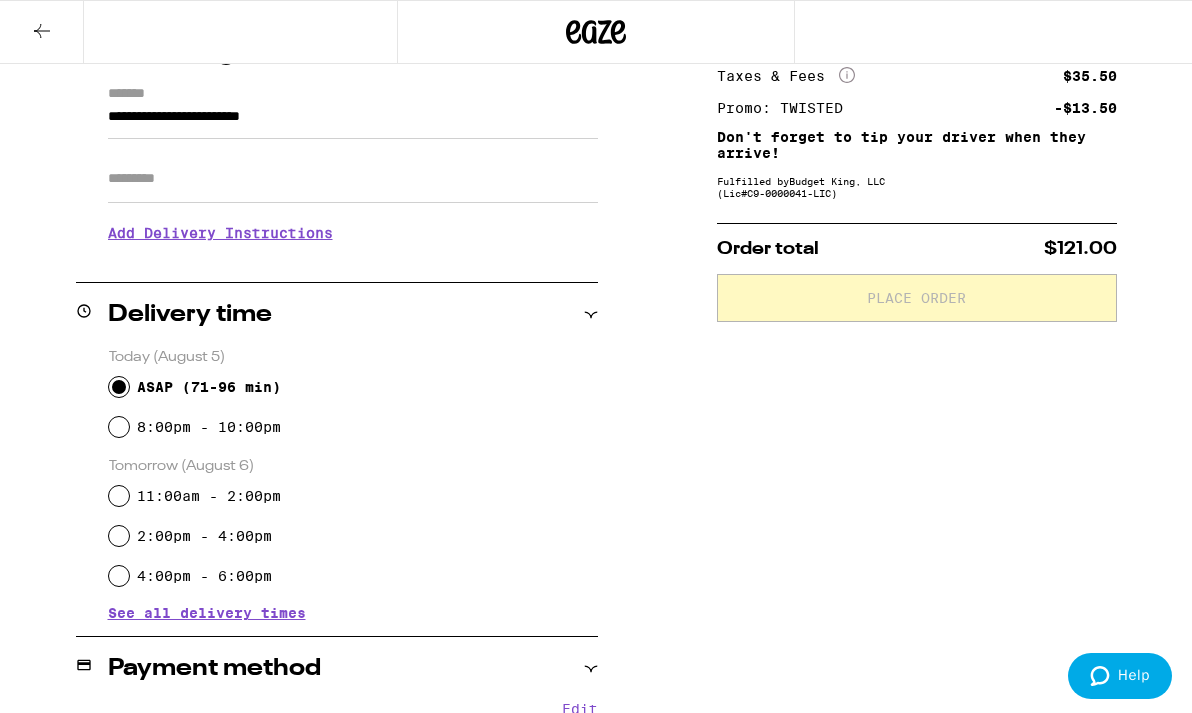 scroll, scrollTop: 0, scrollLeft: 0, axis: both 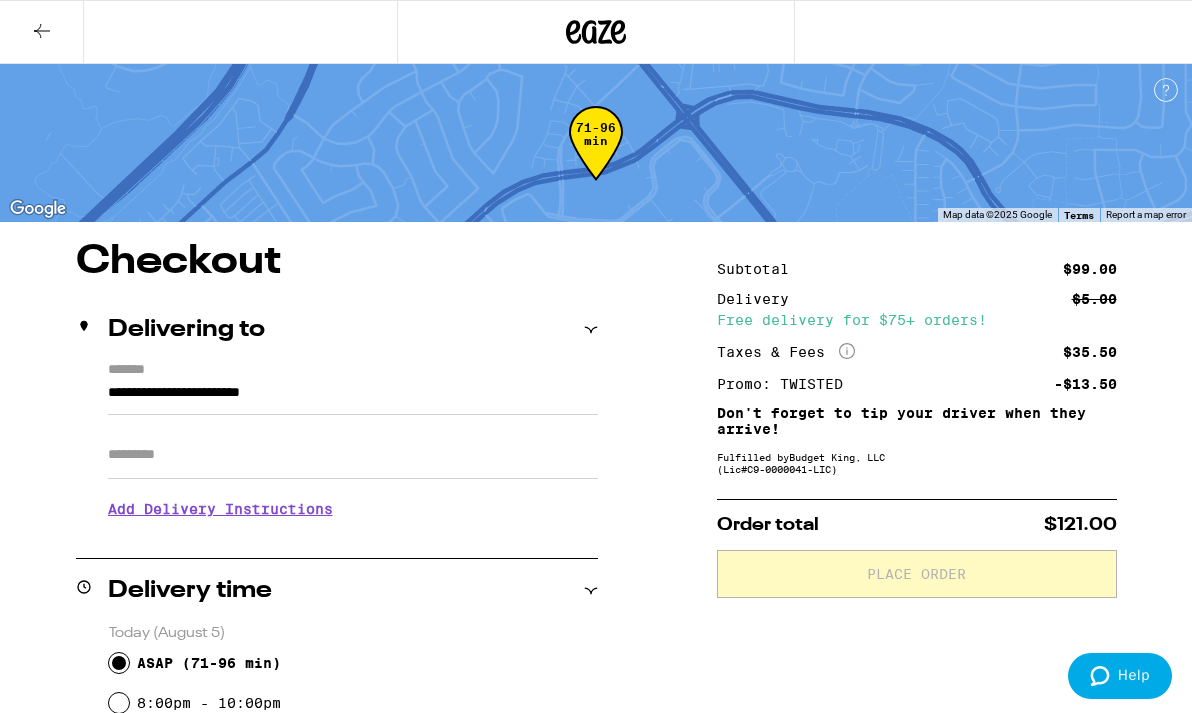 click at bounding box center [42, 32] 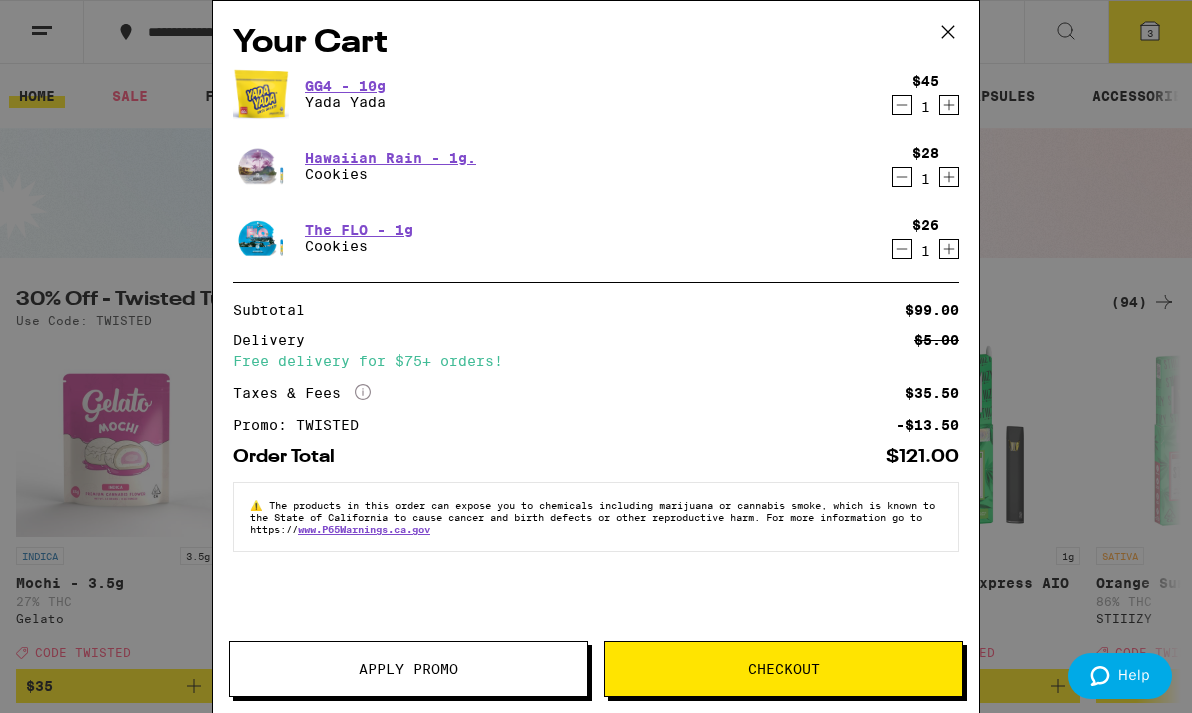 click 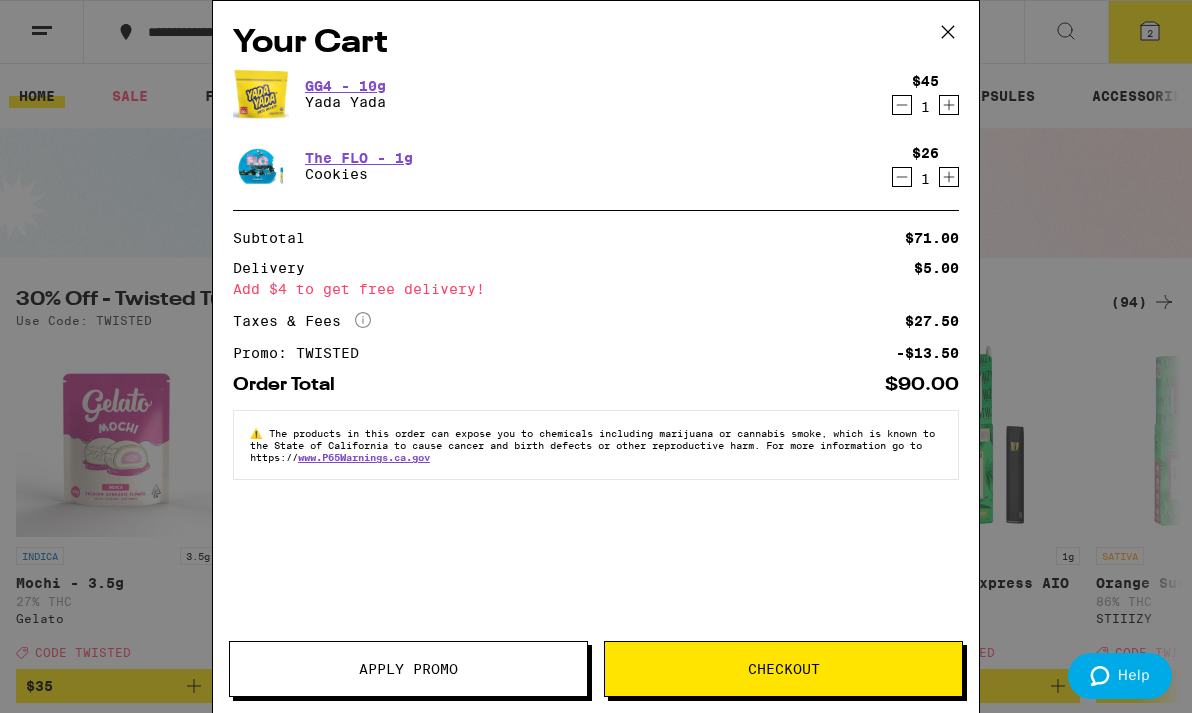 click 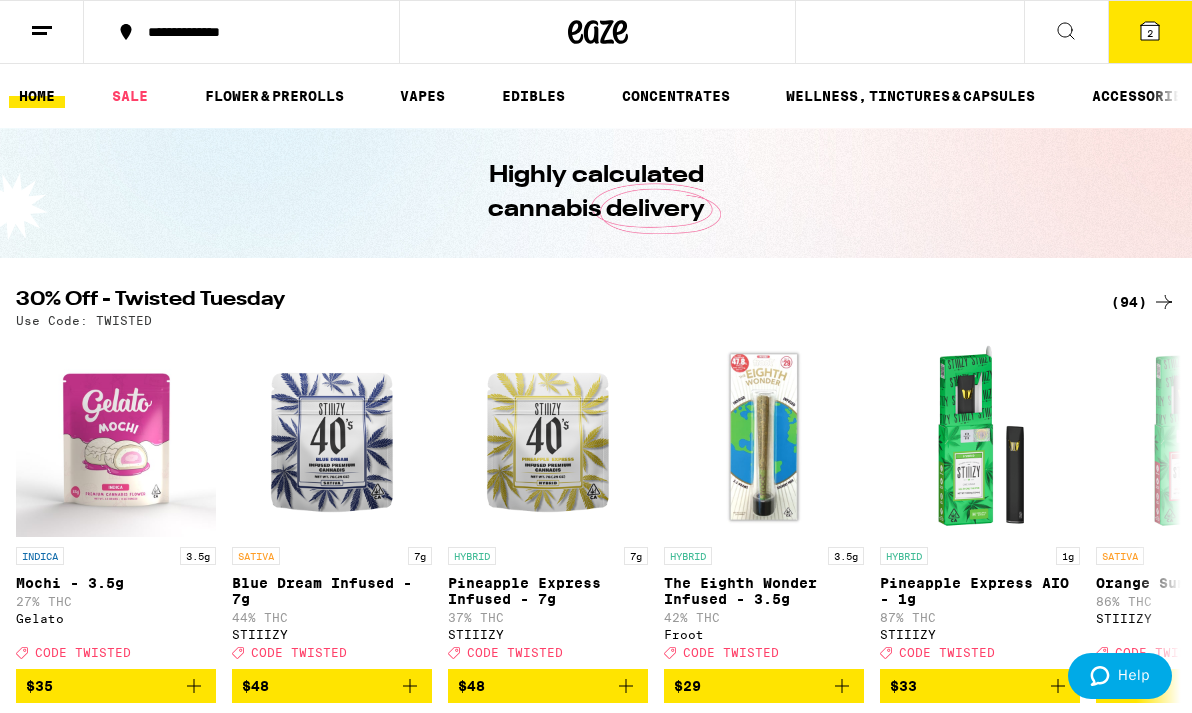 scroll, scrollTop: 0, scrollLeft: 0, axis: both 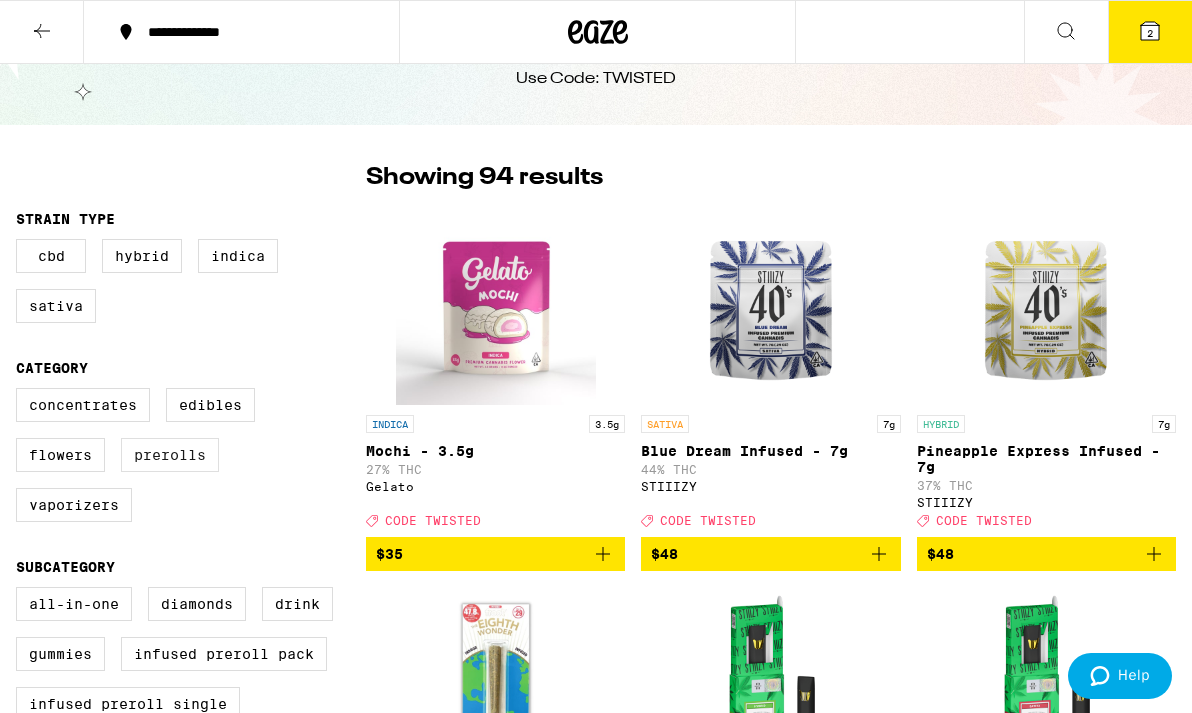 click on "Prerolls" at bounding box center [170, 455] 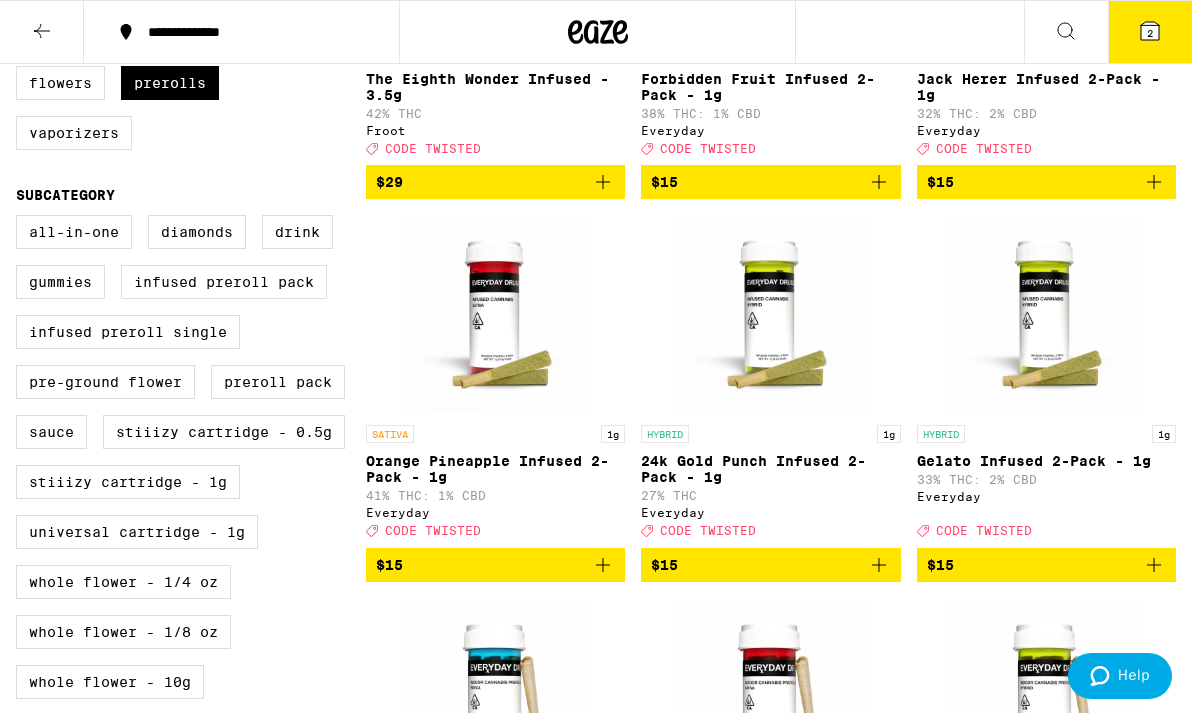 scroll, scrollTop: 443, scrollLeft: 0, axis: vertical 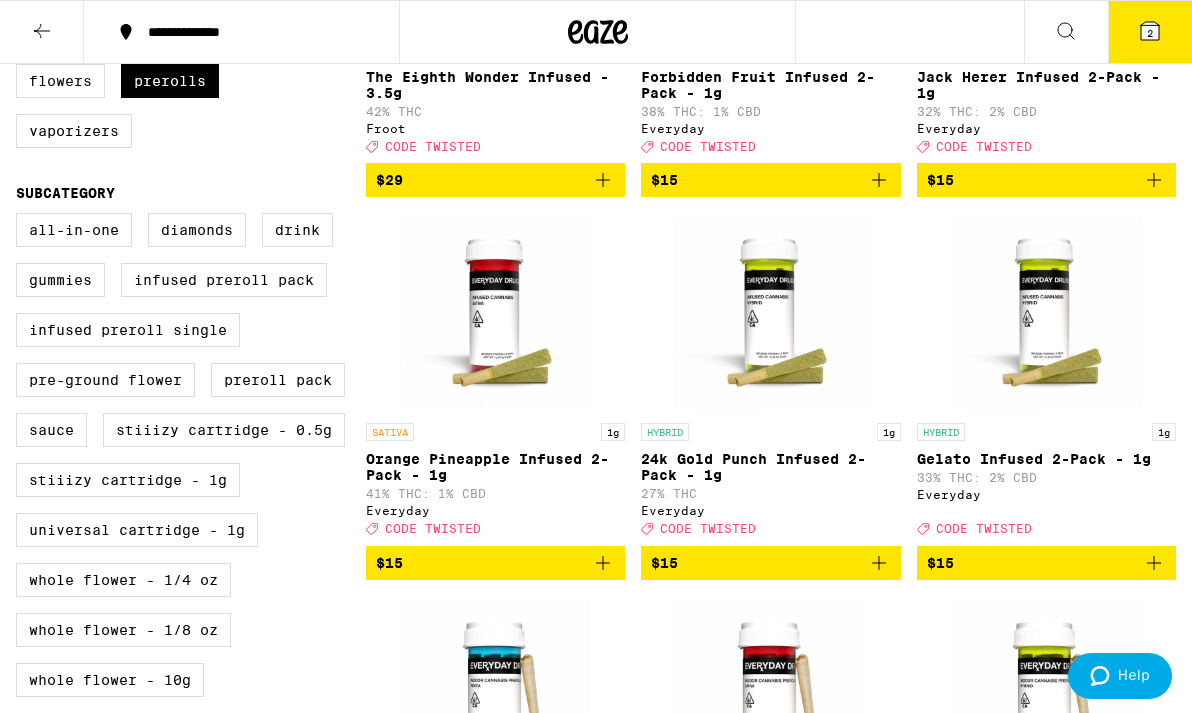 click 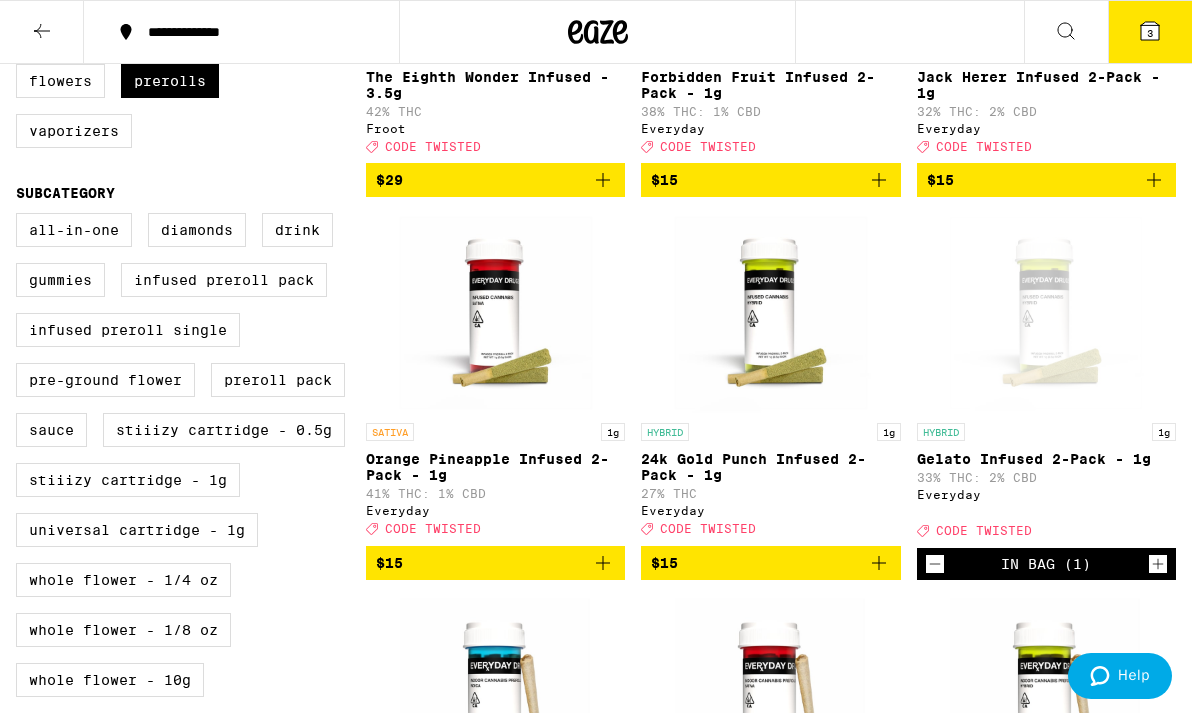 click 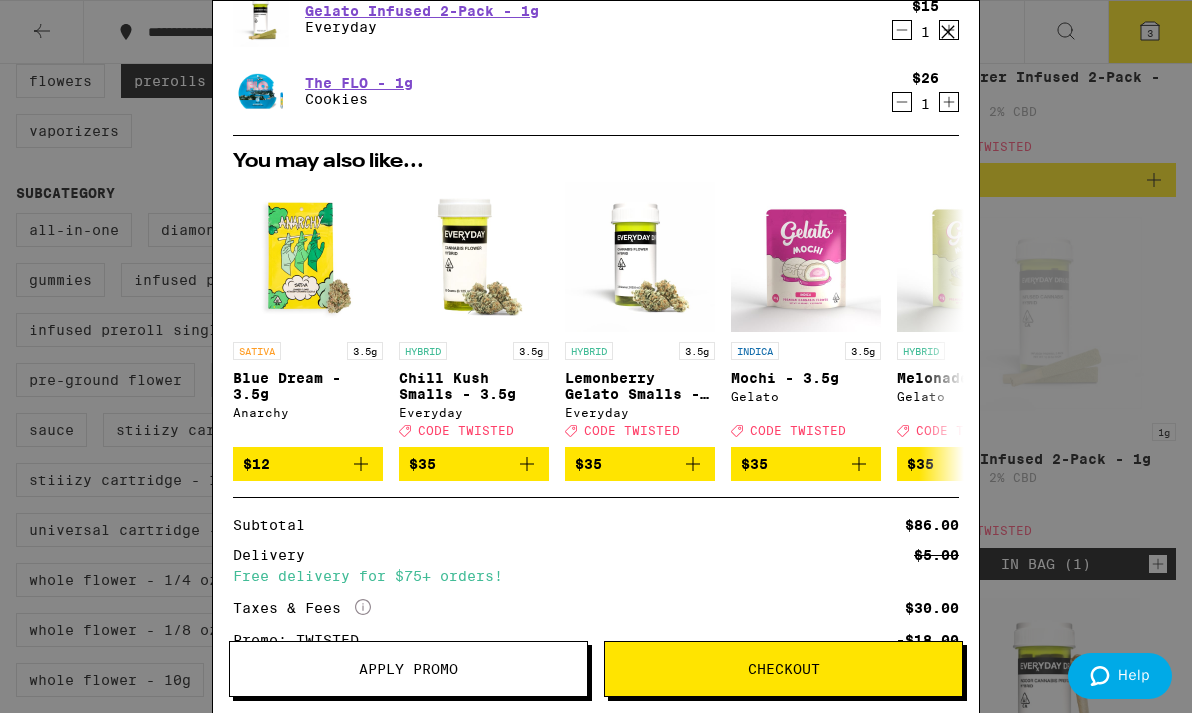 scroll, scrollTop: 0, scrollLeft: 0, axis: both 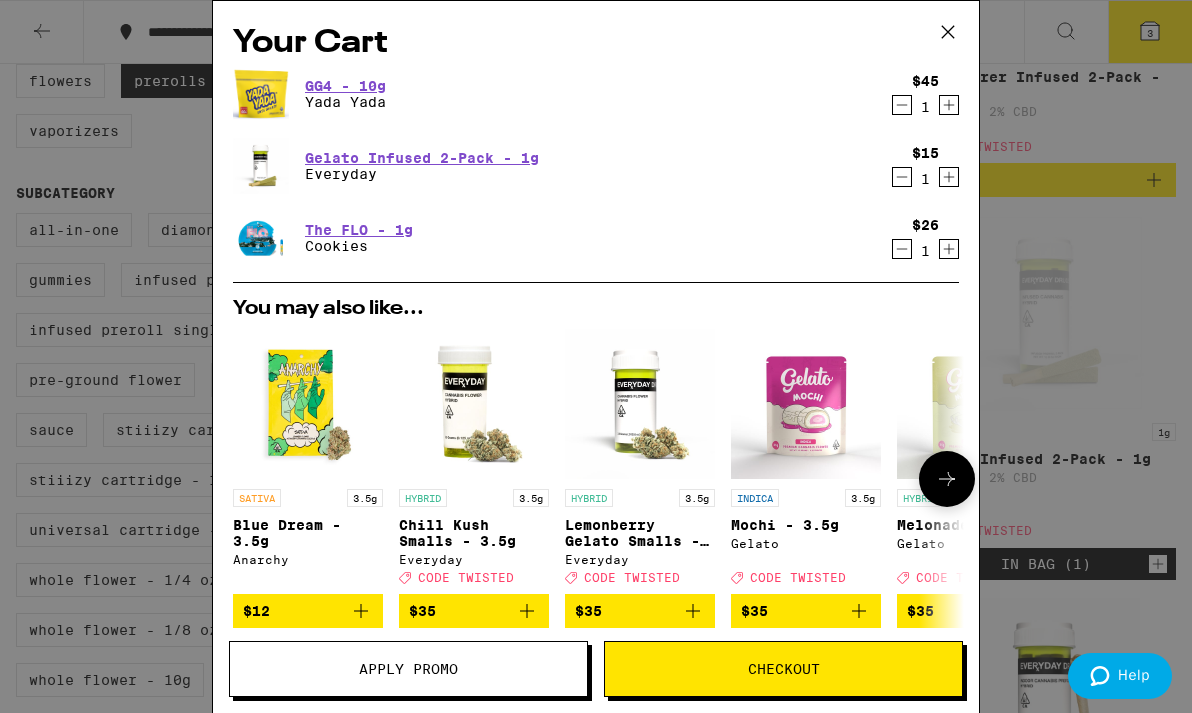 click at bounding box center (308, 404) 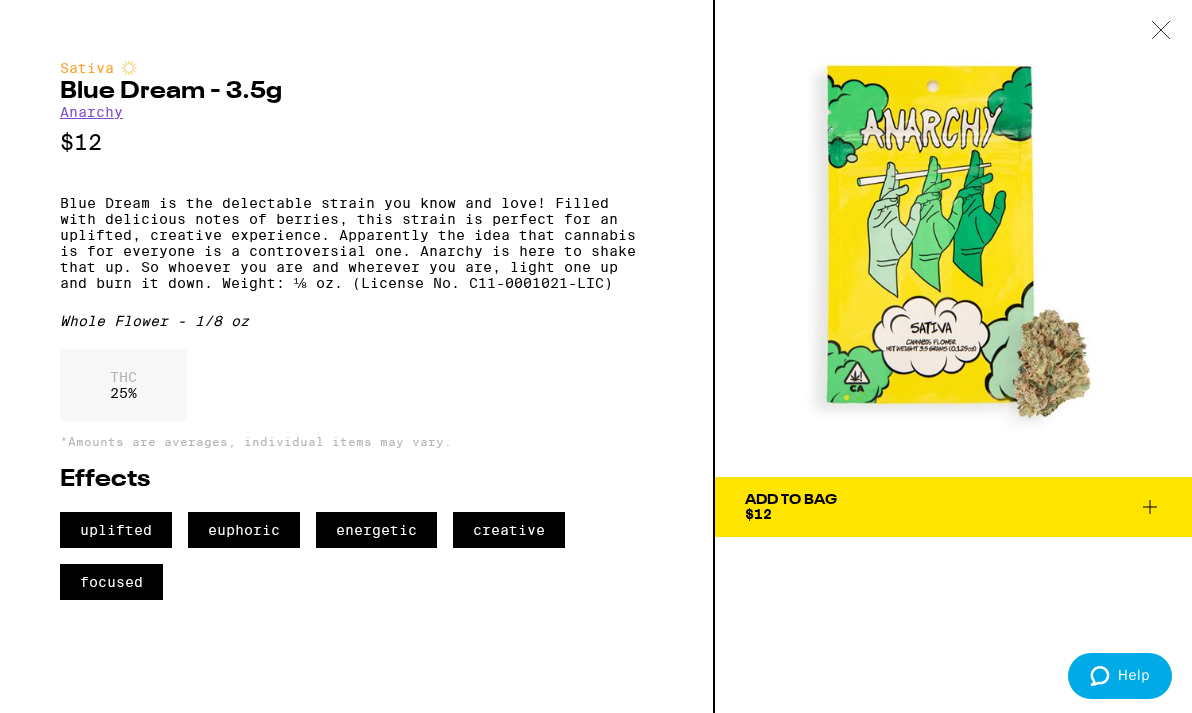 click 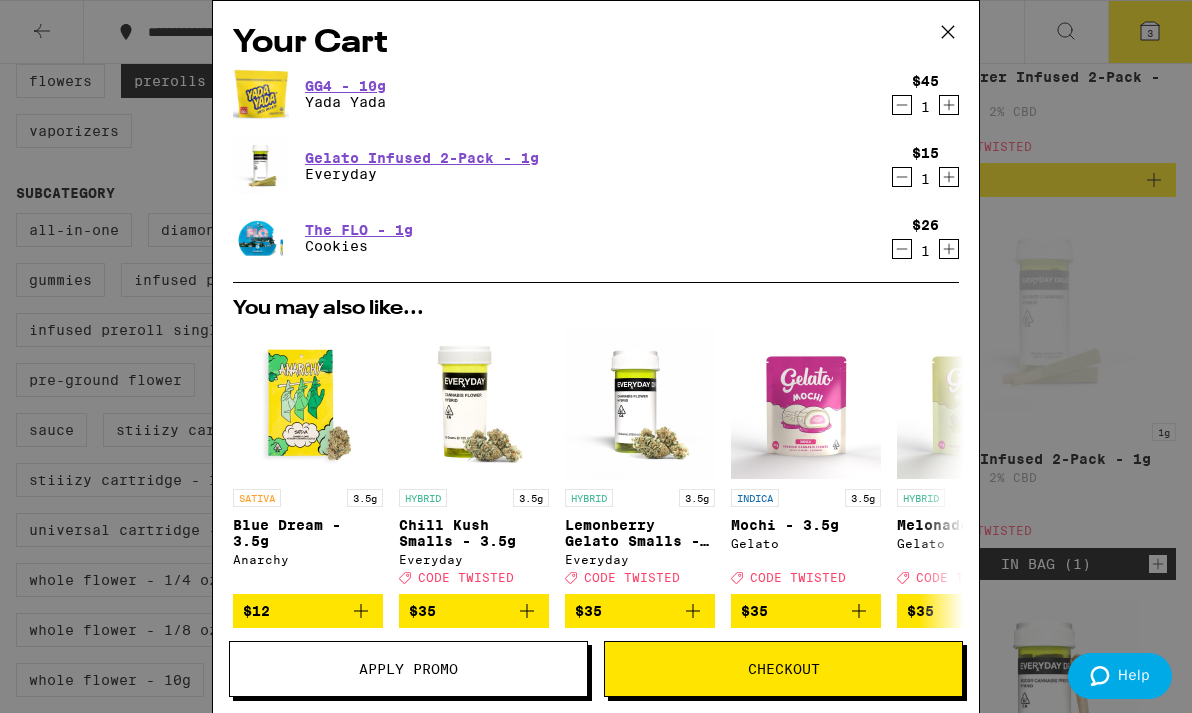 click 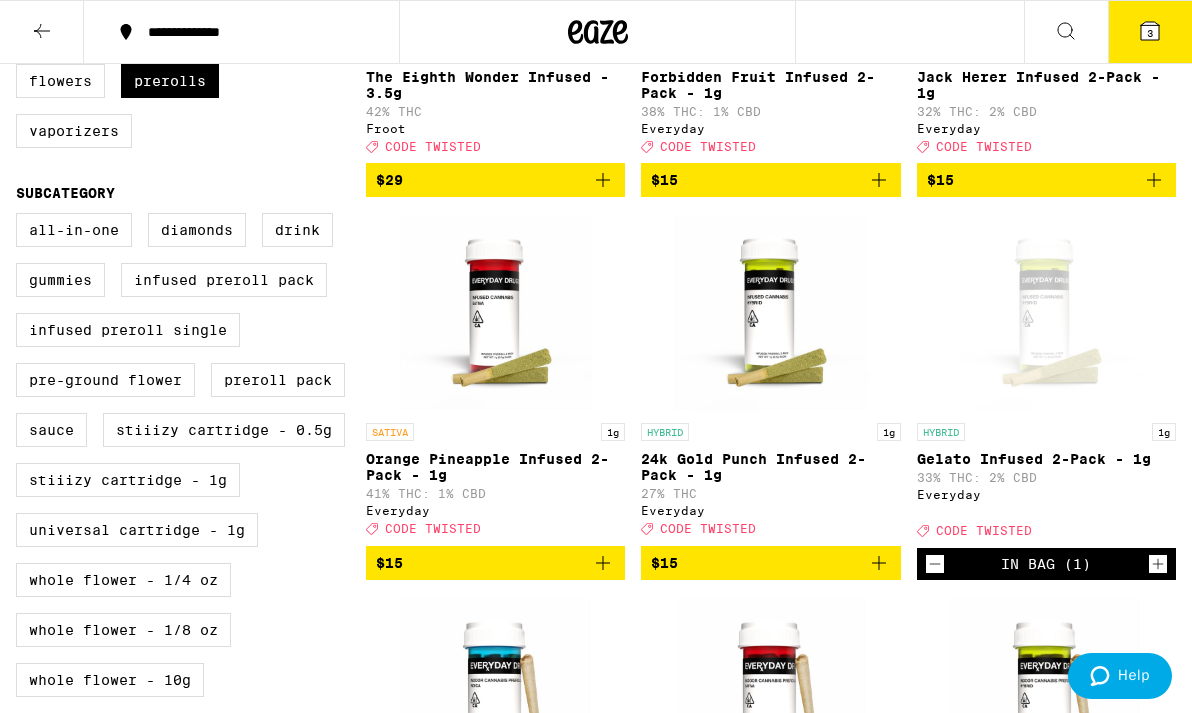 click on "3" at bounding box center [1150, 32] 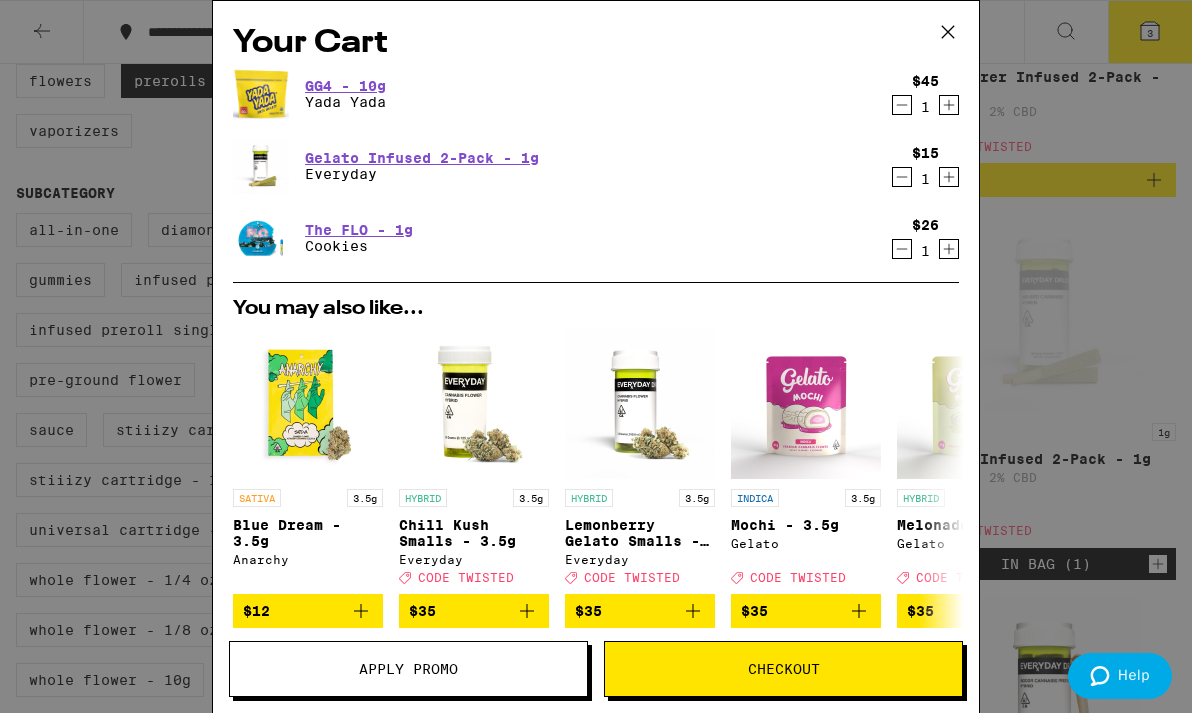click at bounding box center [948, 33] 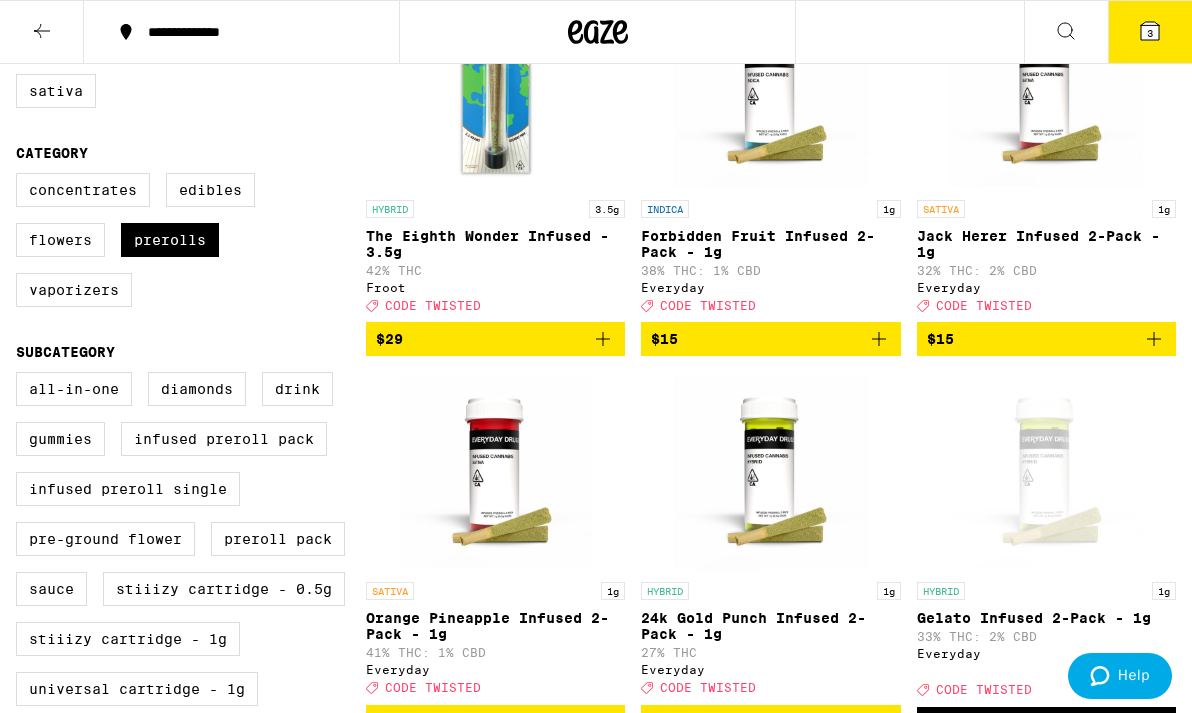 scroll, scrollTop: 282, scrollLeft: 0, axis: vertical 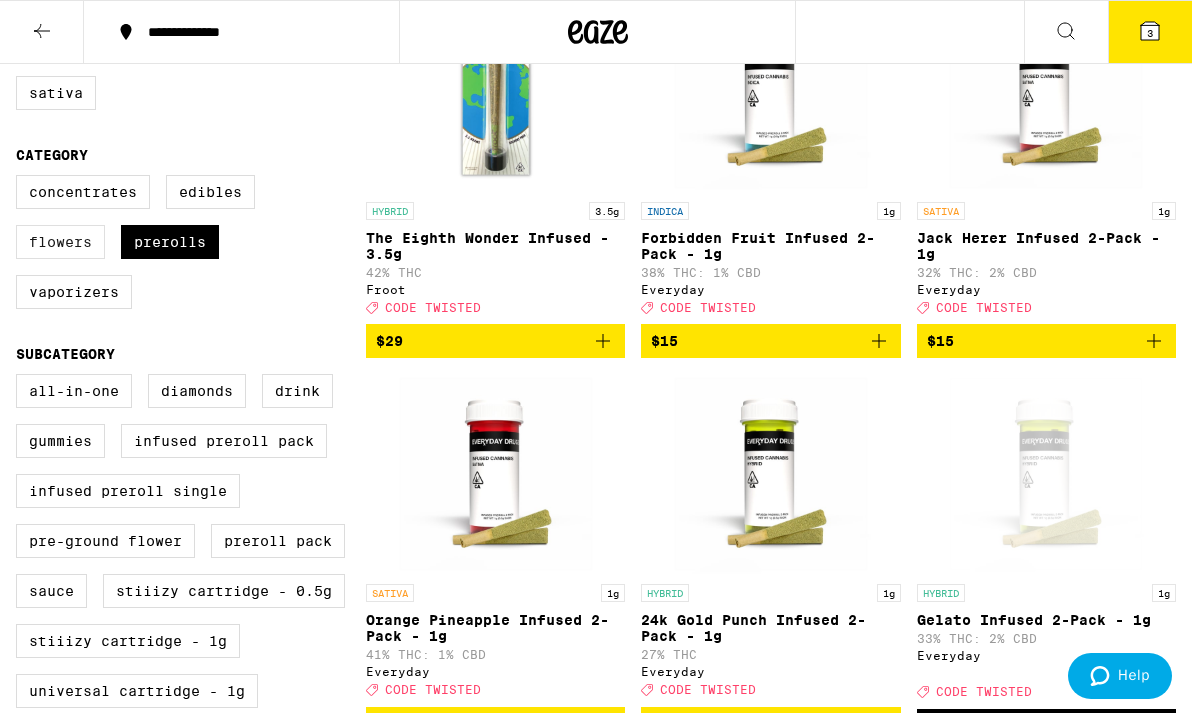 click on "Flowers" at bounding box center [60, 242] 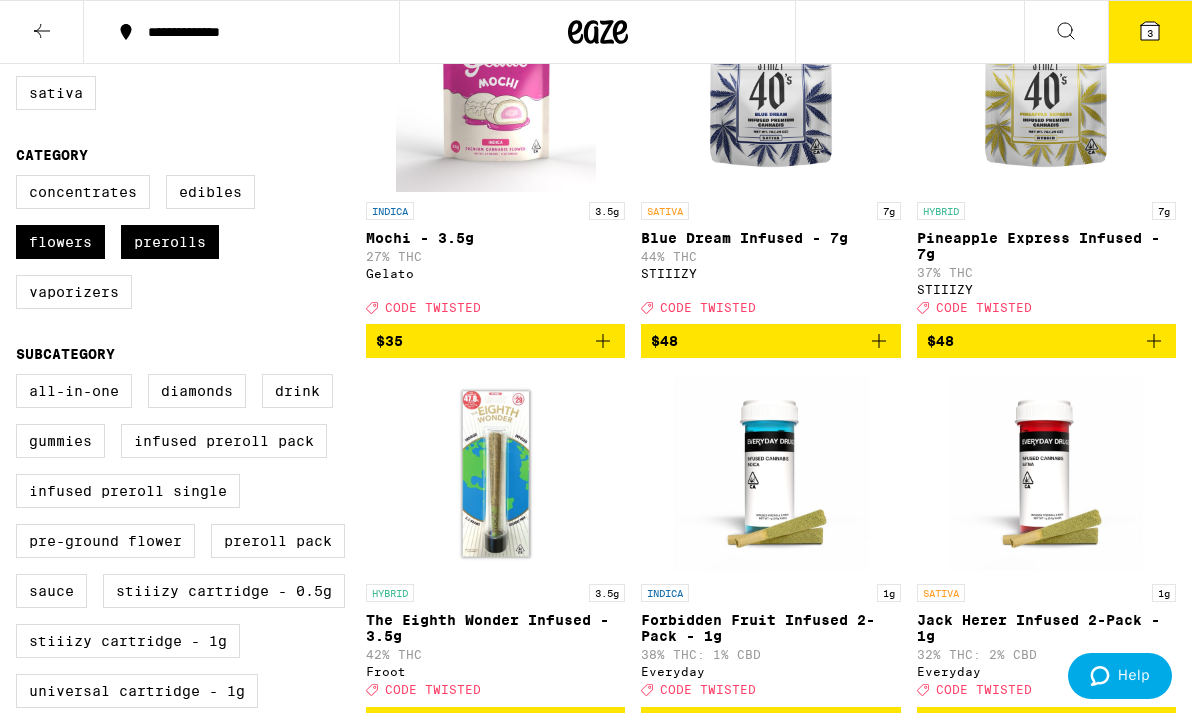 click on "Concentrates Edibles Flowers Prerolls Vaporizers" at bounding box center (191, 250) 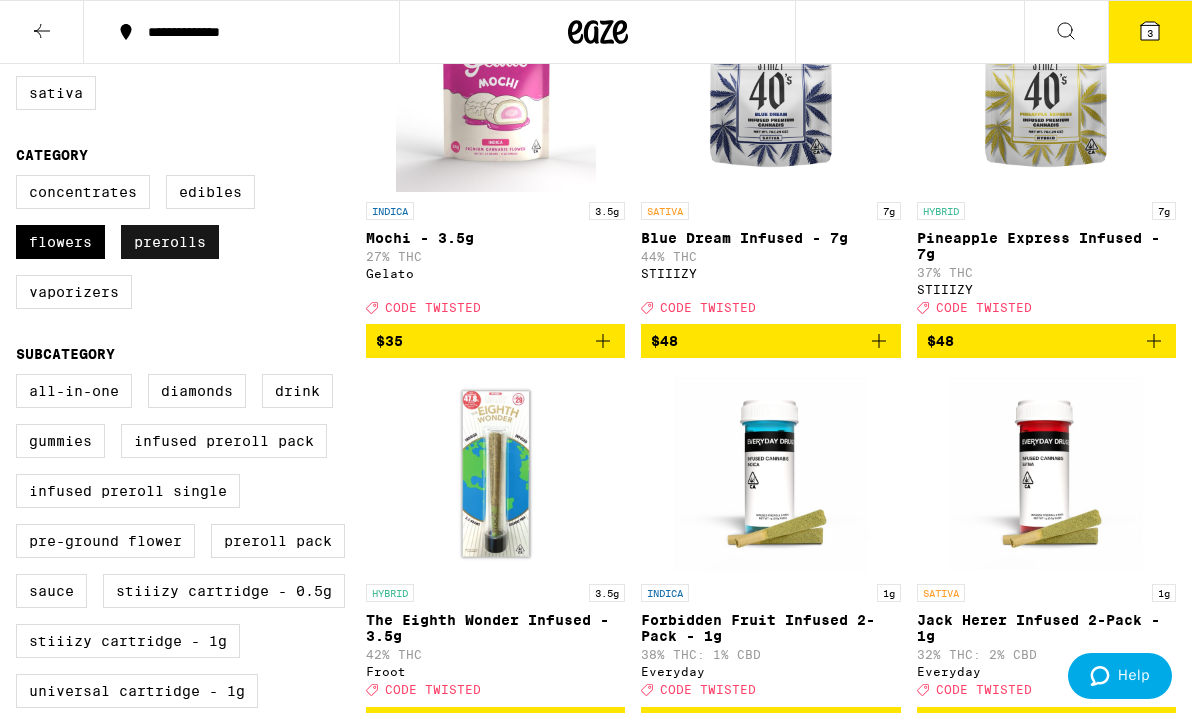 click on "Prerolls" at bounding box center [170, 242] 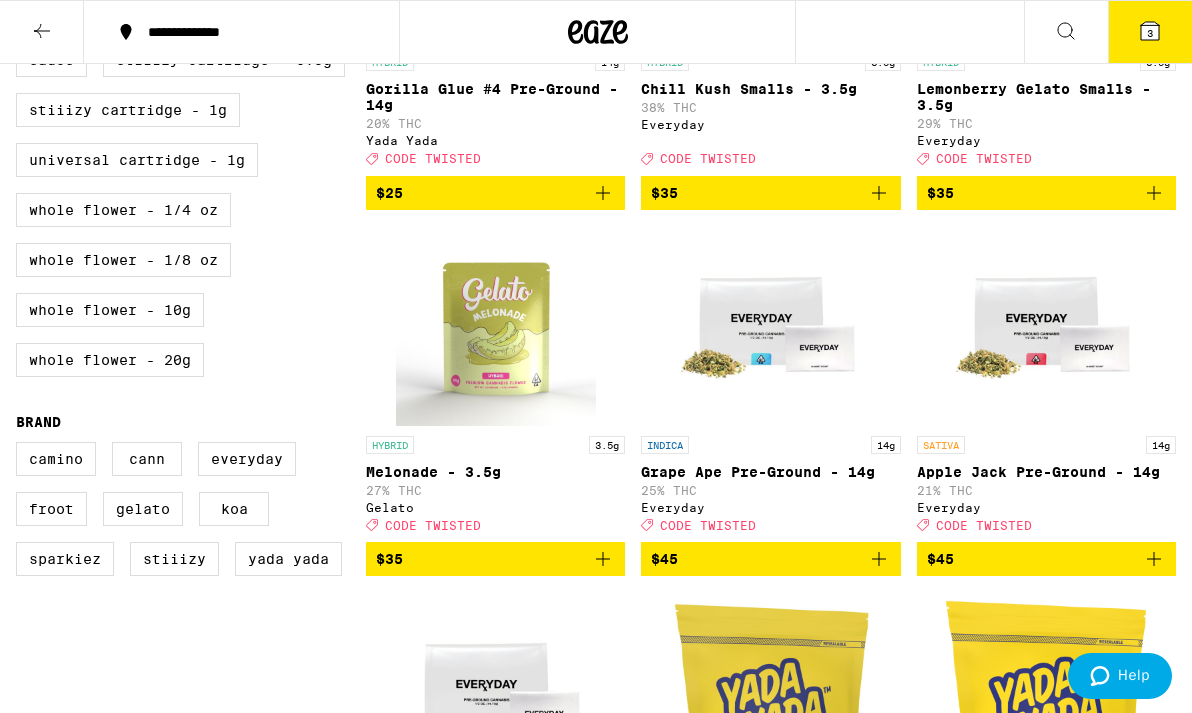 scroll, scrollTop: 982, scrollLeft: 0, axis: vertical 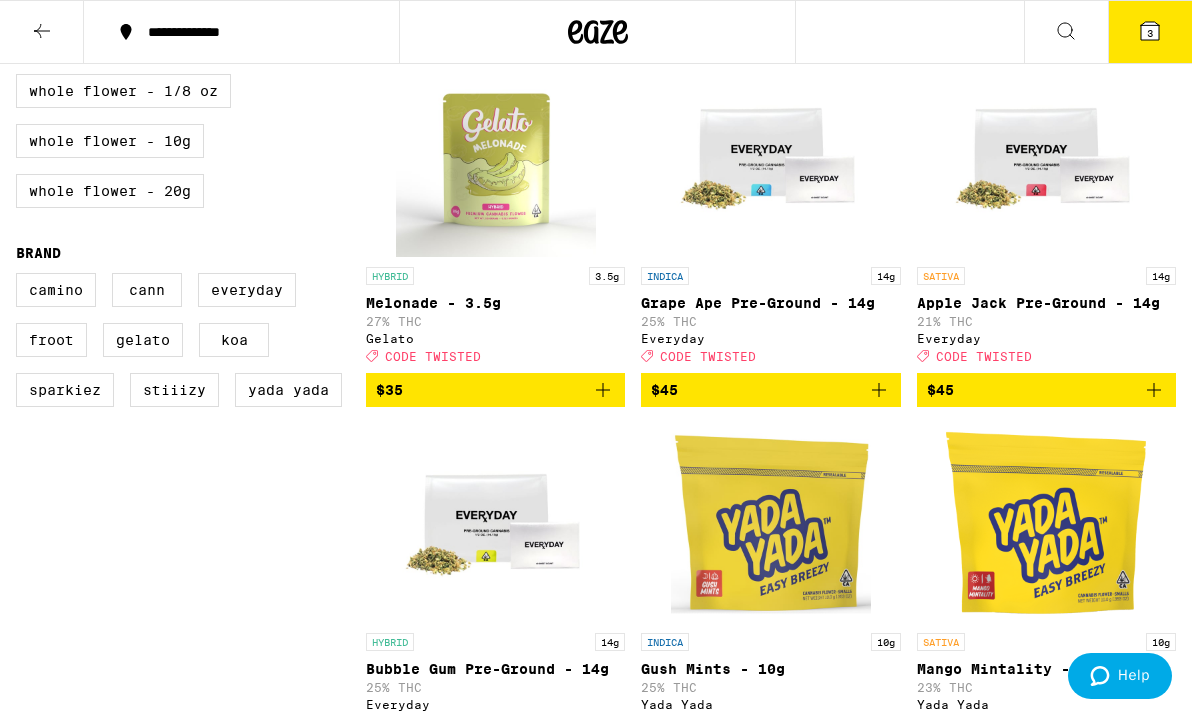 click at bounding box center [496, 157] 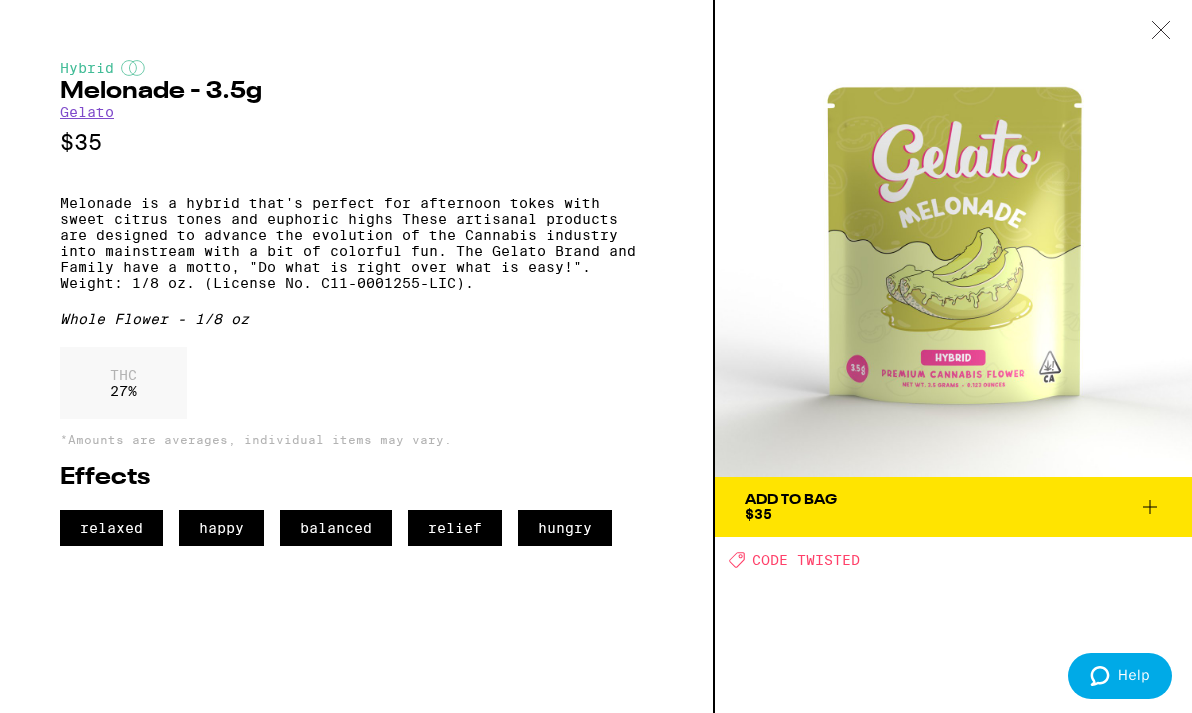 click 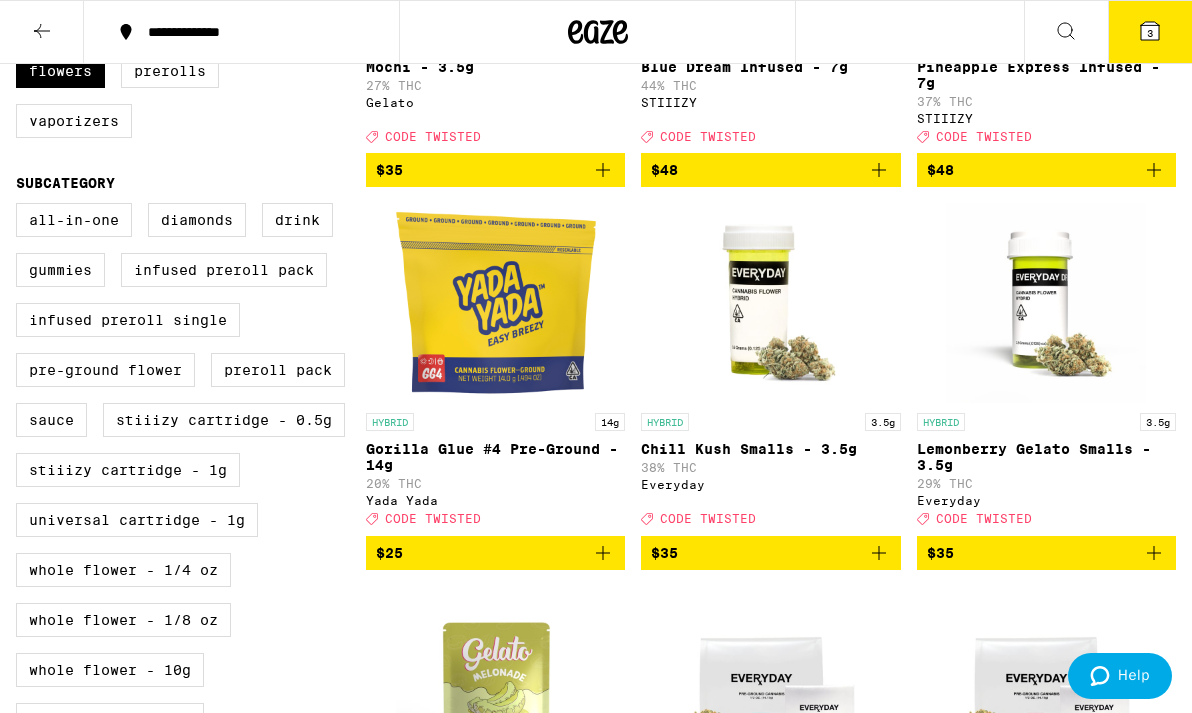 scroll, scrollTop: 474, scrollLeft: 0, axis: vertical 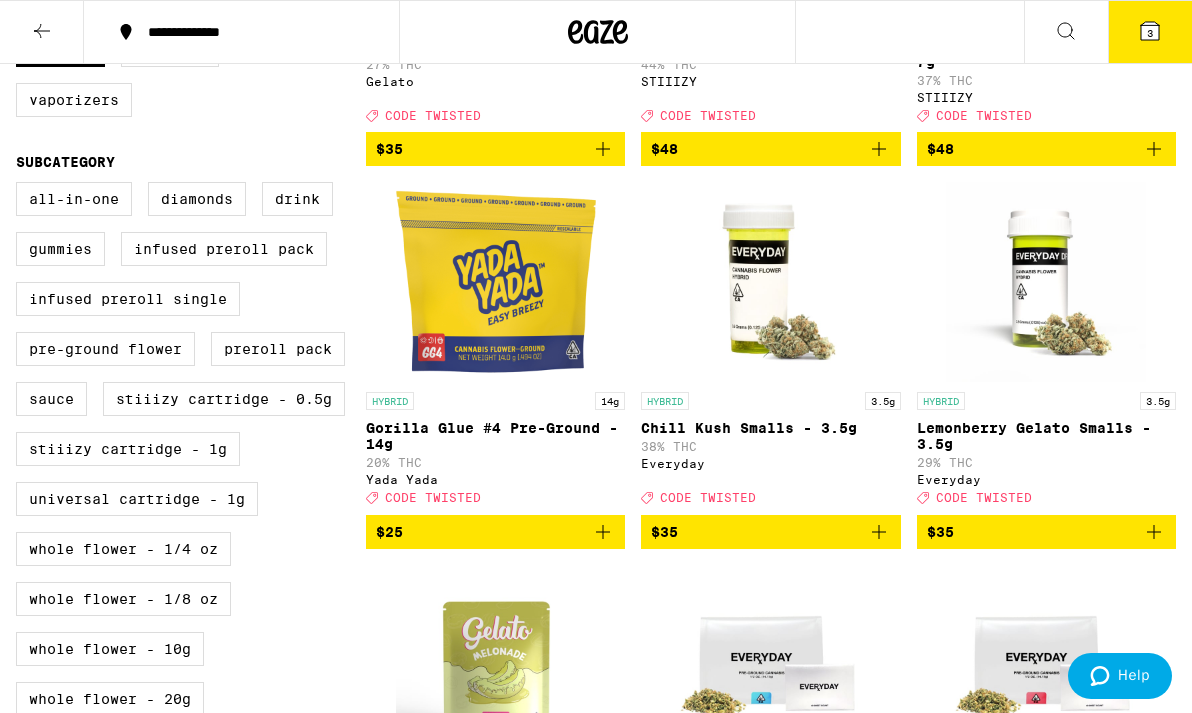 click at bounding box center [496, 282] 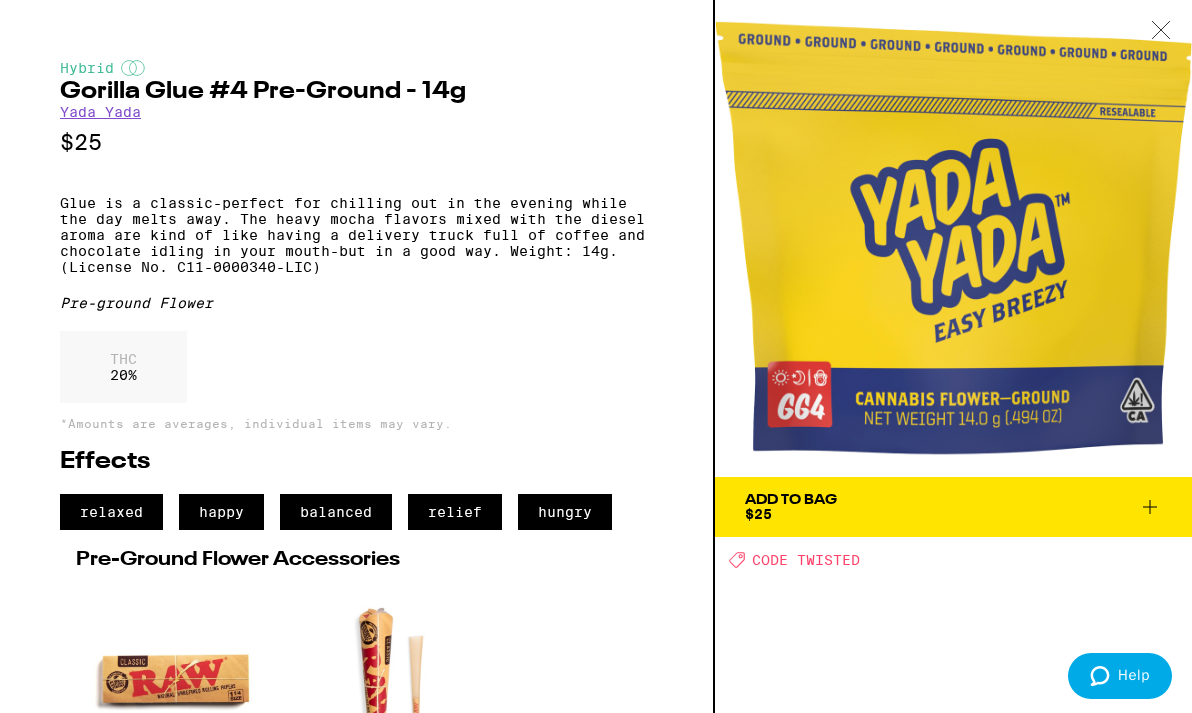 click 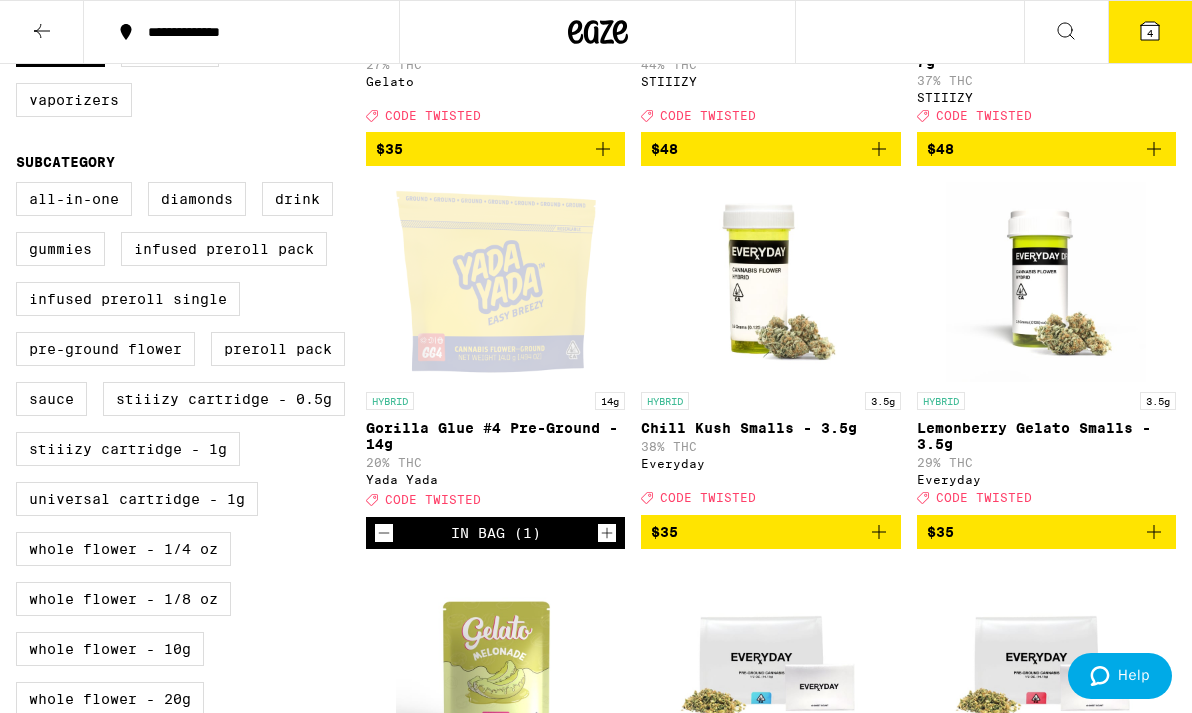 click on "4" at bounding box center (1150, 33) 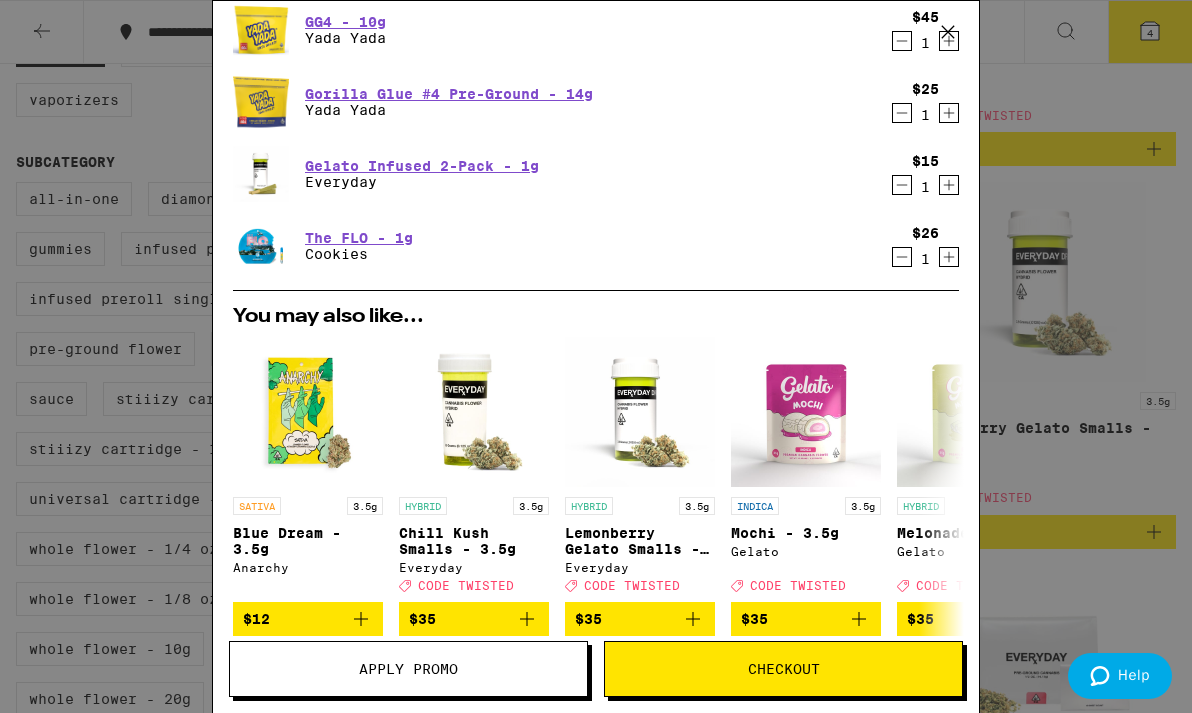 scroll, scrollTop: 0, scrollLeft: 0, axis: both 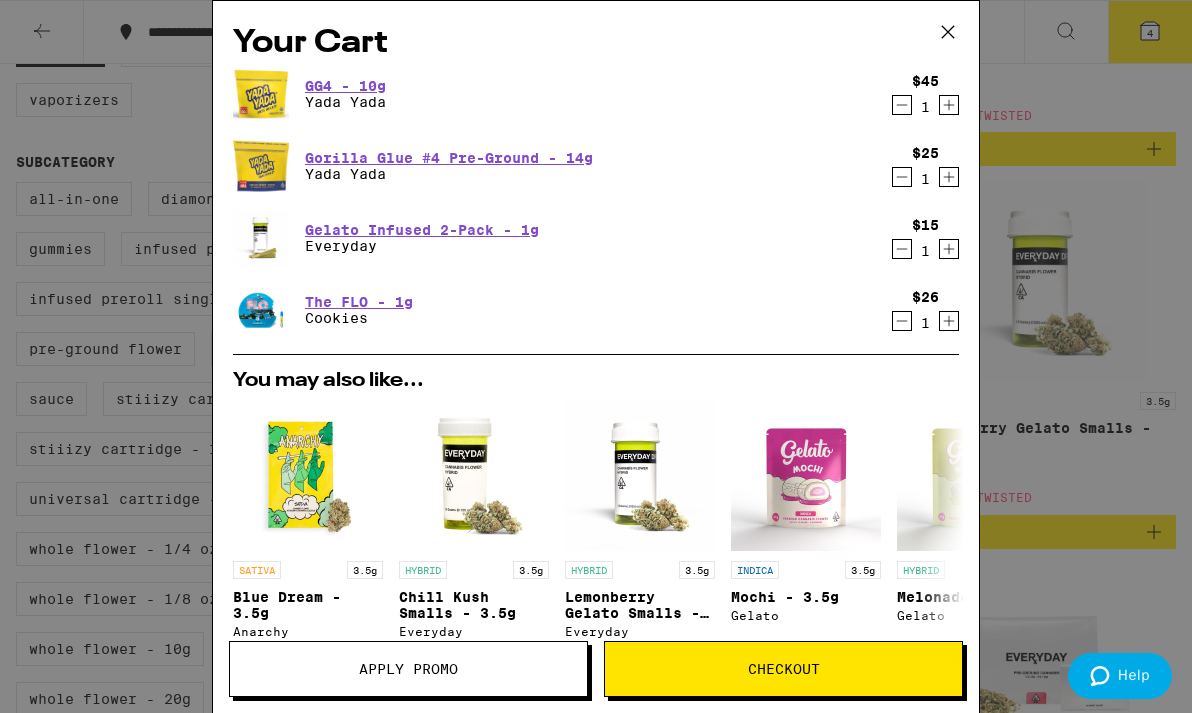 click 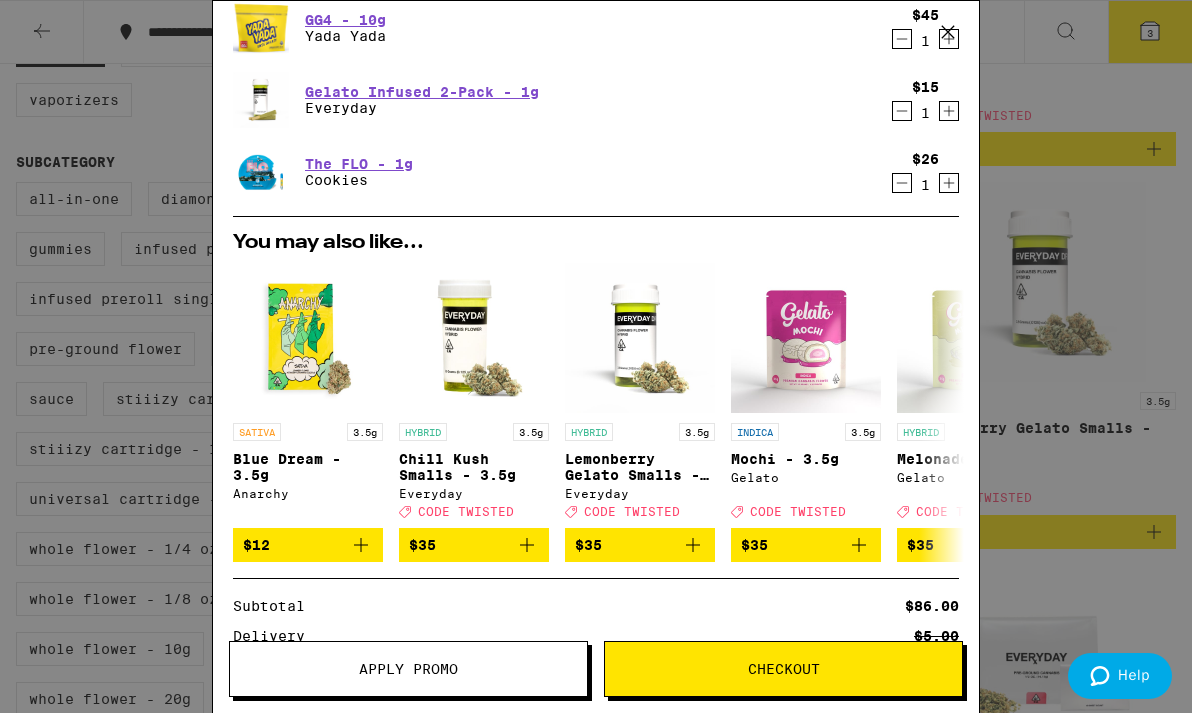 scroll, scrollTop: 72, scrollLeft: 0, axis: vertical 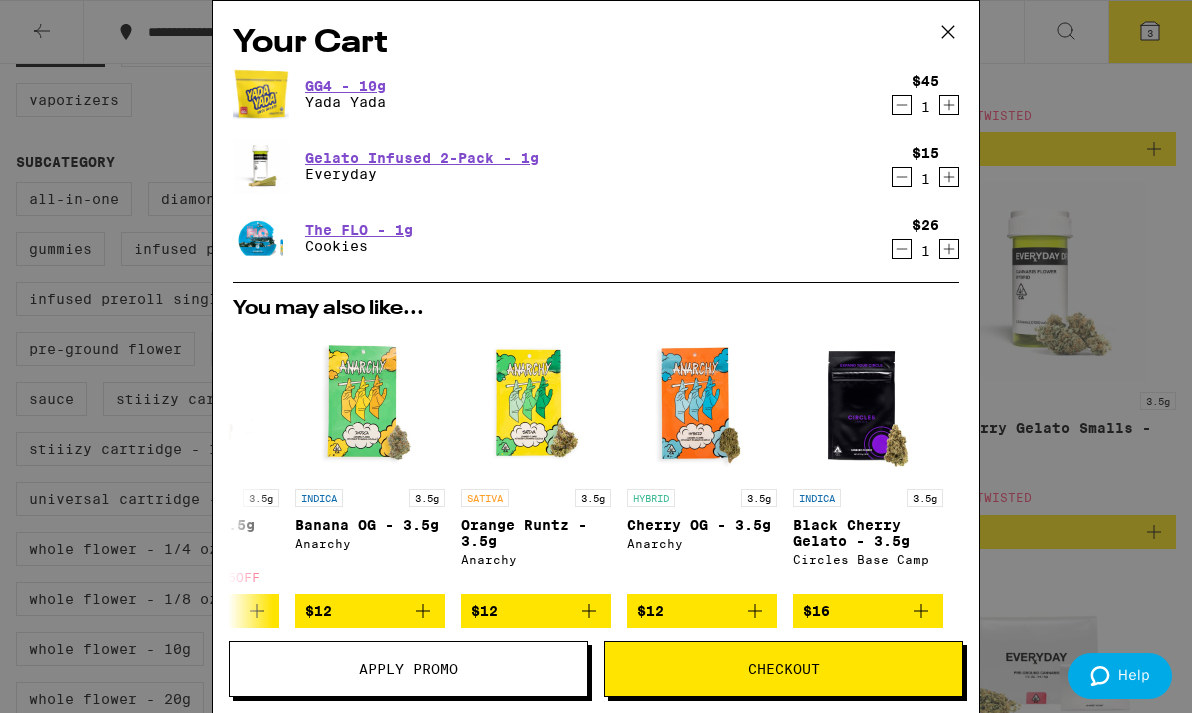 click 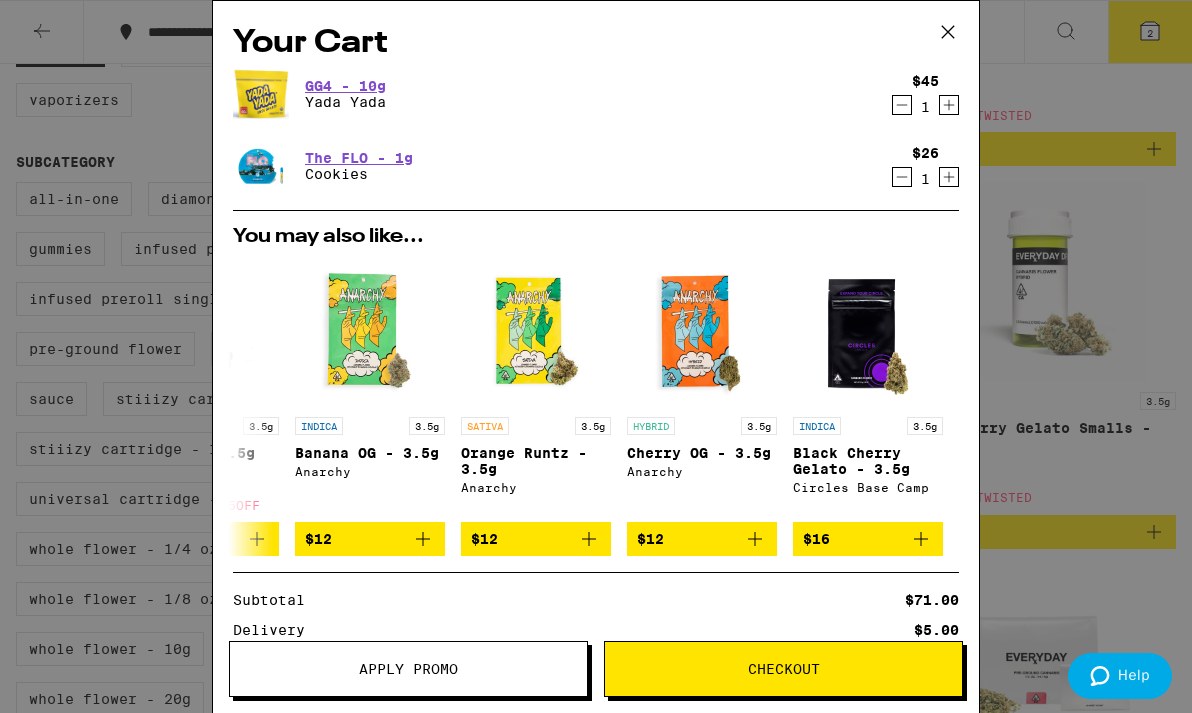 click on "Your Cart GG4 - 10g Yada Yada $45 1 The FLO - 1g Cookies $26 1 You may also like... SATIVA 3.5g Blue Dream - 3.5g Anarchy $12 HYBRID 3.5g Chill Kush Smalls - 3.5g Everyday Deal Created with Sketch. CODE TWISTED $35 HYBRID 3.5g Lemonberry Gelato Smalls - 3.5g Everyday Deal Created with Sketch. CODE TWISTED $35 INDICA 3.5g Mochi - 3.5g Gelato Deal Created with Sketch. CODE TWISTED $35 HYBRID 3.5g Melonade - 3.5g Gelato Deal Created with Sketch. CODE TWISTED $35 HYBRID 3.5g Zerealz - 3.5g Ember Valley Deal Created with Sketch. USE CODE 35OFF $50 INDICA 3.5g Banana OG - 3.5g Anarchy $12 SATIVA 3.5g Orange Runtz - 3.5g Anarchy $12 HYBRID 3.5g Cherry OG - 3.5g Anarchy $12 INDICA 3.5g Black Cherry Gelato - 3.5g Circles Base Camp $16 Subtotal $71.00 Delivery $5.00 Add $4 to get free delivery! Taxes & Fees More Info $27.50 Promo: TWISTED -$13.50 Order Total $90.00 ⚠️ www.P65Warnings.ca.gov Apply Promo Checkout" at bounding box center [596, 356] 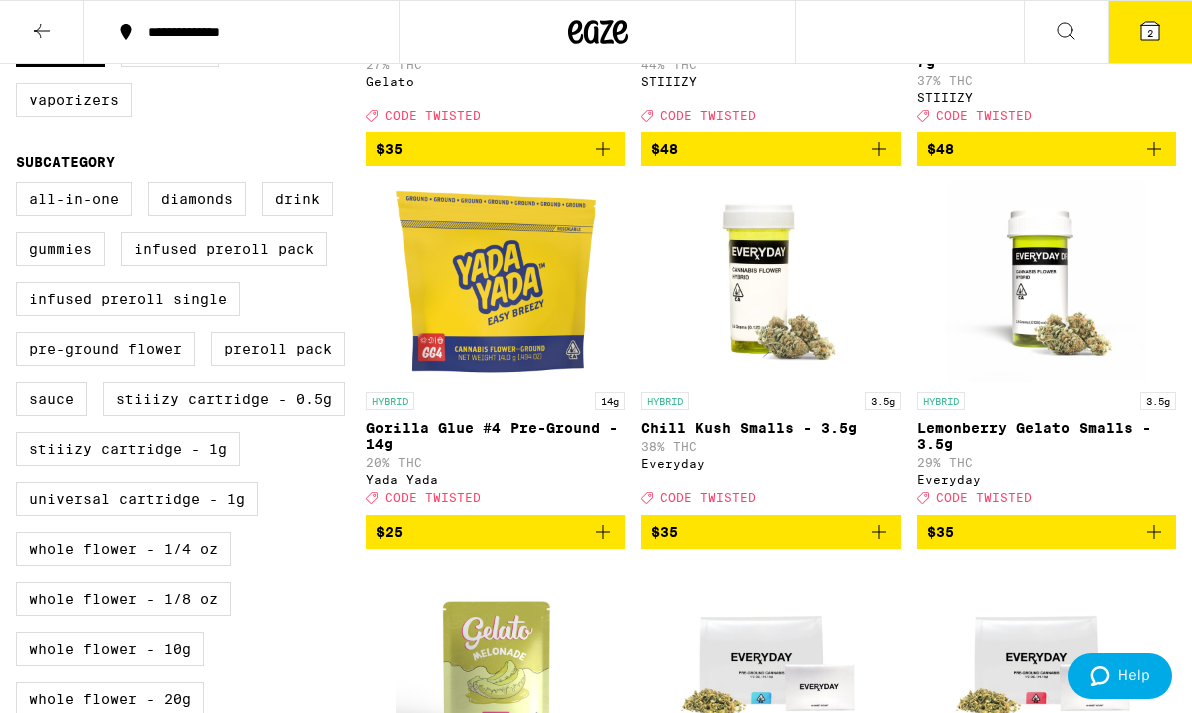 click 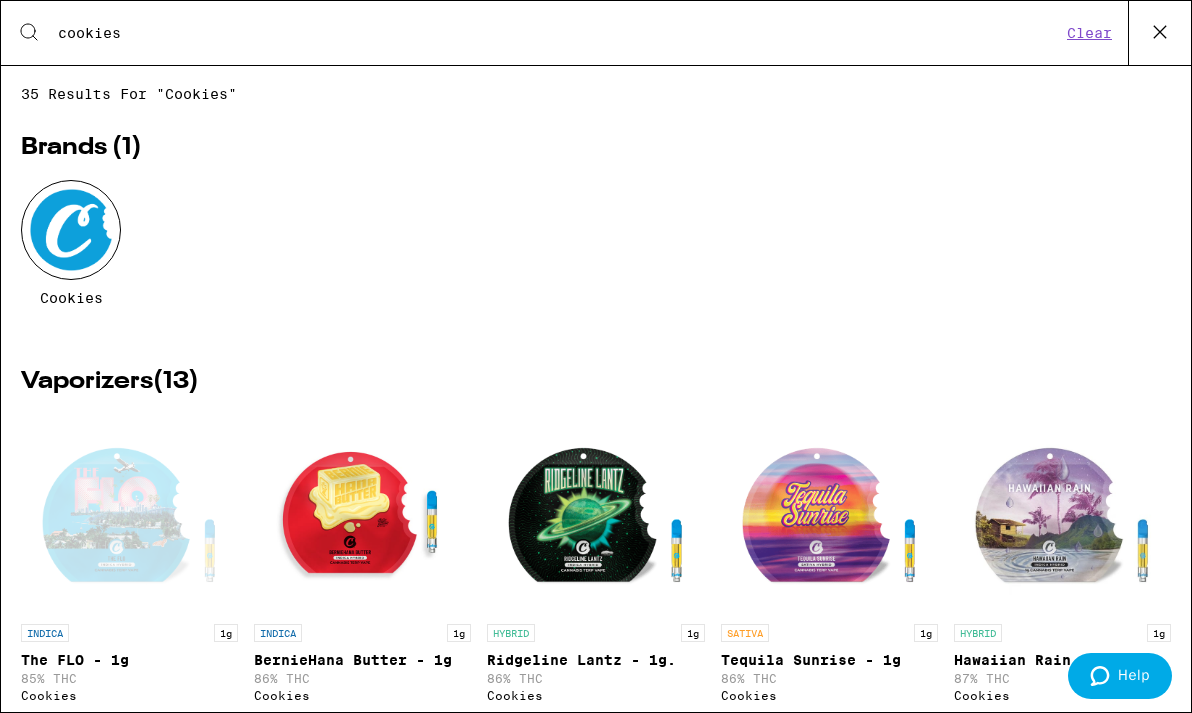 type on "cookies" 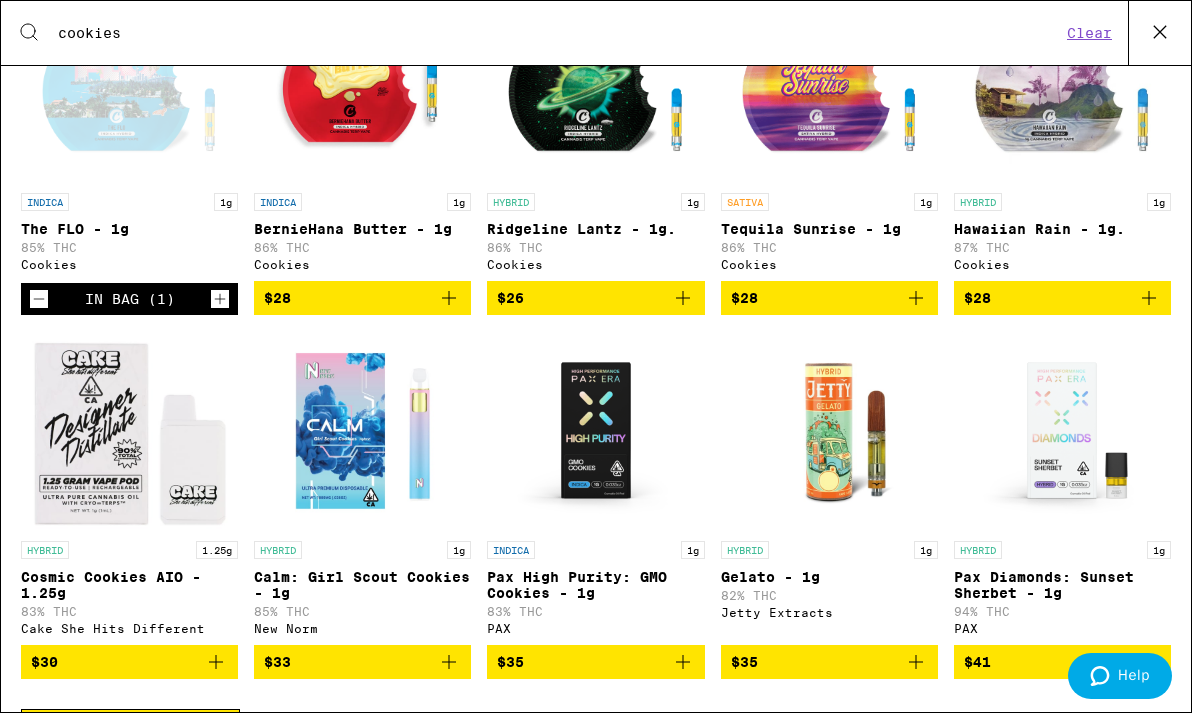 scroll, scrollTop: 449, scrollLeft: 0, axis: vertical 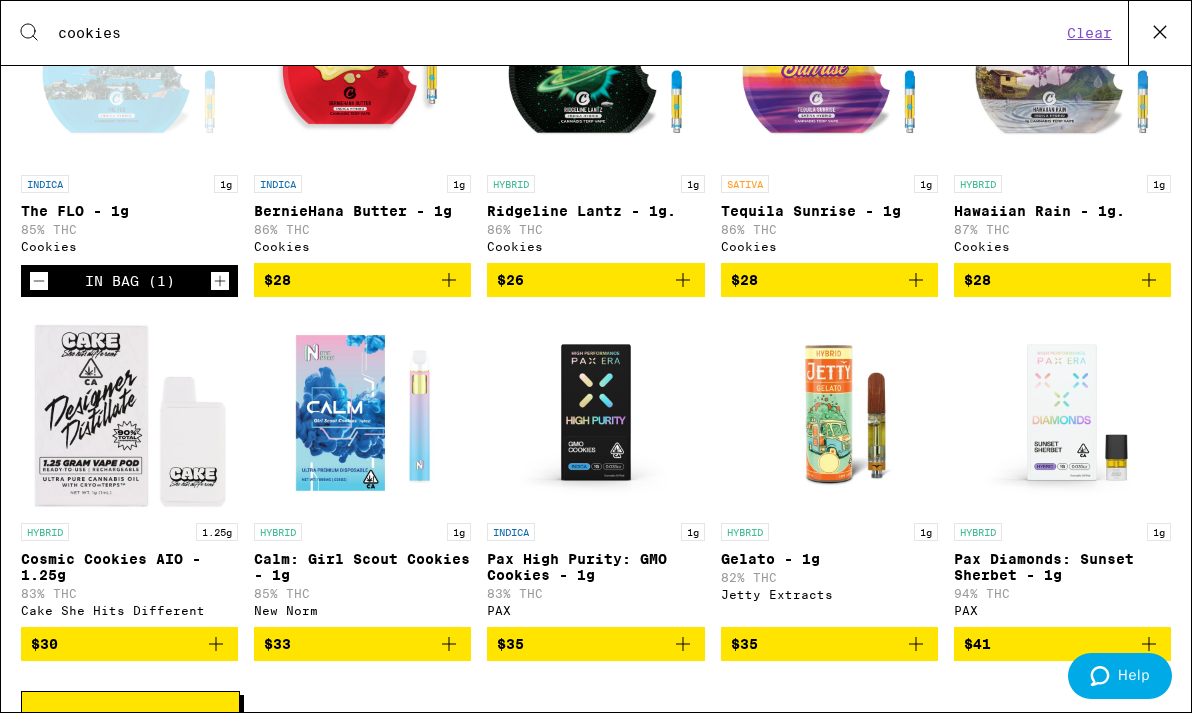 click 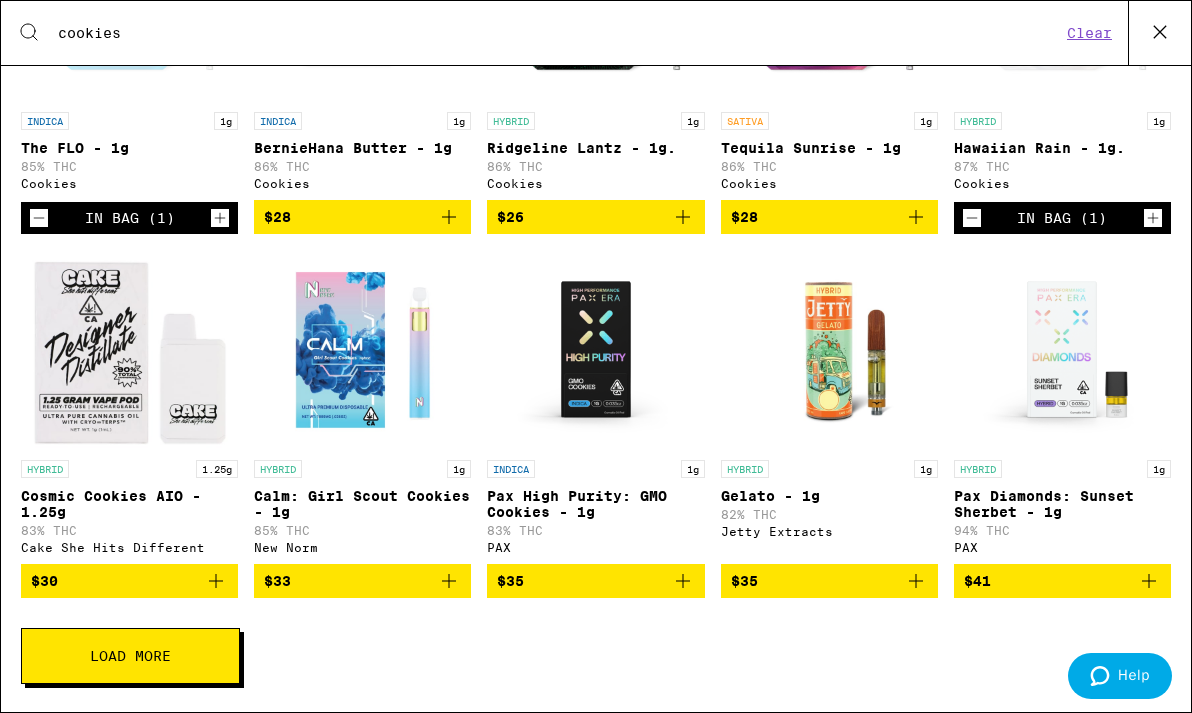 scroll, scrollTop: 0, scrollLeft: 0, axis: both 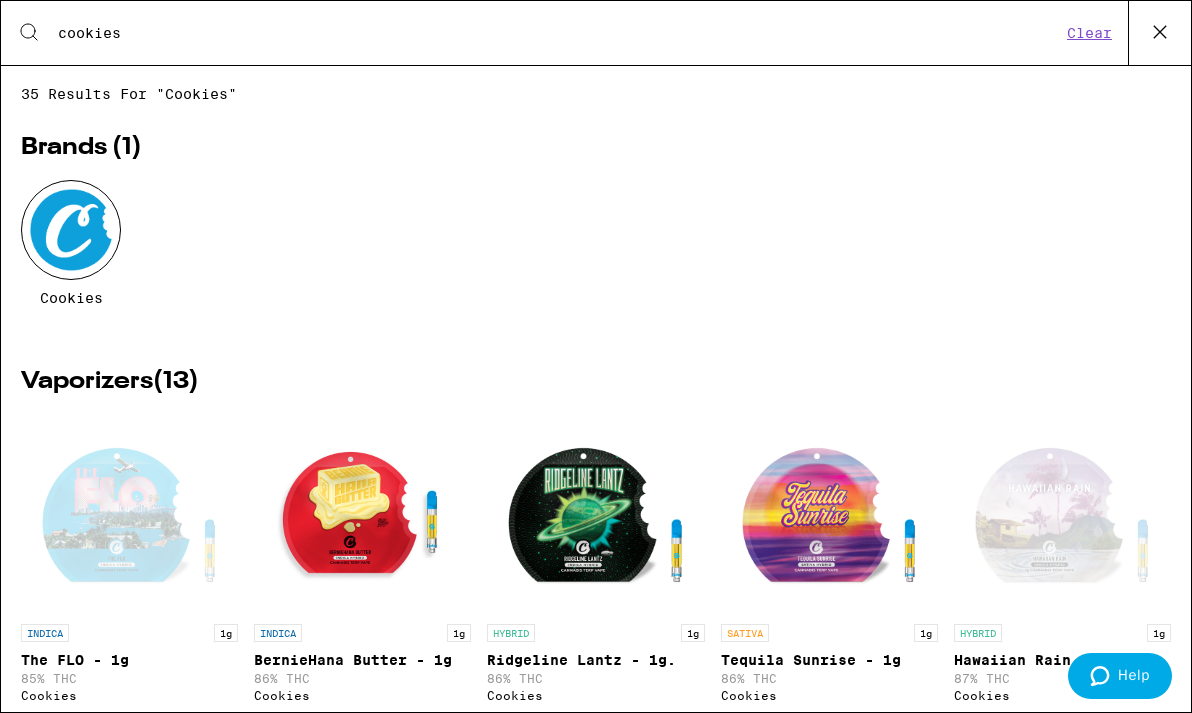 click 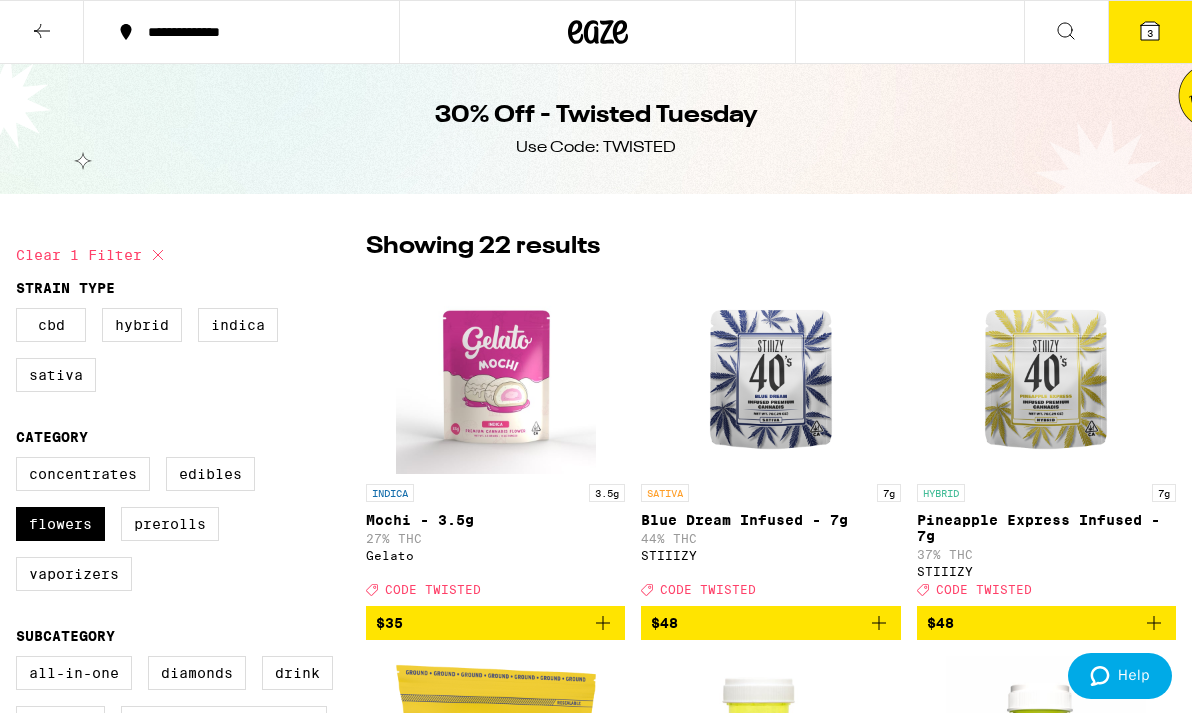 click 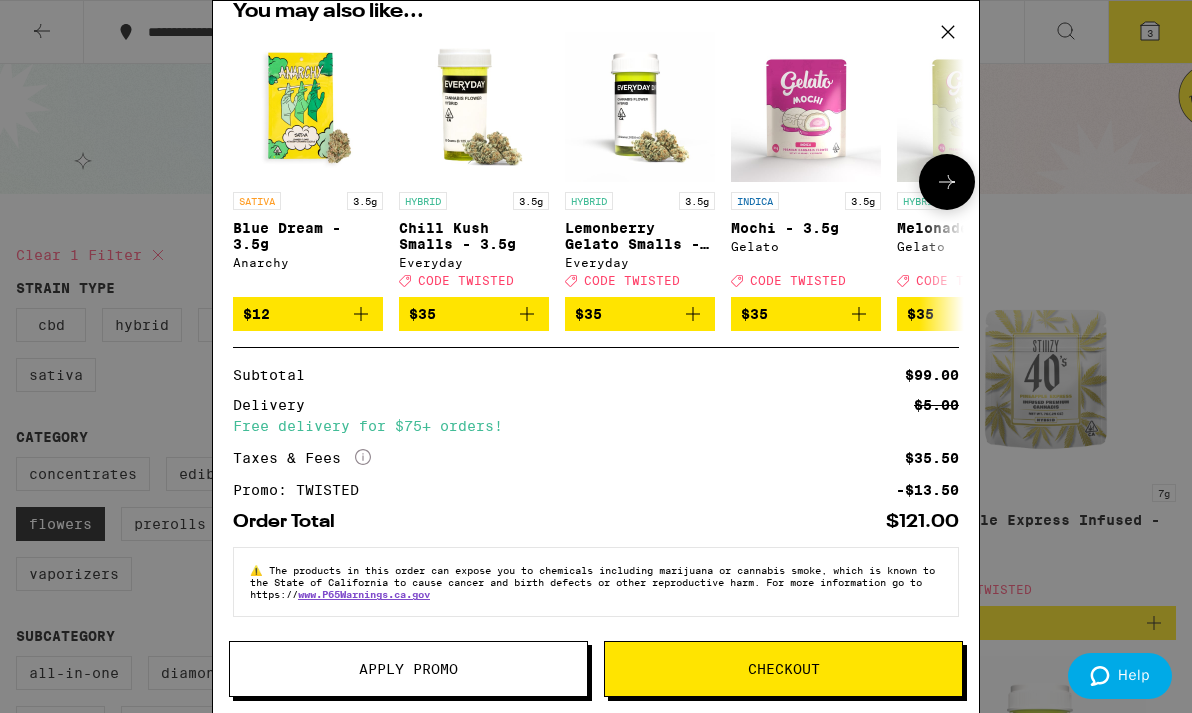 scroll, scrollTop: 0, scrollLeft: 0, axis: both 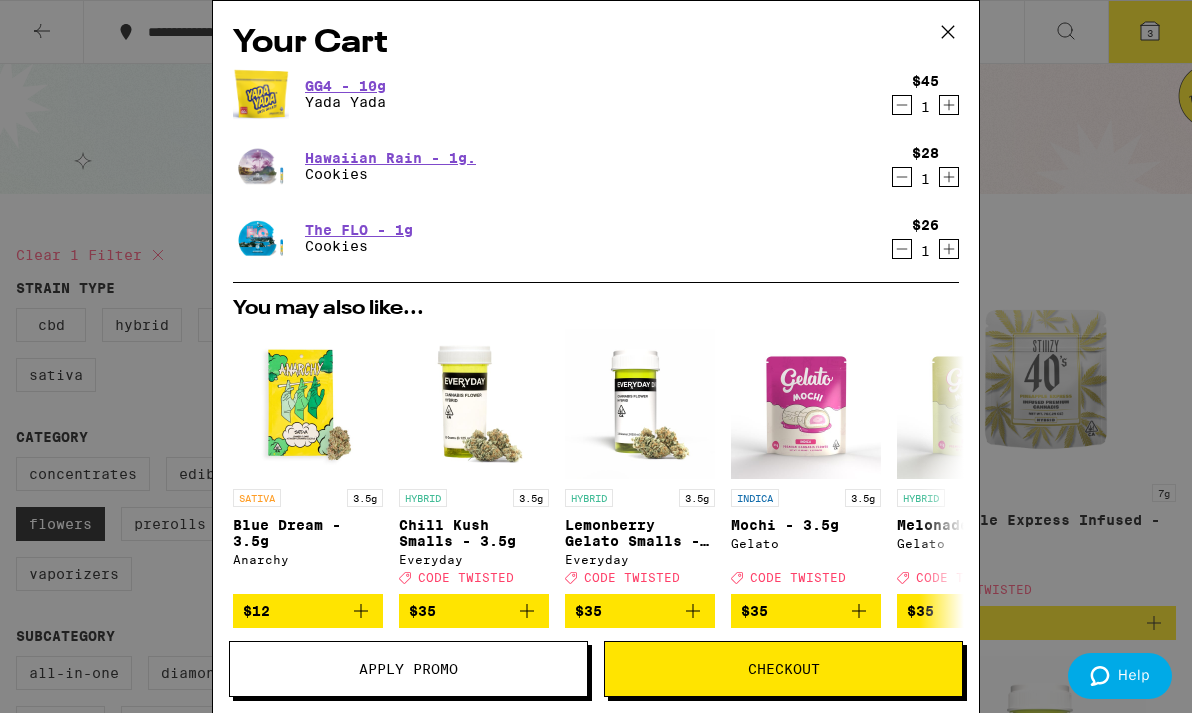 click 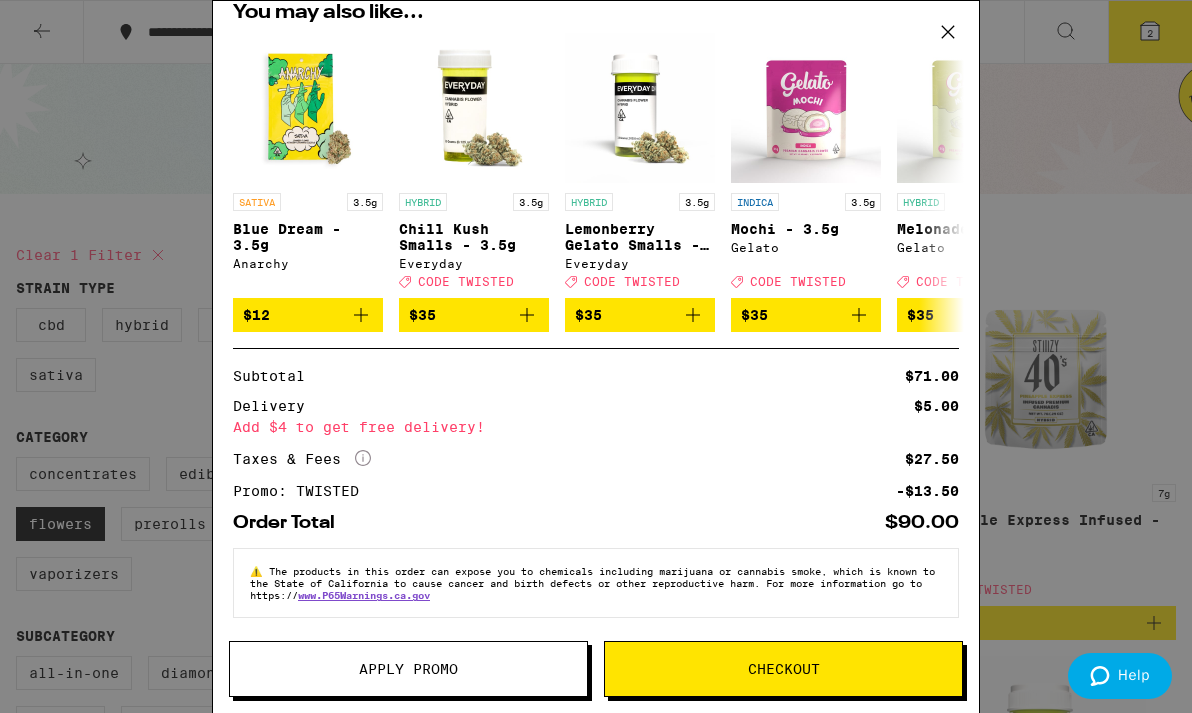 scroll, scrollTop: 239, scrollLeft: 0, axis: vertical 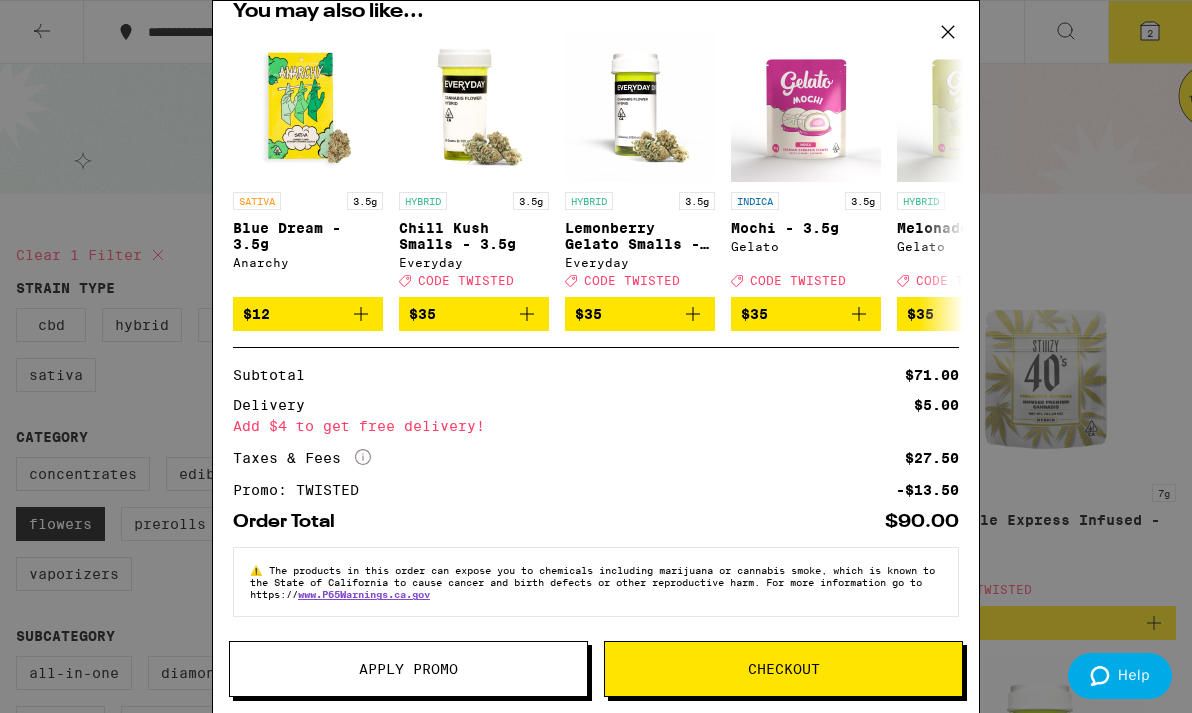 click 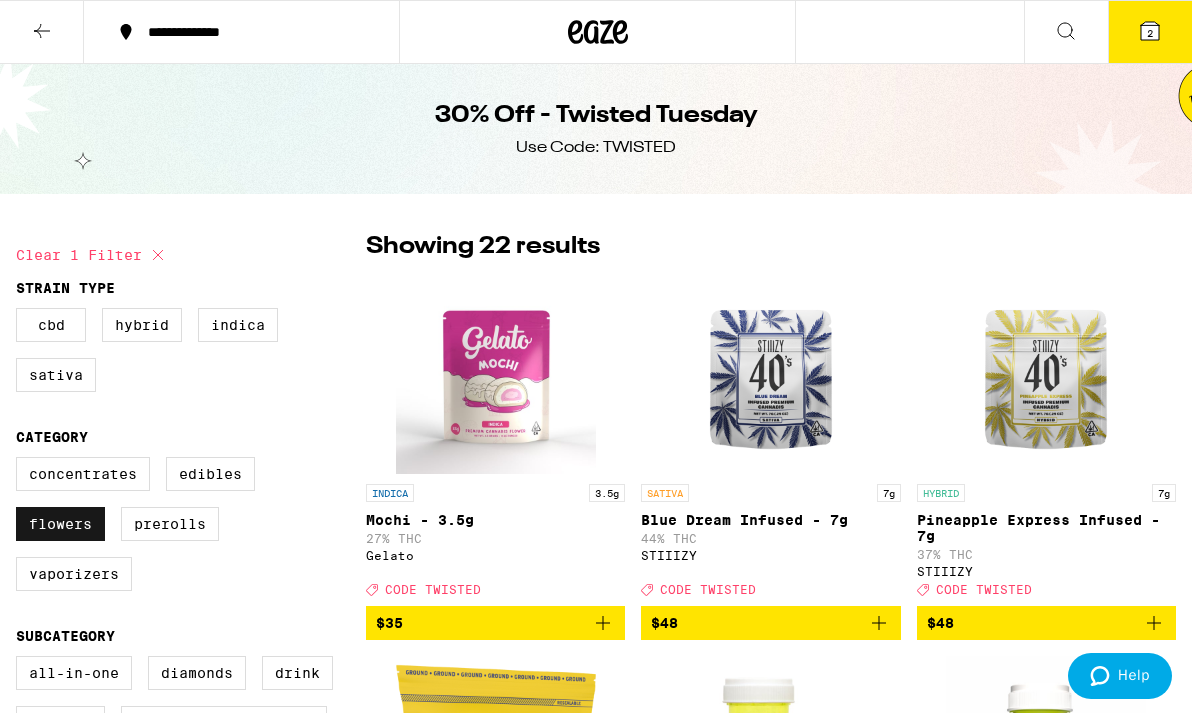 click on "Flowers" at bounding box center [60, 524] 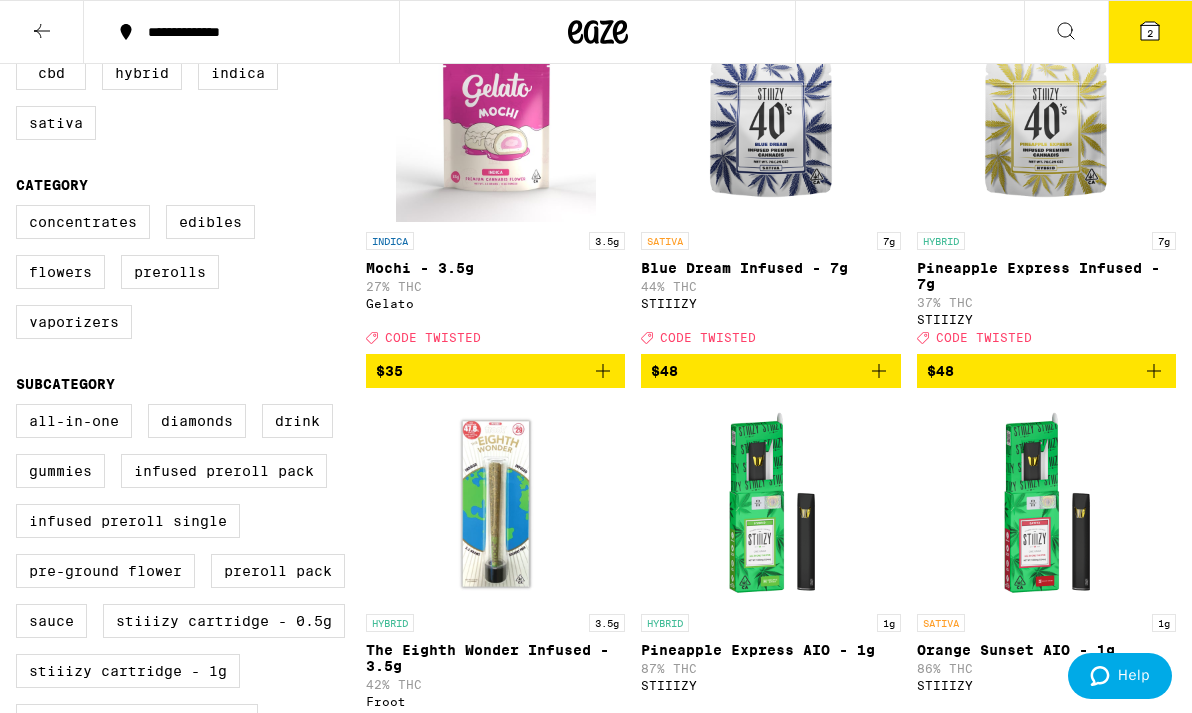 scroll, scrollTop: 250, scrollLeft: 0, axis: vertical 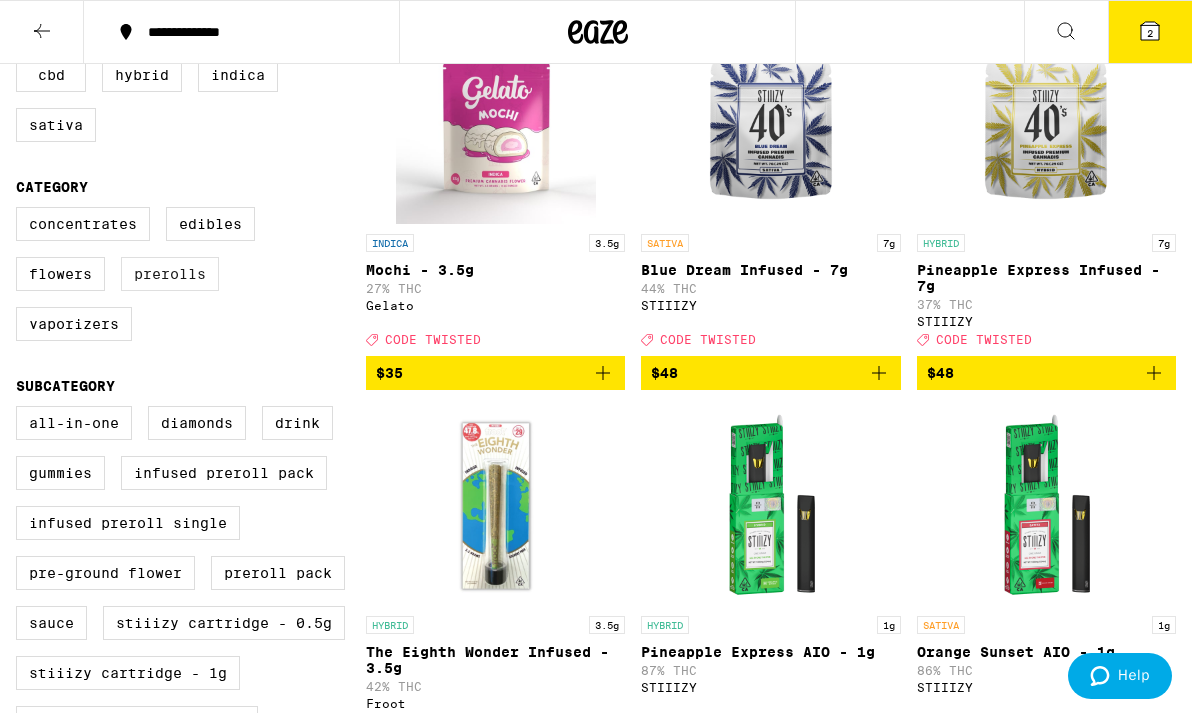 click on "Prerolls" at bounding box center (170, 274) 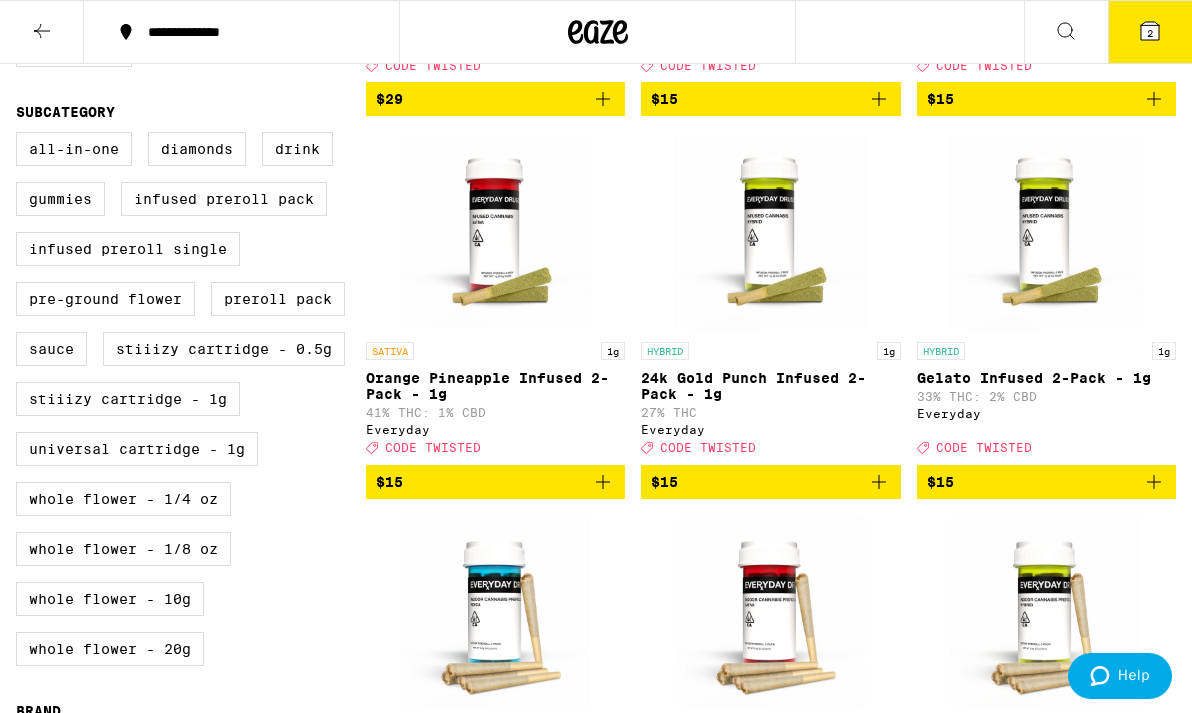 scroll, scrollTop: 525, scrollLeft: 0, axis: vertical 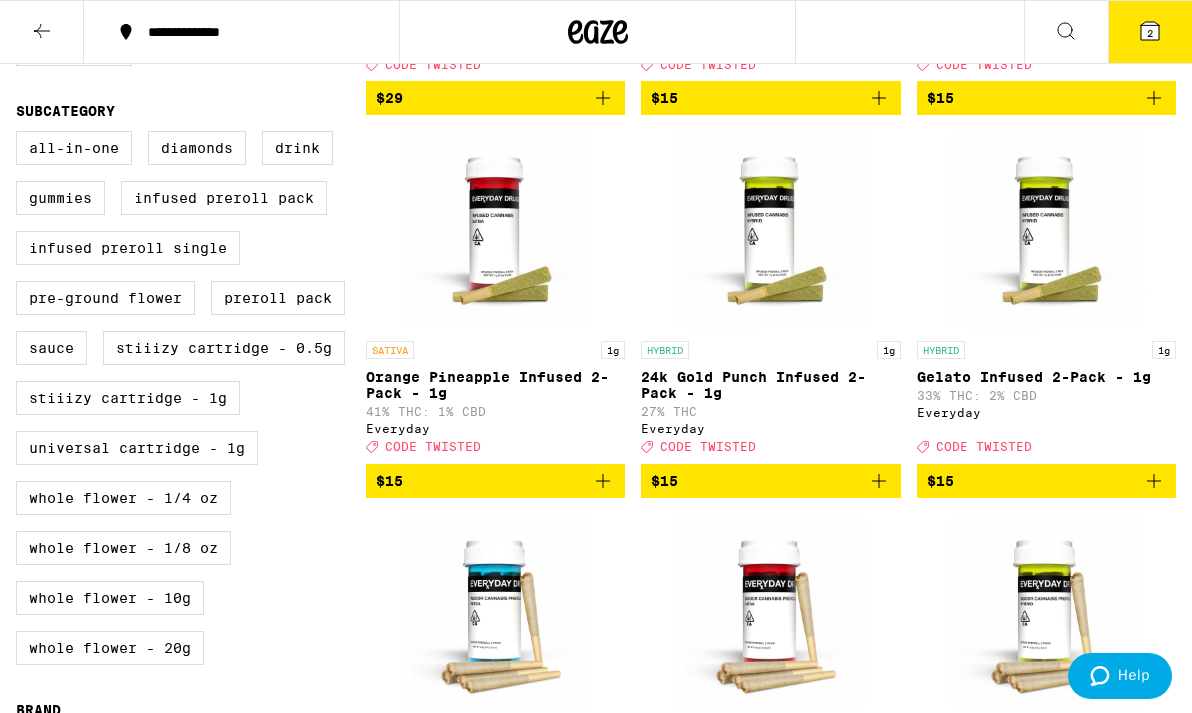 click 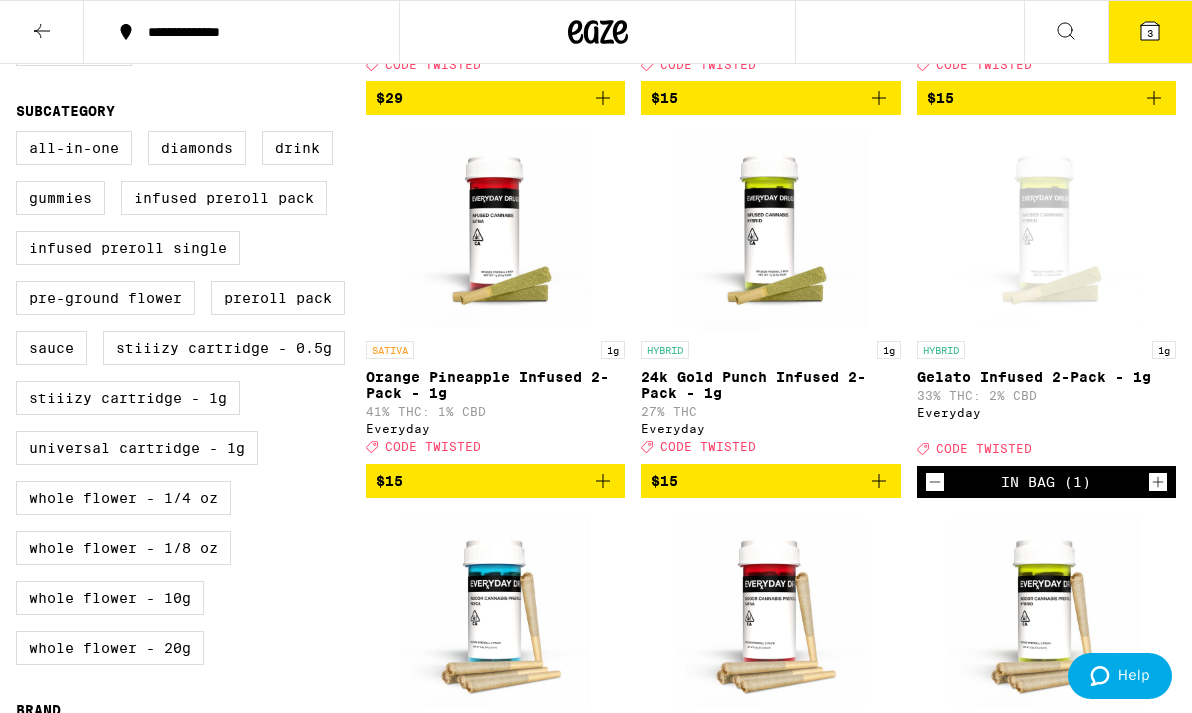 click 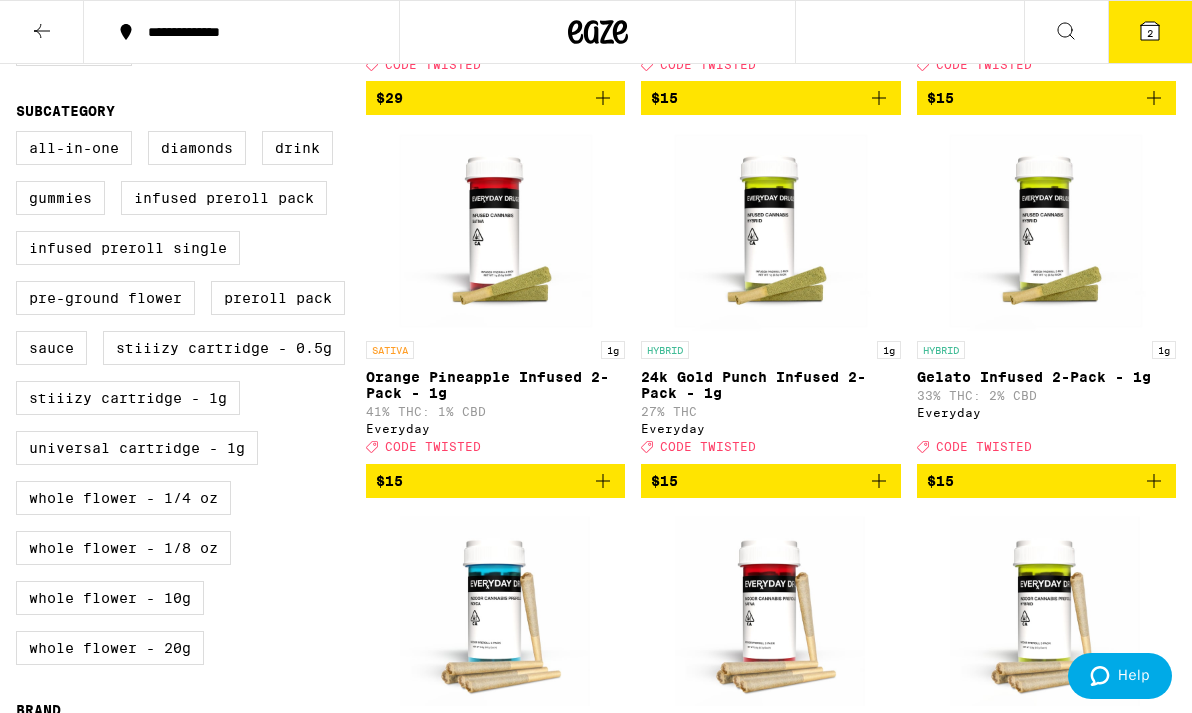 click 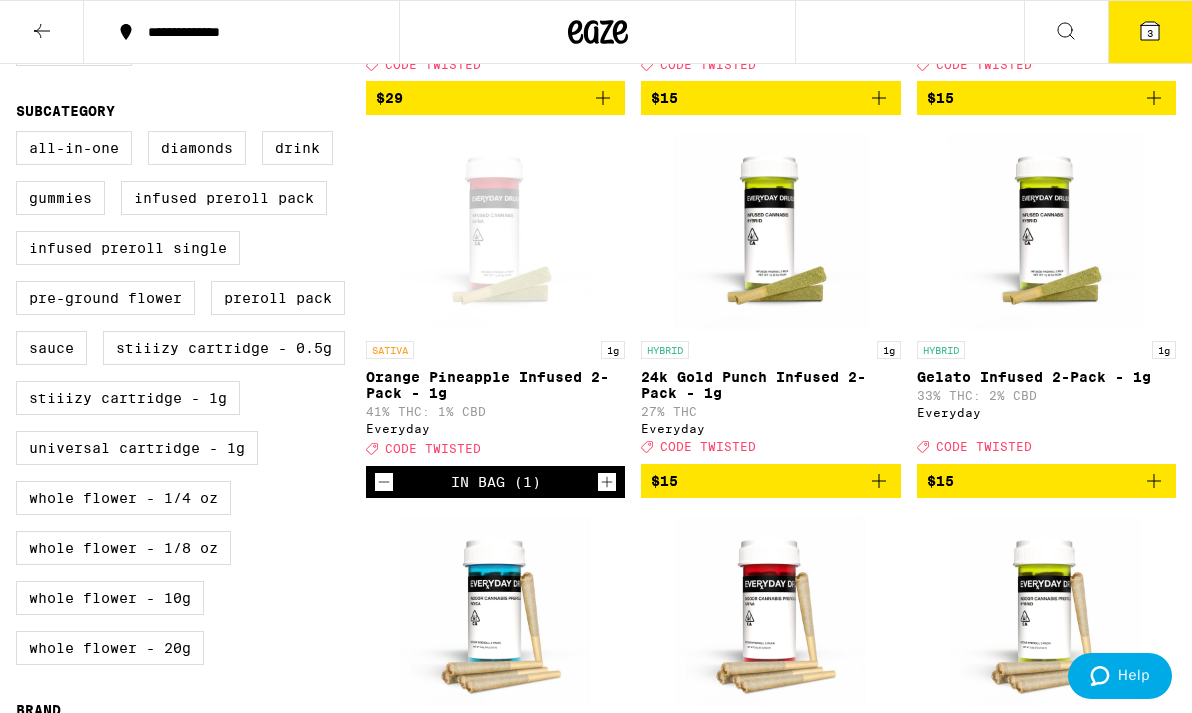 click 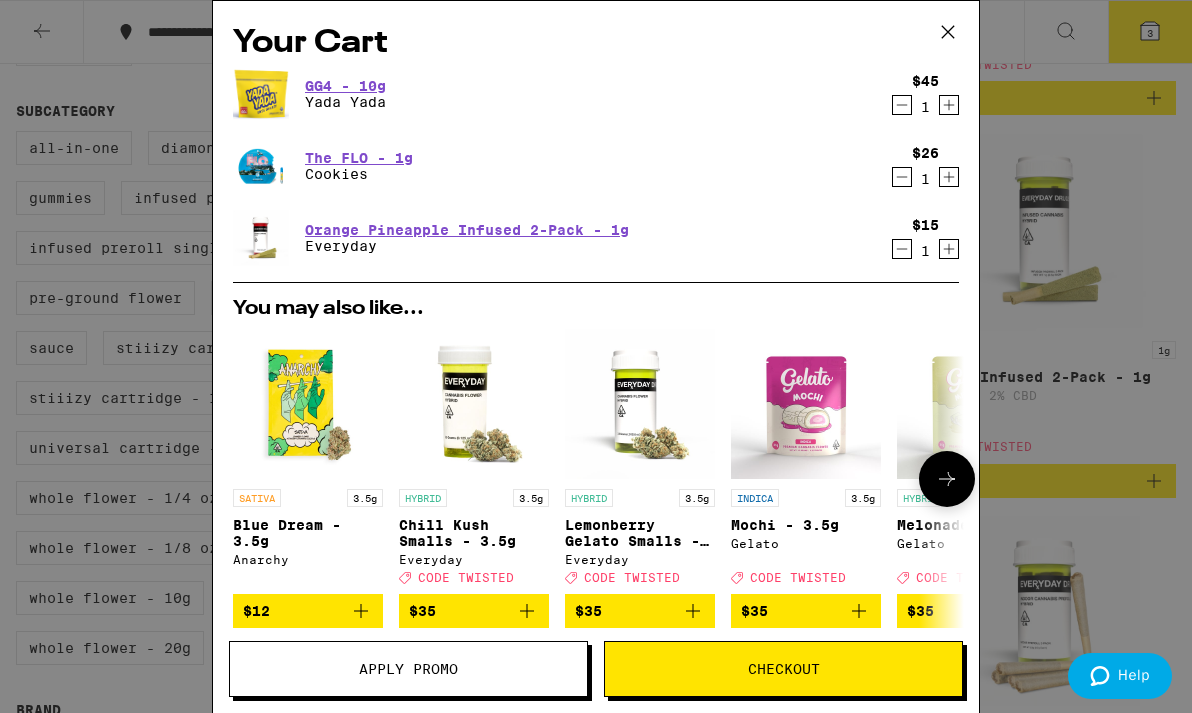 scroll, scrollTop: 311, scrollLeft: 0, axis: vertical 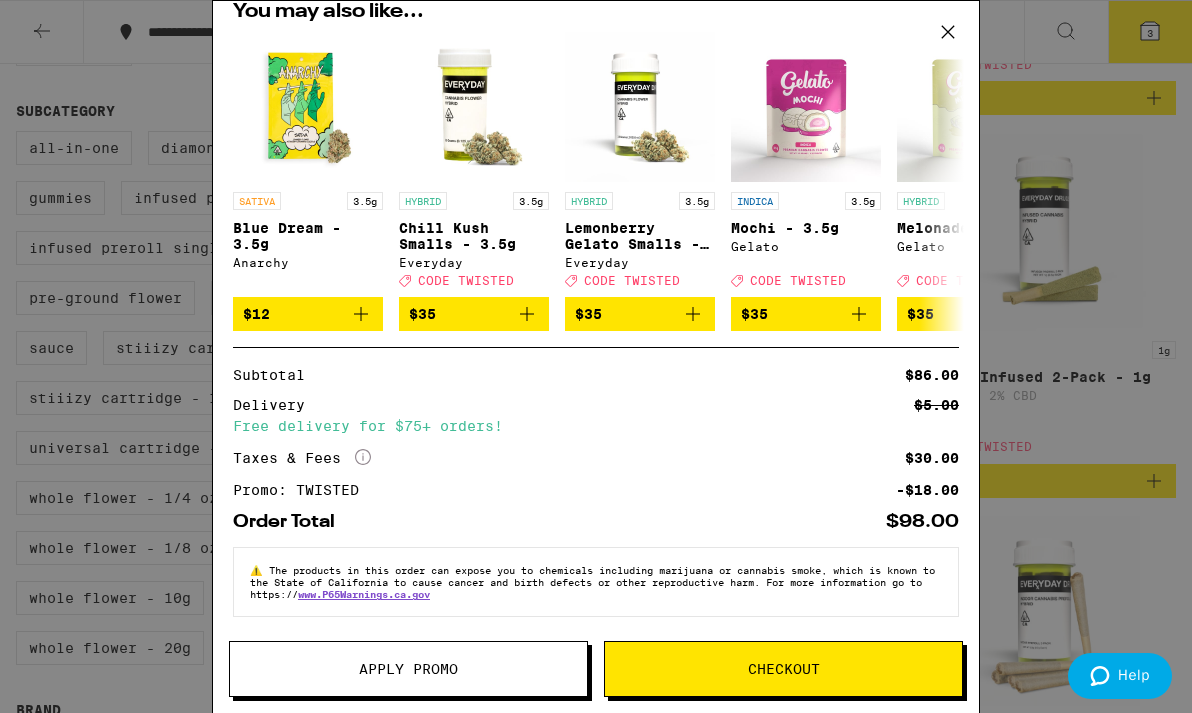 click on "Checkout" at bounding box center [783, 669] 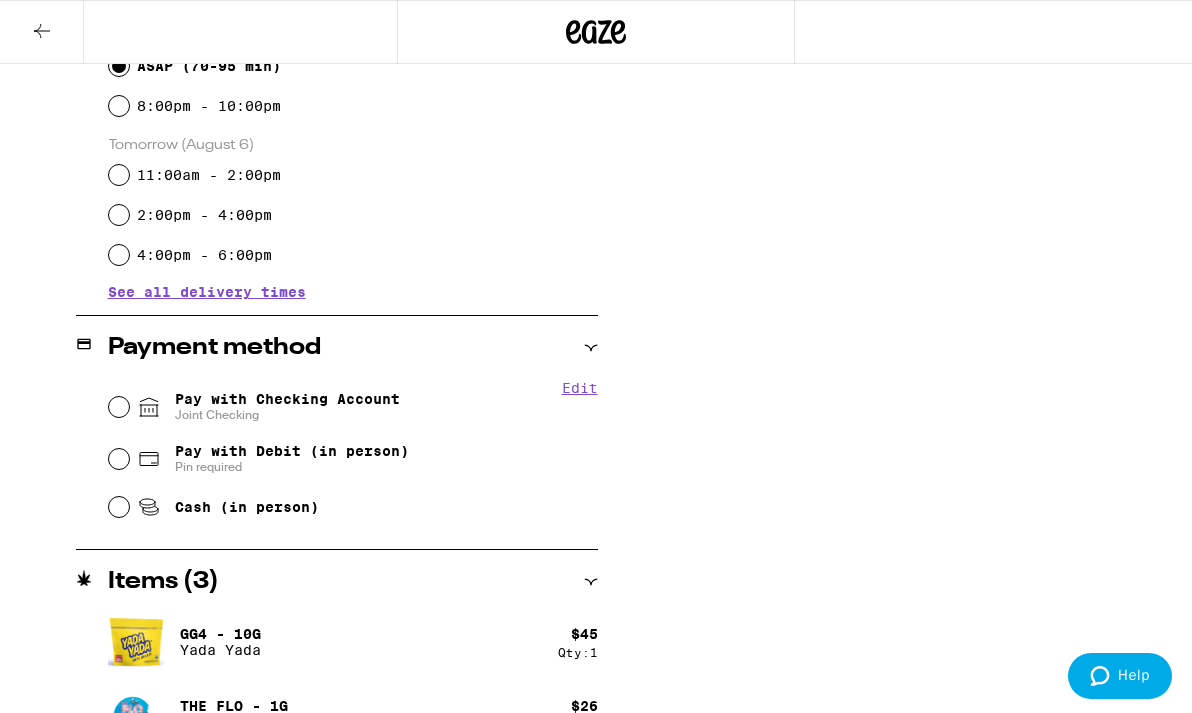 scroll, scrollTop: 600, scrollLeft: 0, axis: vertical 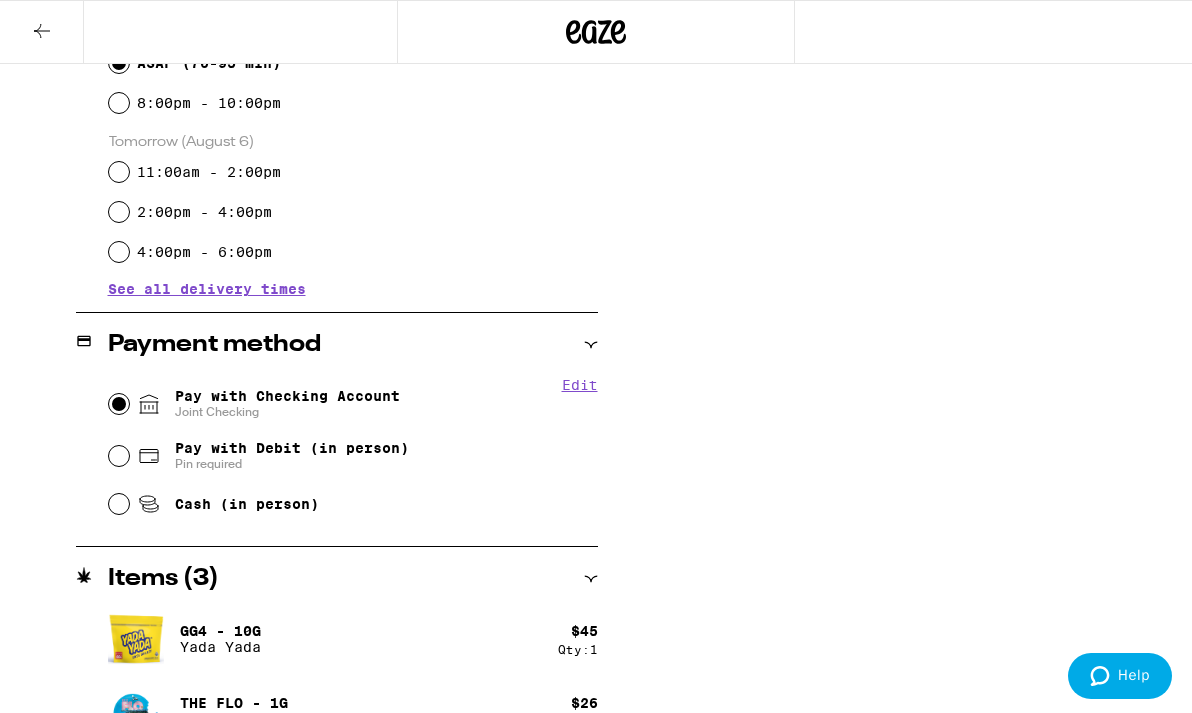 click on "Pay with Checking Account Joint Checking" at bounding box center [119, 404] 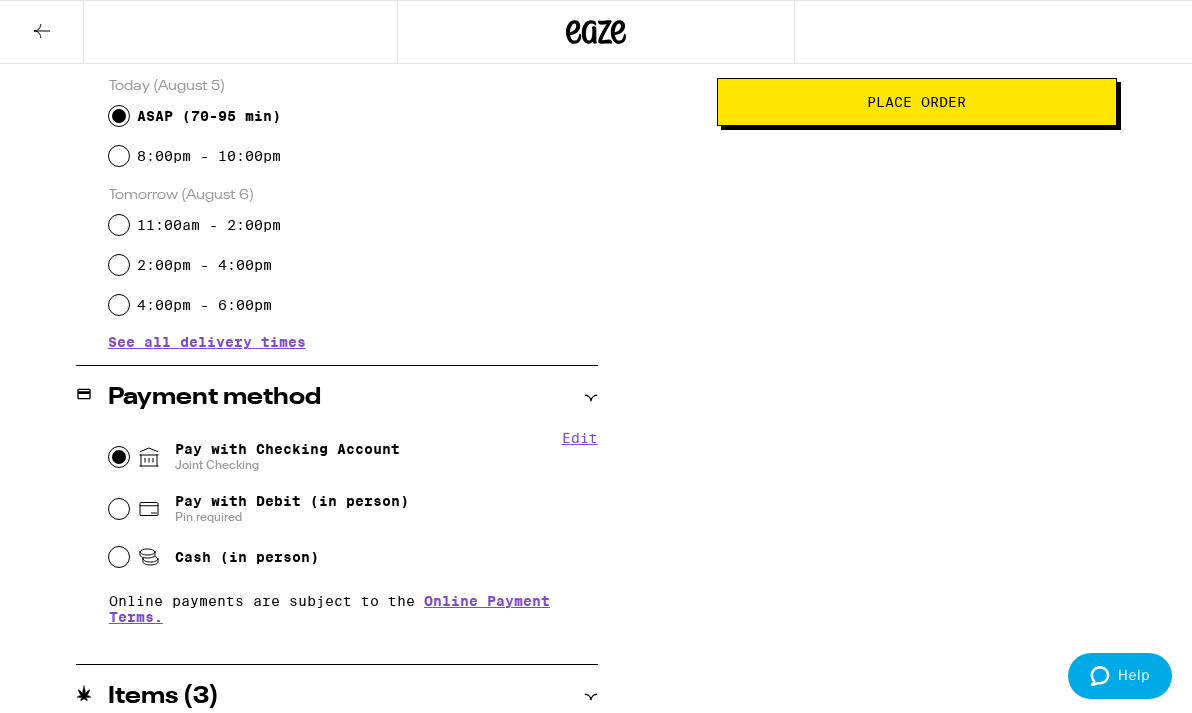 scroll, scrollTop: 0, scrollLeft: 0, axis: both 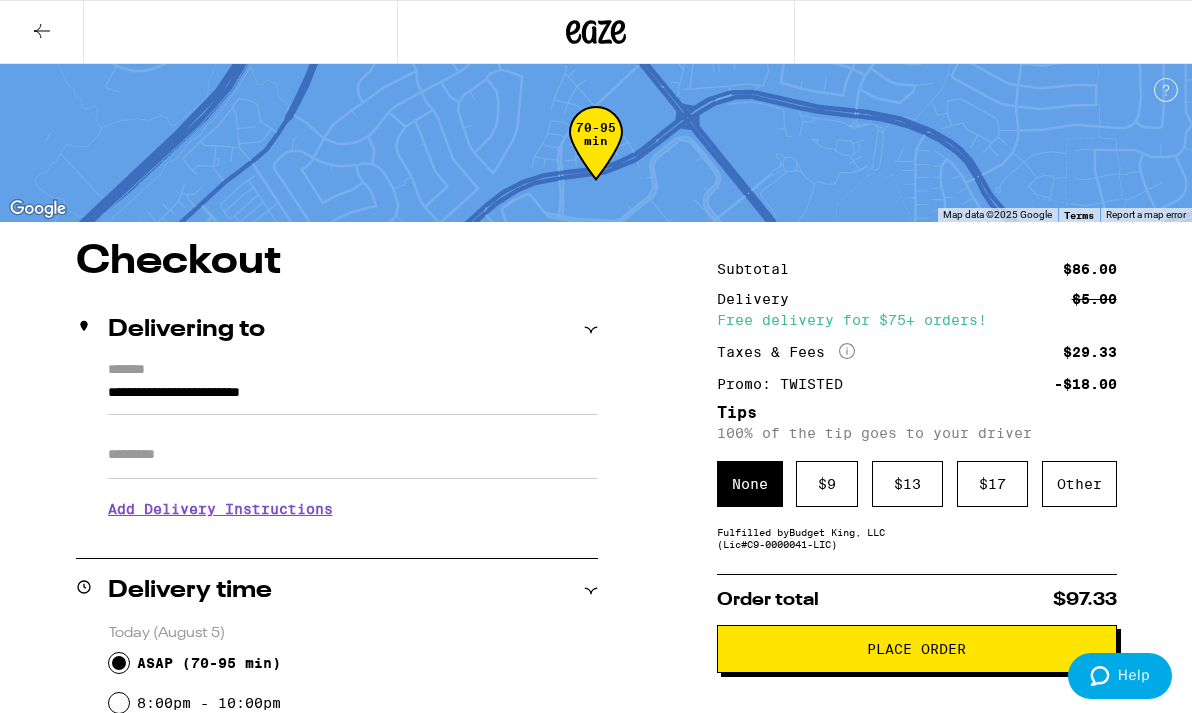 click on "Apt/Suite" at bounding box center (353, 455) 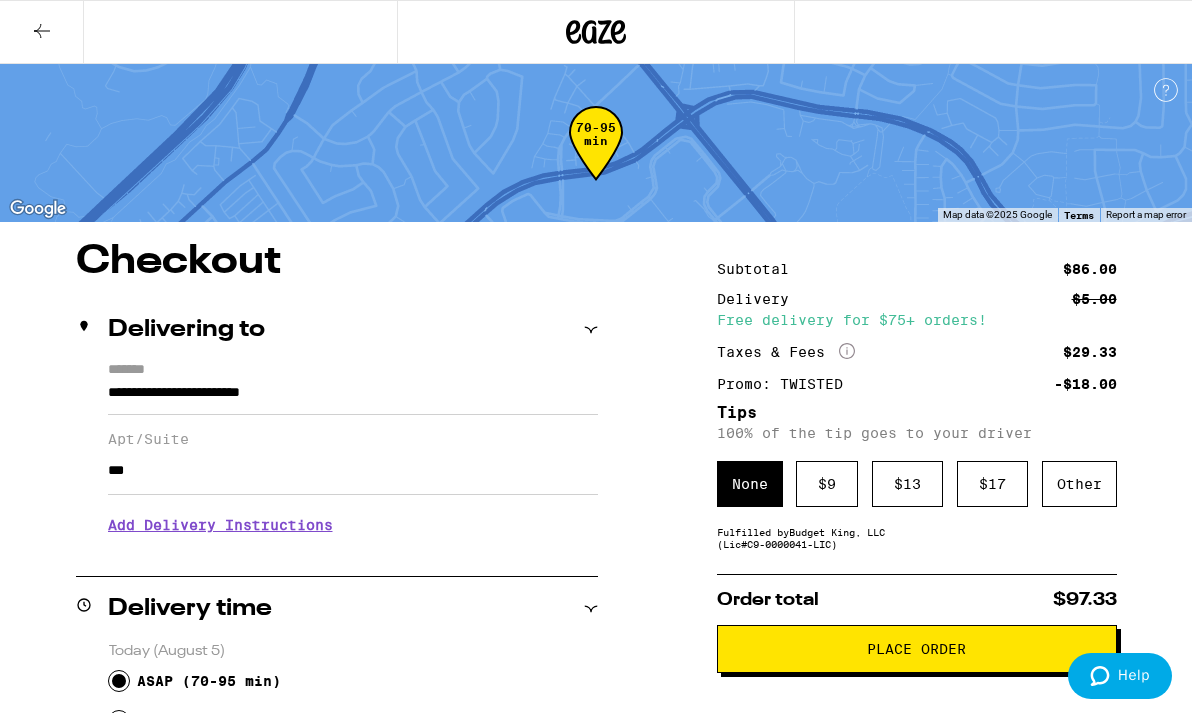 type on "***" 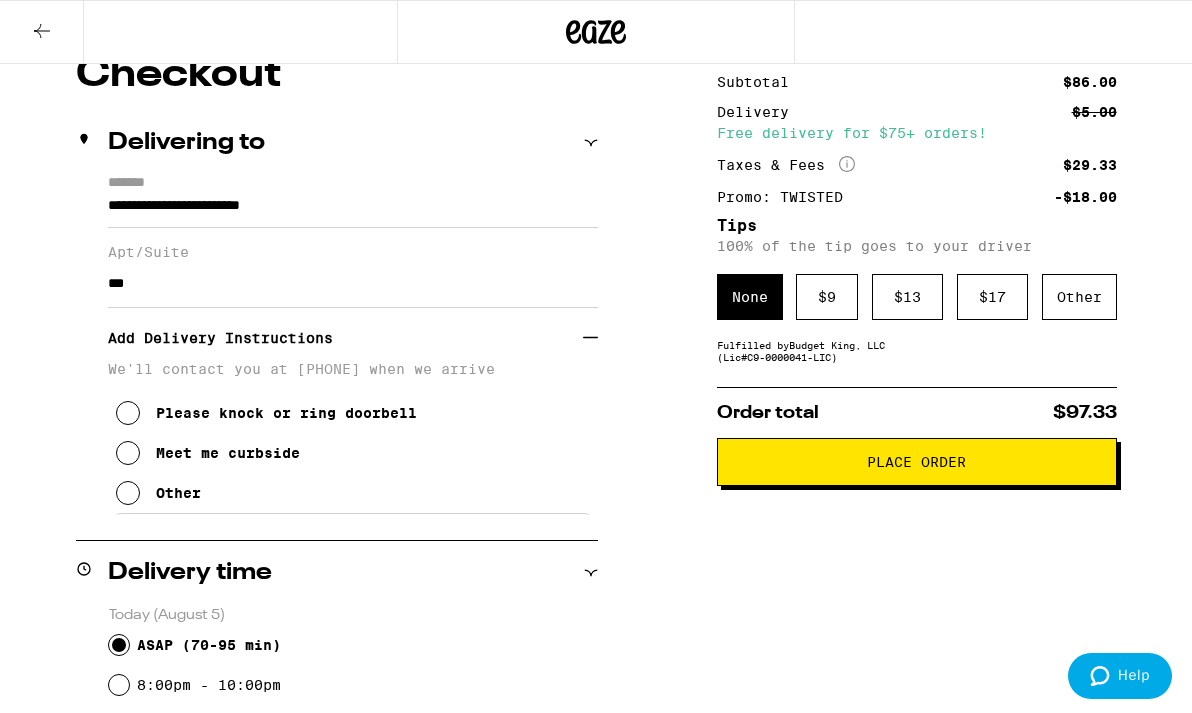 scroll, scrollTop: 192, scrollLeft: 0, axis: vertical 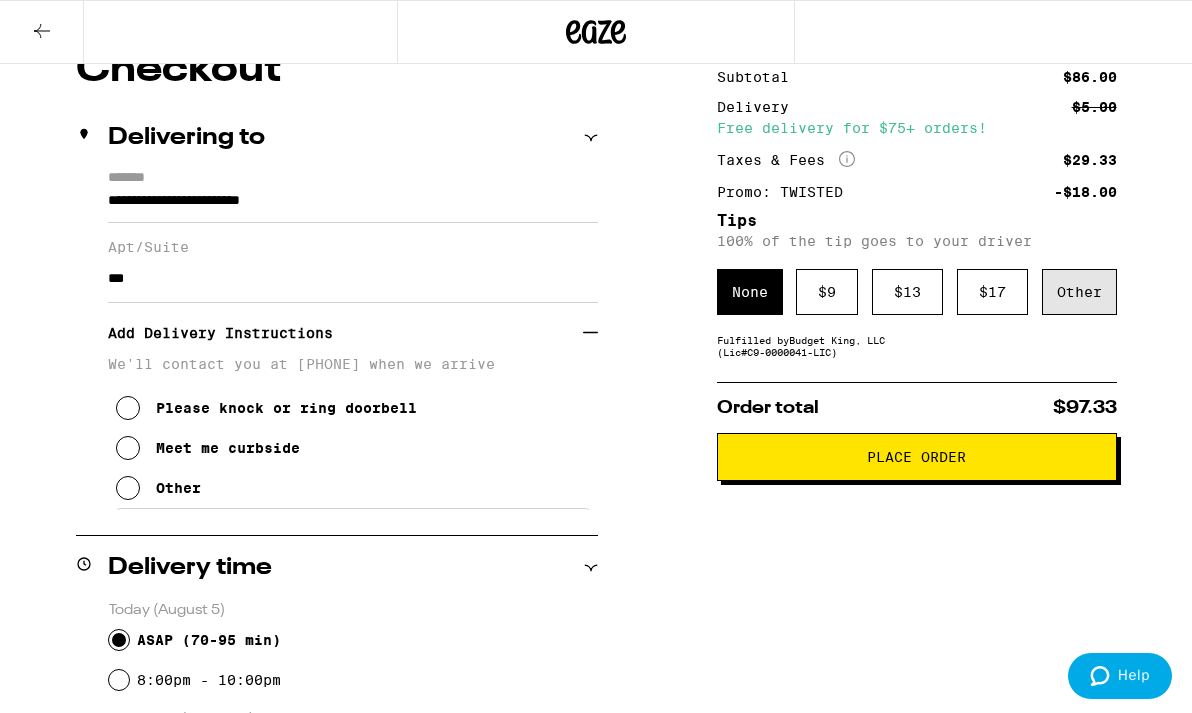 click on "Other" at bounding box center (1079, 292) 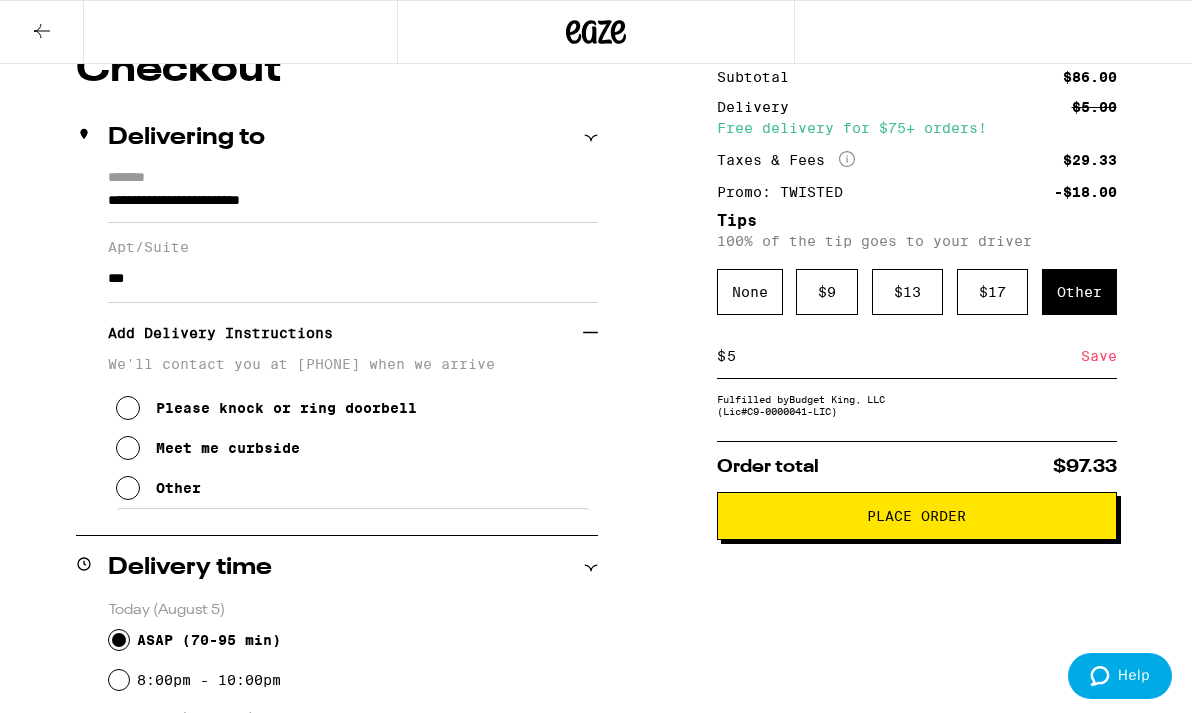 type on "5" 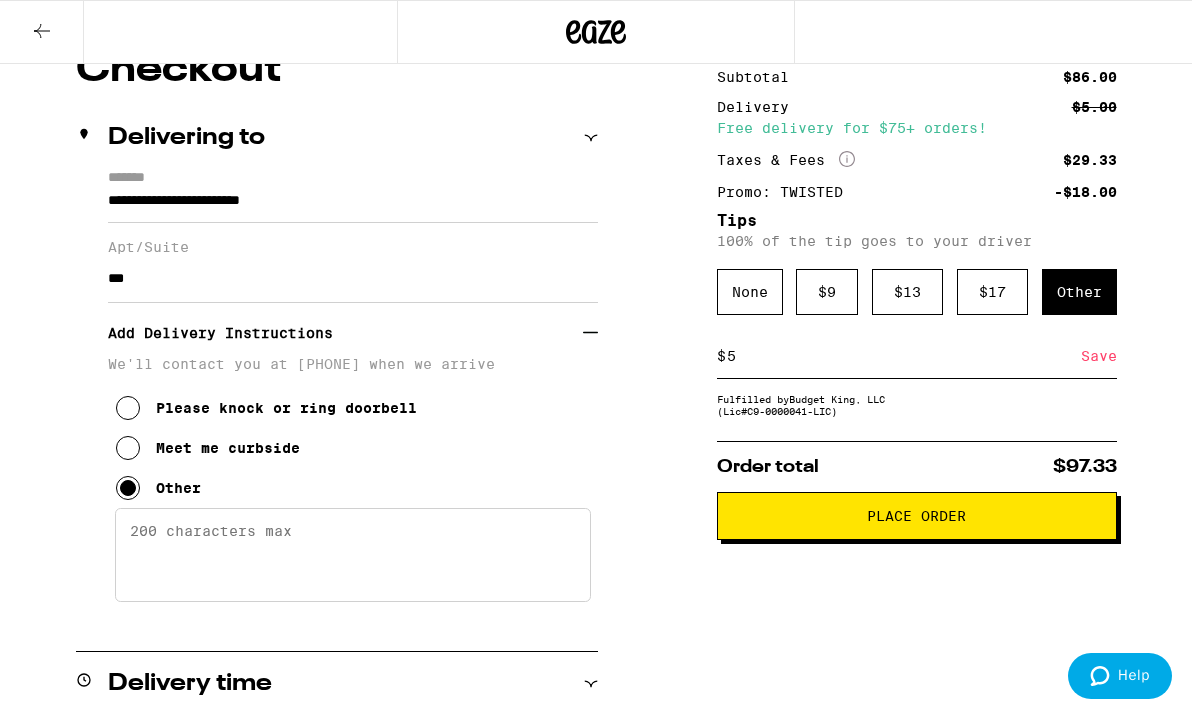 click on "Enter any other delivery instructions you want driver to know" at bounding box center [353, 555] 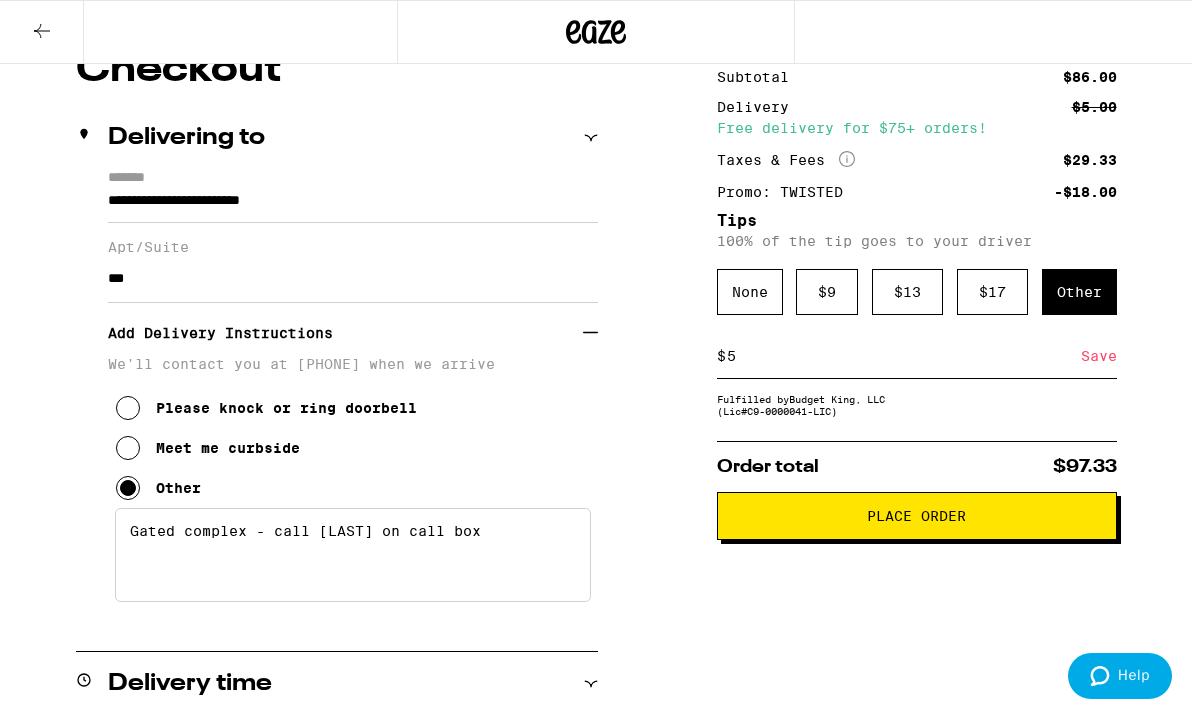 click on "Gated complex - call [LAST] on call box" at bounding box center [353, 555] 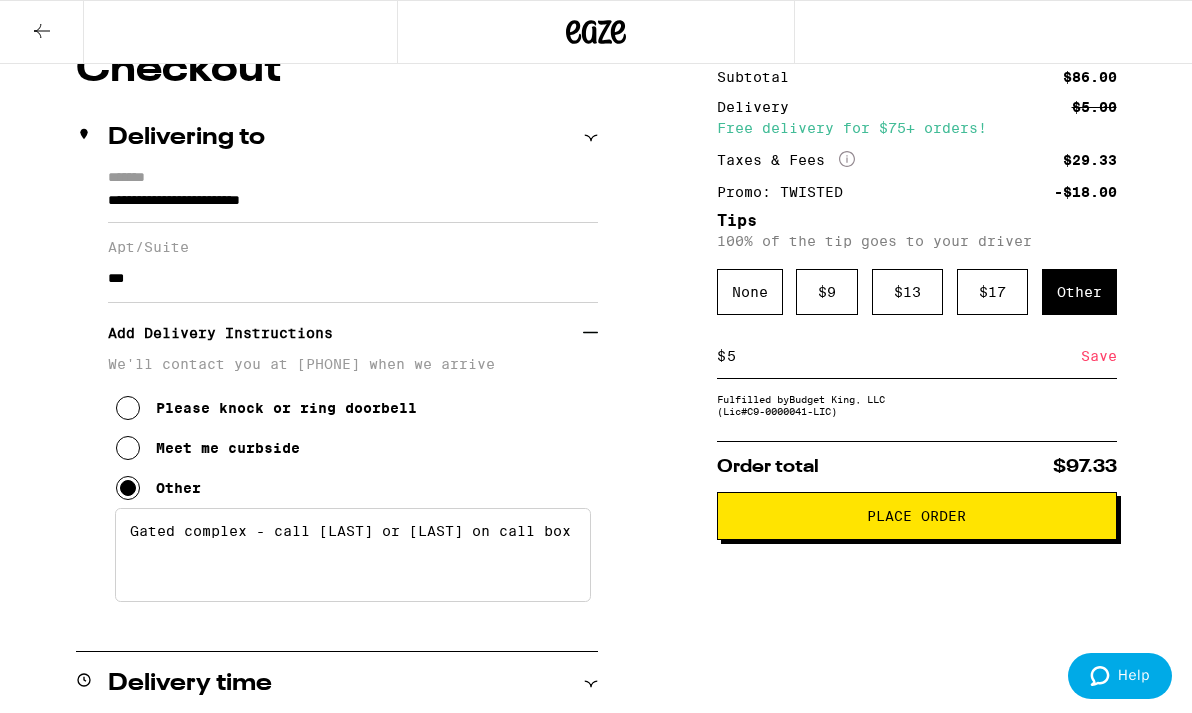 click on "Gated complex - call [LAST] or [LAST] on call box" at bounding box center (353, 555) 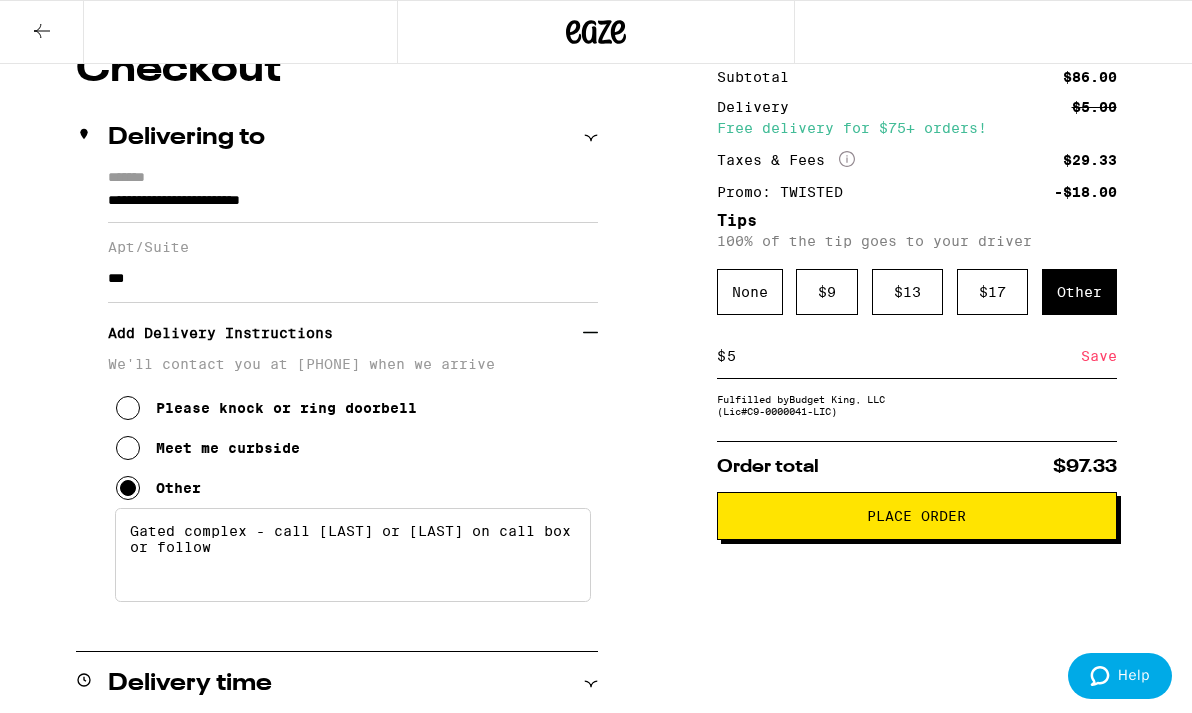 drag, startPoint x: 306, startPoint y: 556, endPoint x: 205, endPoint y: 565, distance: 101.4002 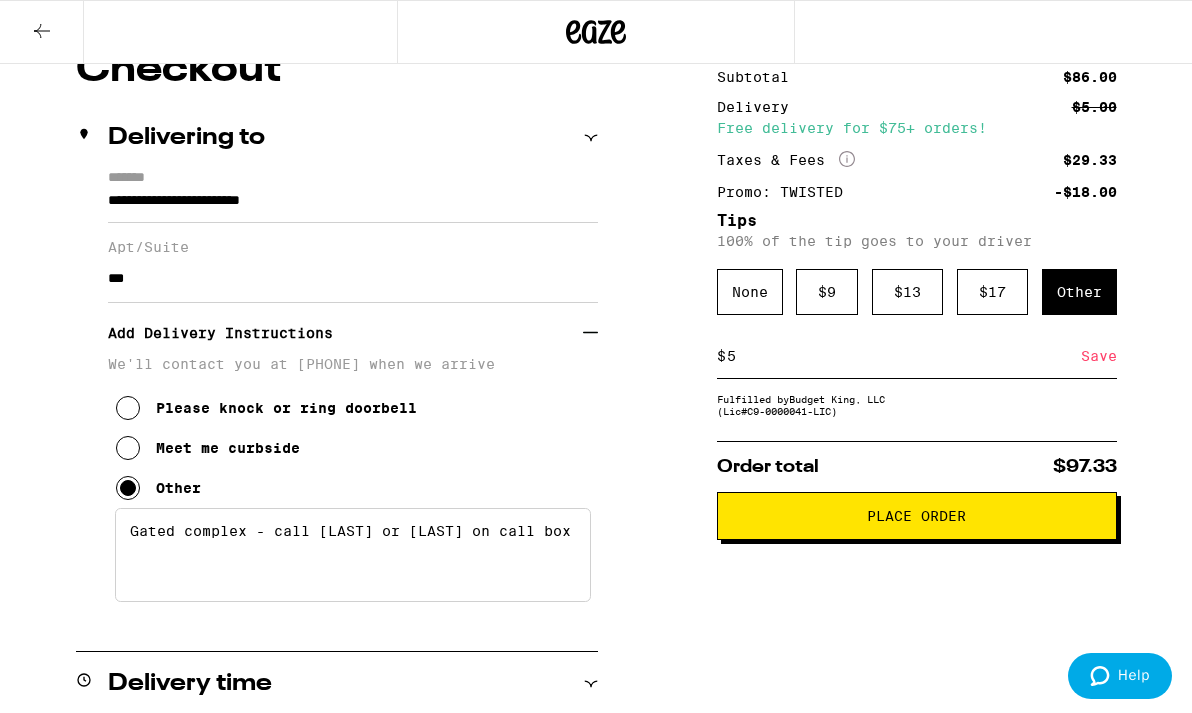 click on "Gated complex - call [LAST] or [LAST] on call box" at bounding box center (353, 555) 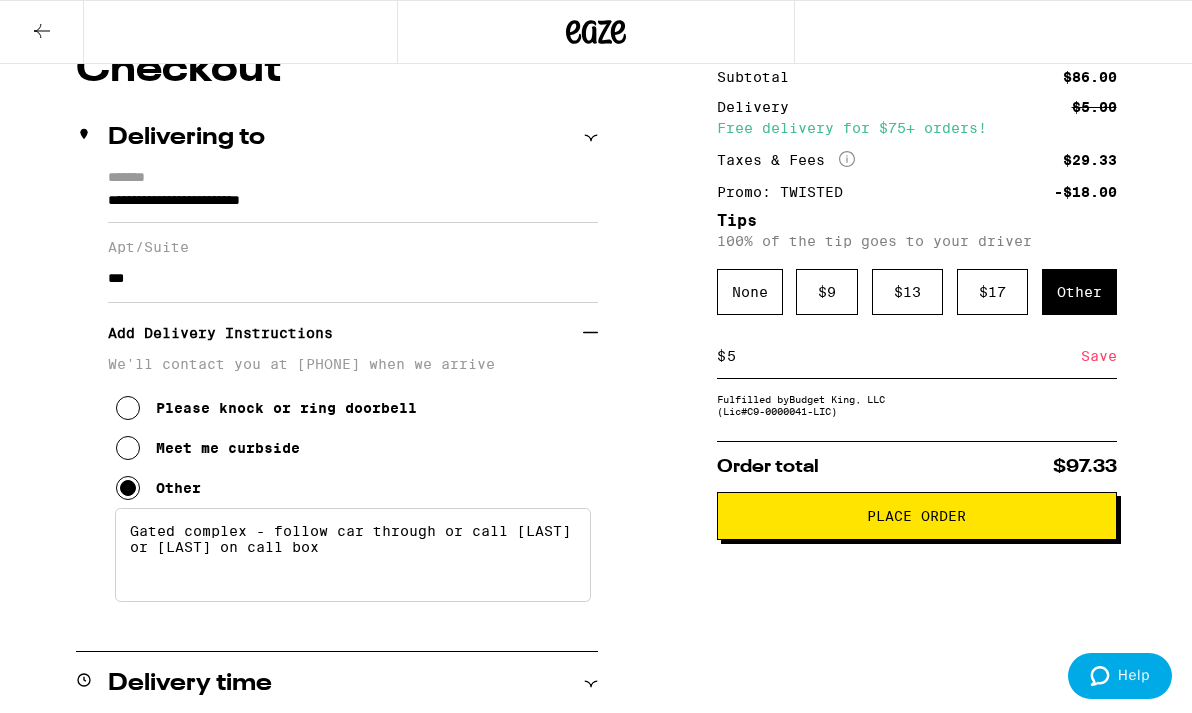 click on "Gated complex - follow car through or call [LAST] or [LAST] on call box" at bounding box center [353, 555] 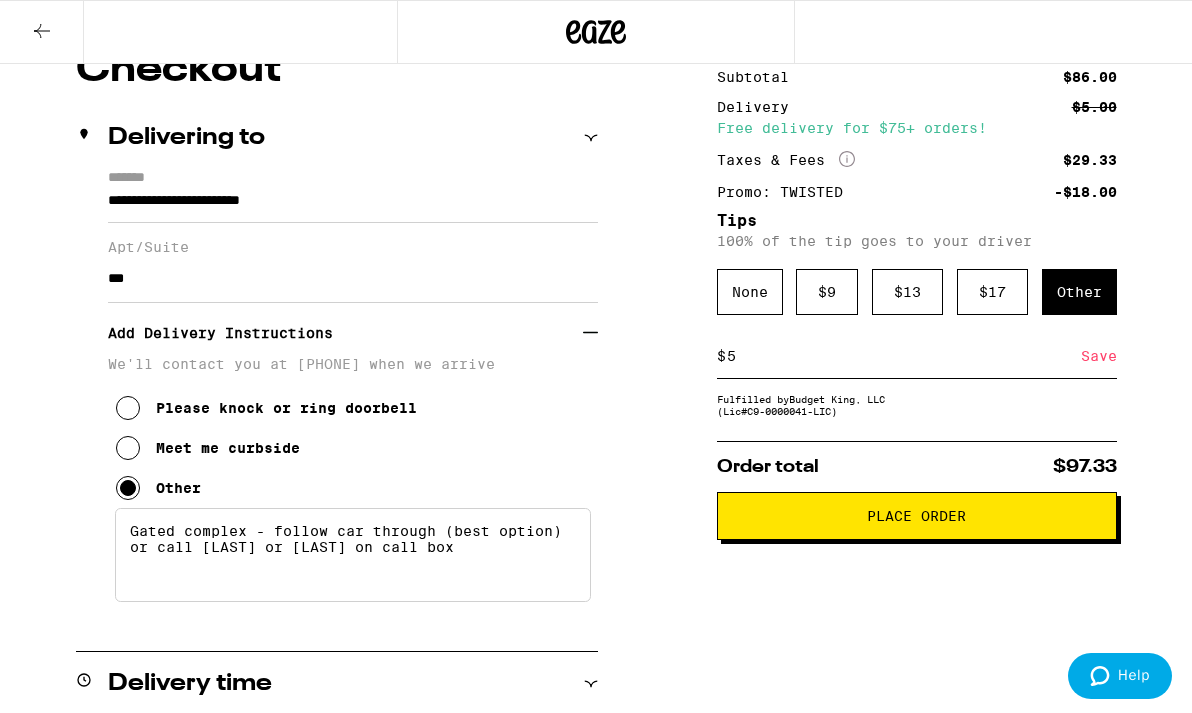 type on "Gated complex - follow car through (best option) or call [LAST] or [LAST] on call box" 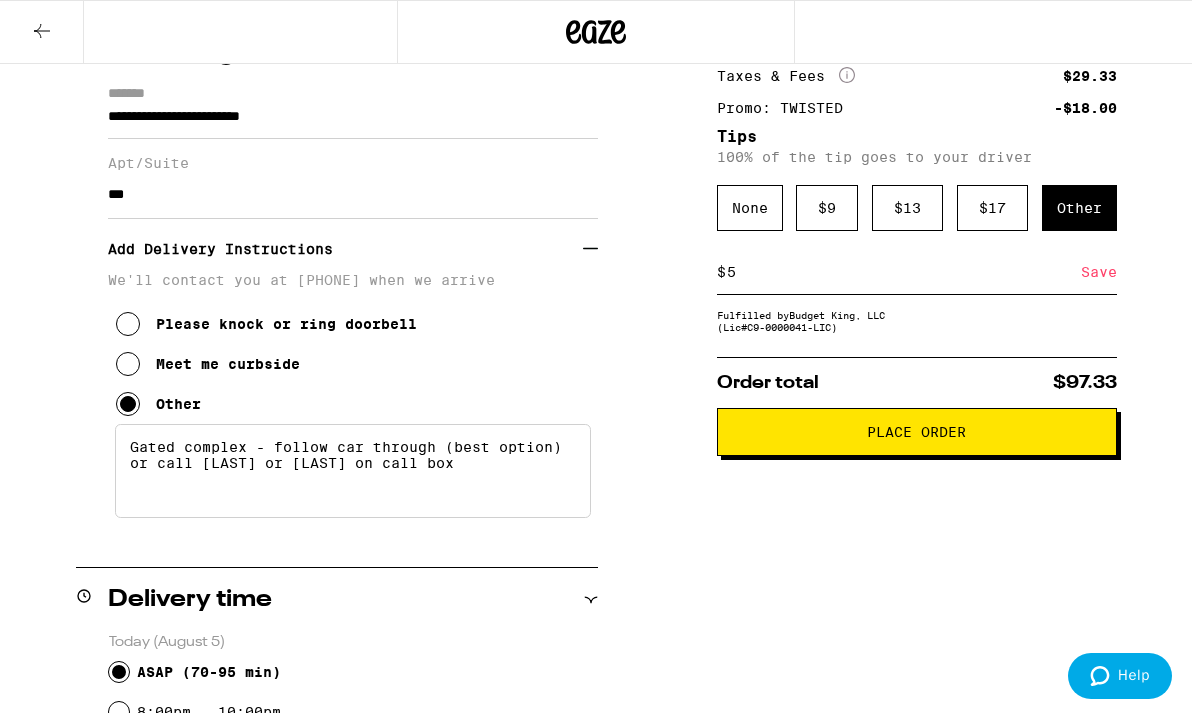 scroll, scrollTop: 281, scrollLeft: 0, axis: vertical 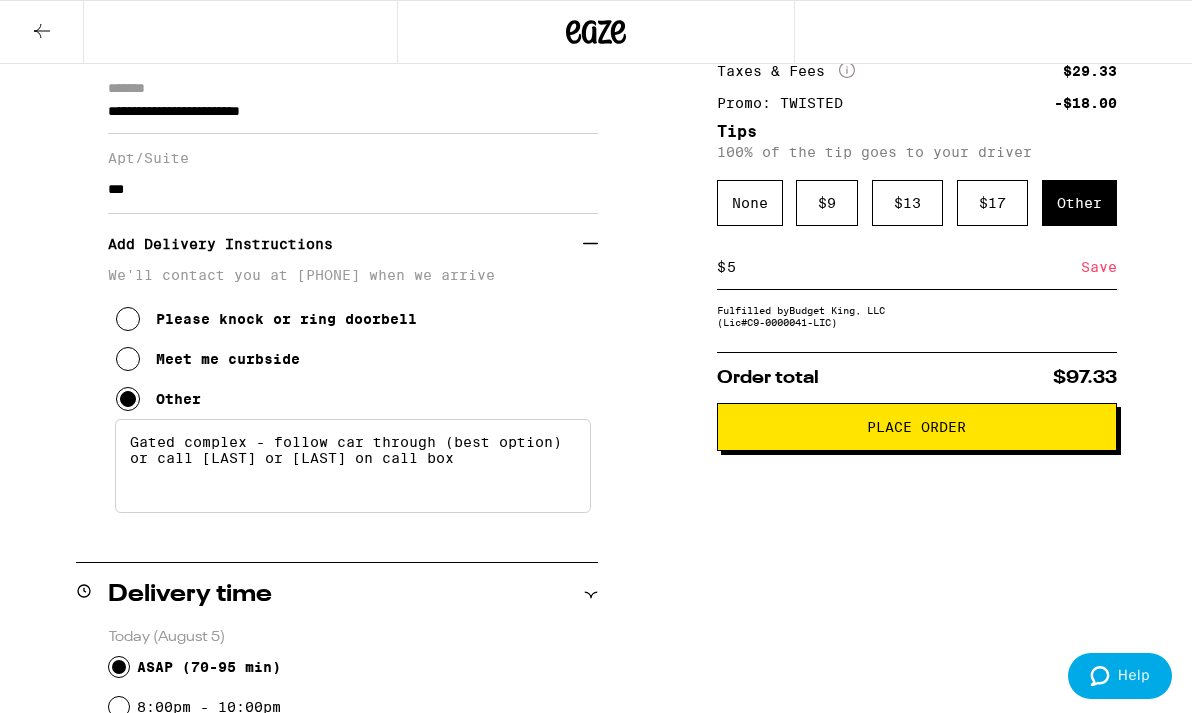 click on "Place Order" at bounding box center (916, 427) 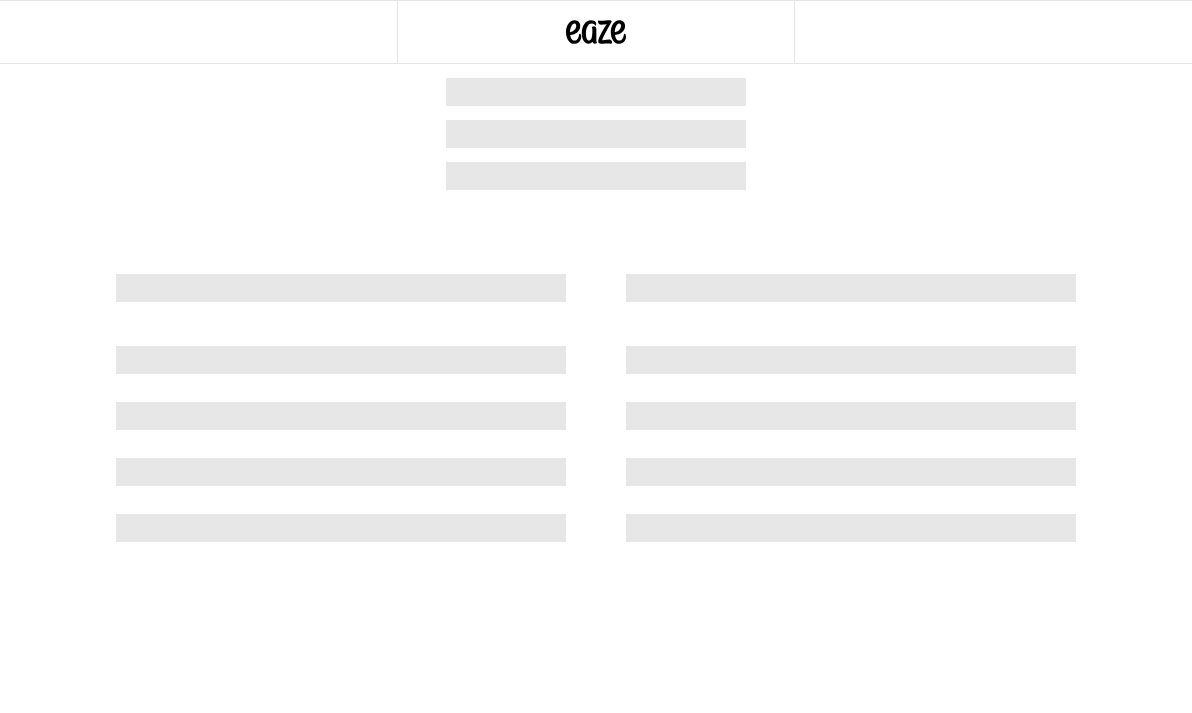 scroll, scrollTop: 0, scrollLeft: 0, axis: both 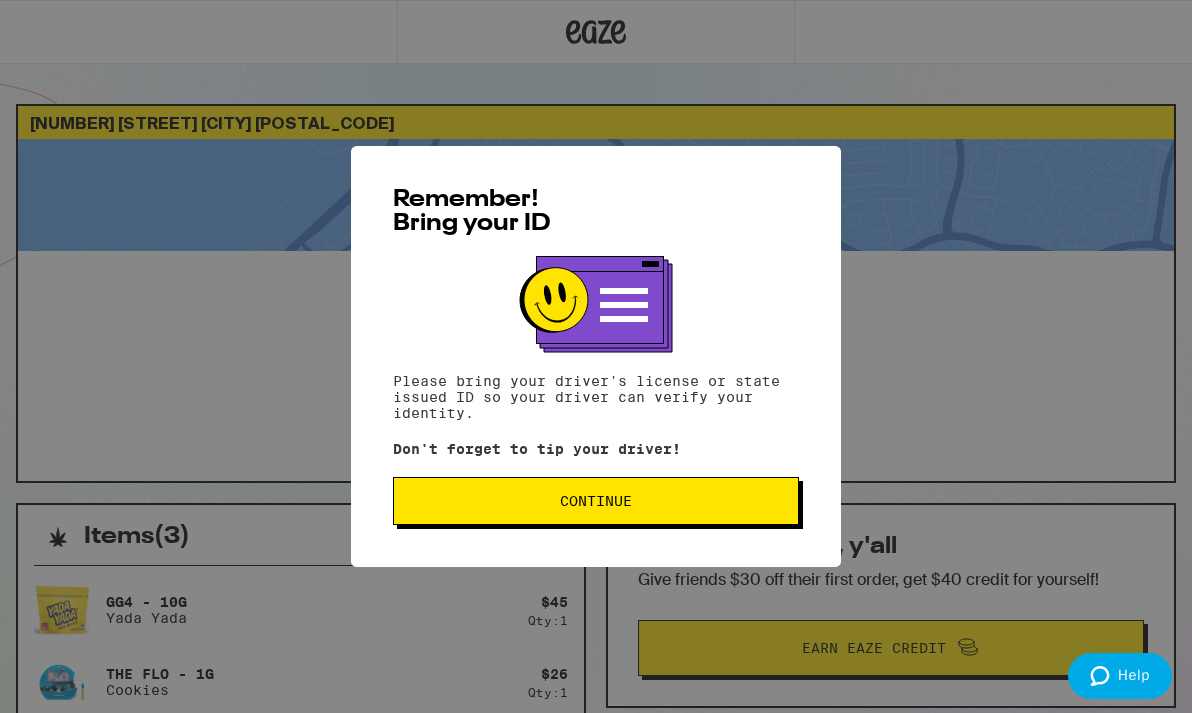 click on "Continue" at bounding box center [596, 501] 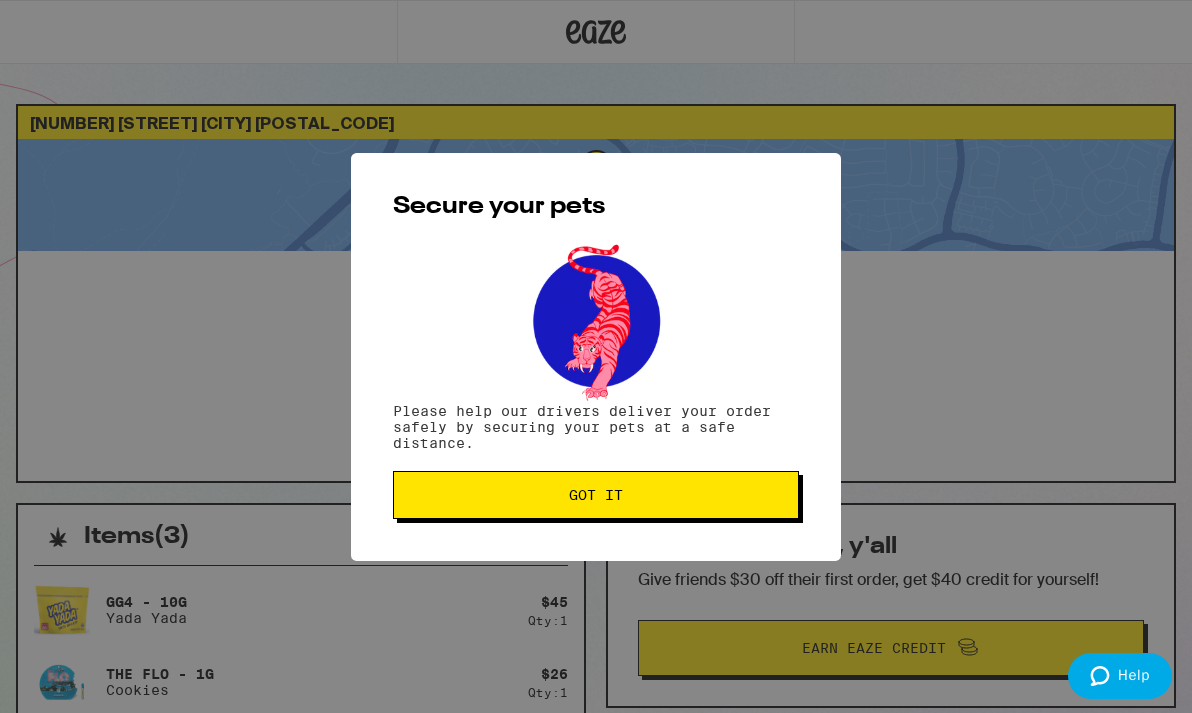 click on "Got it" at bounding box center (596, 495) 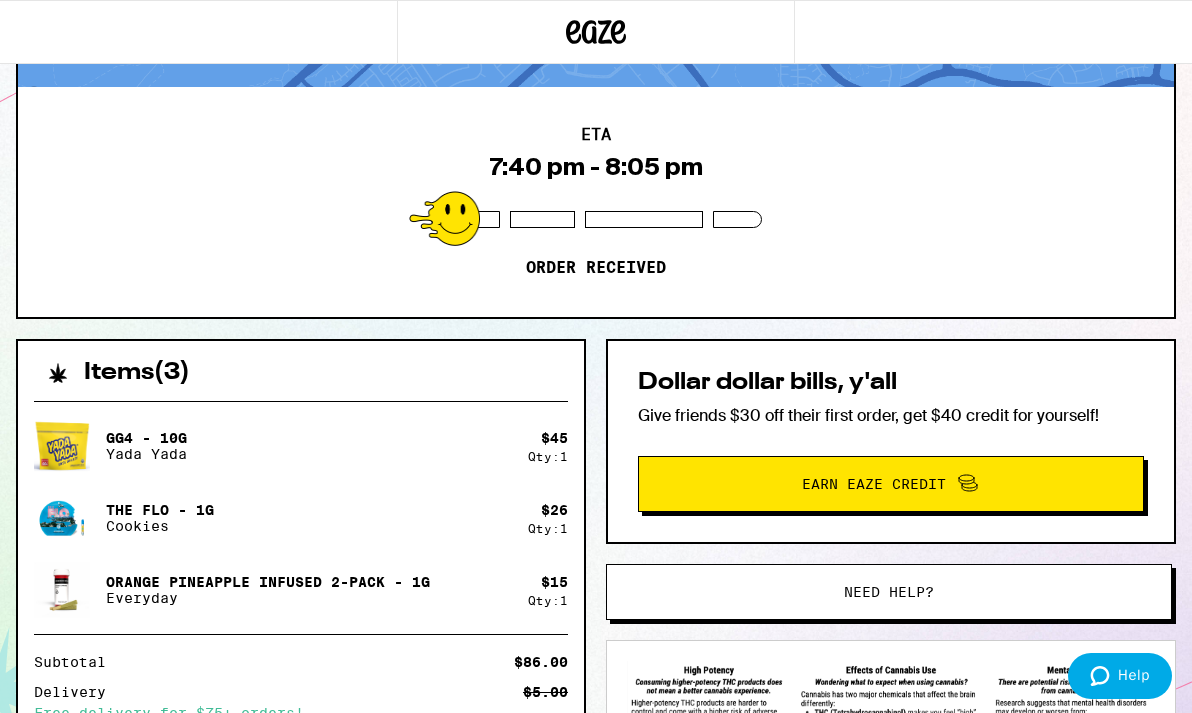 scroll, scrollTop: 0, scrollLeft: 0, axis: both 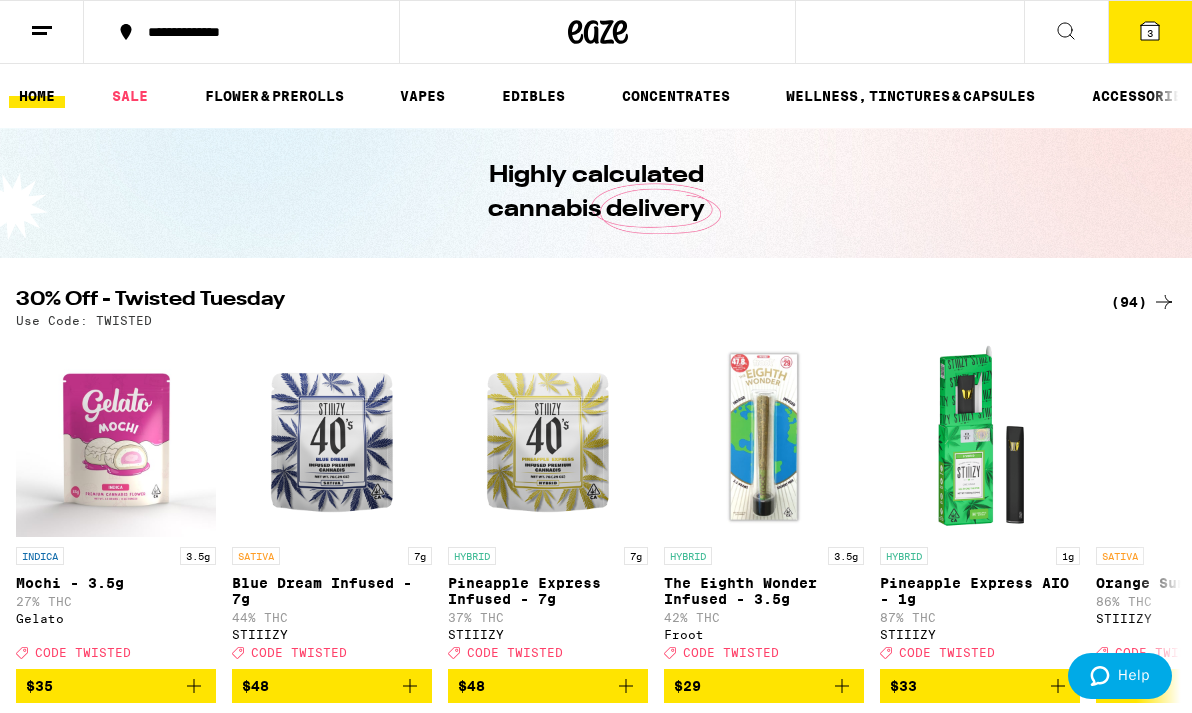 click 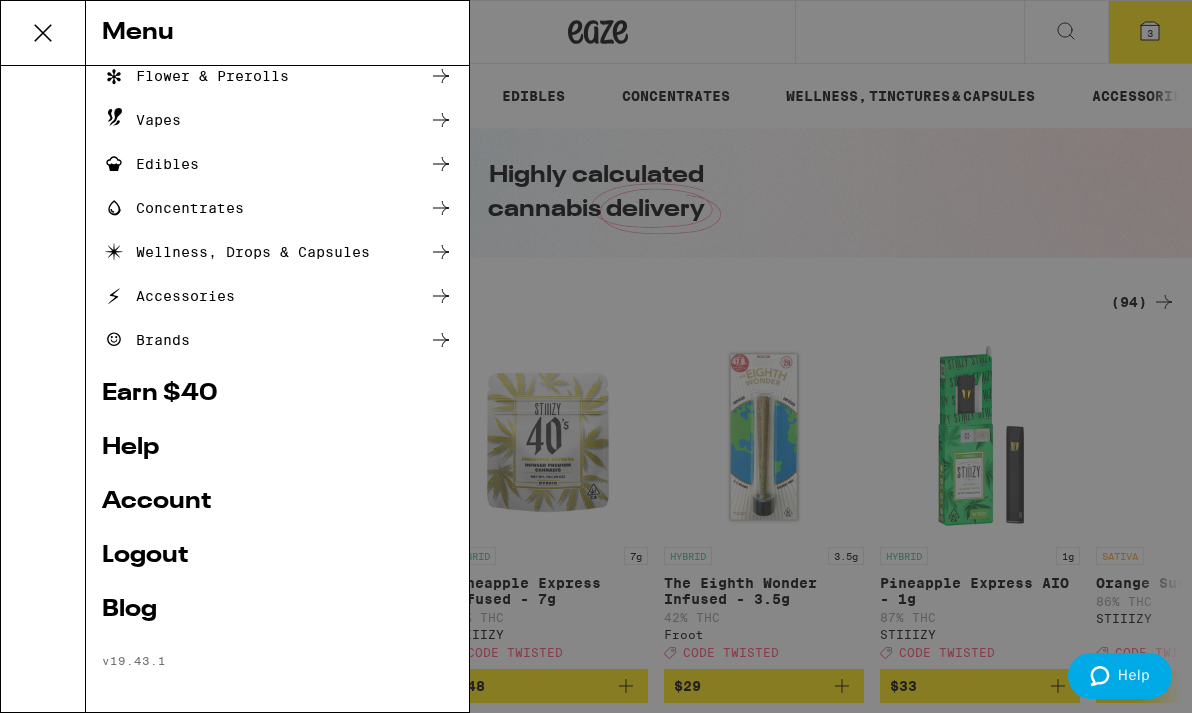 scroll, scrollTop: 151, scrollLeft: 0, axis: vertical 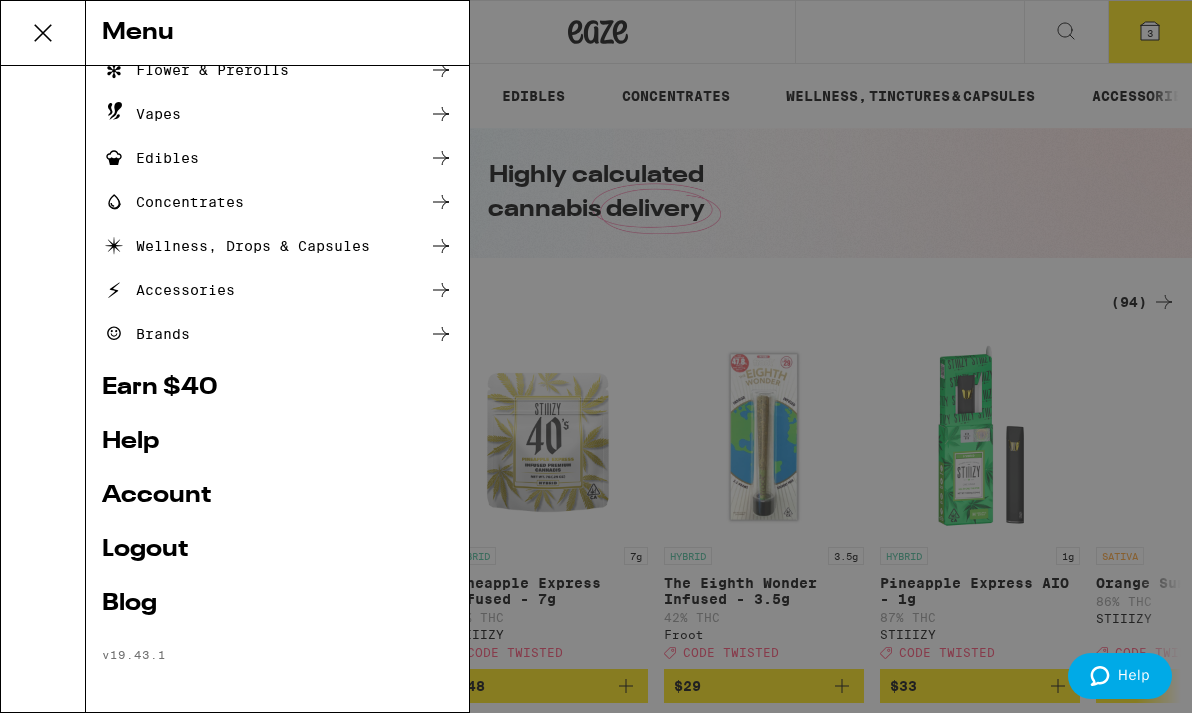 click on "Account" at bounding box center [277, 496] 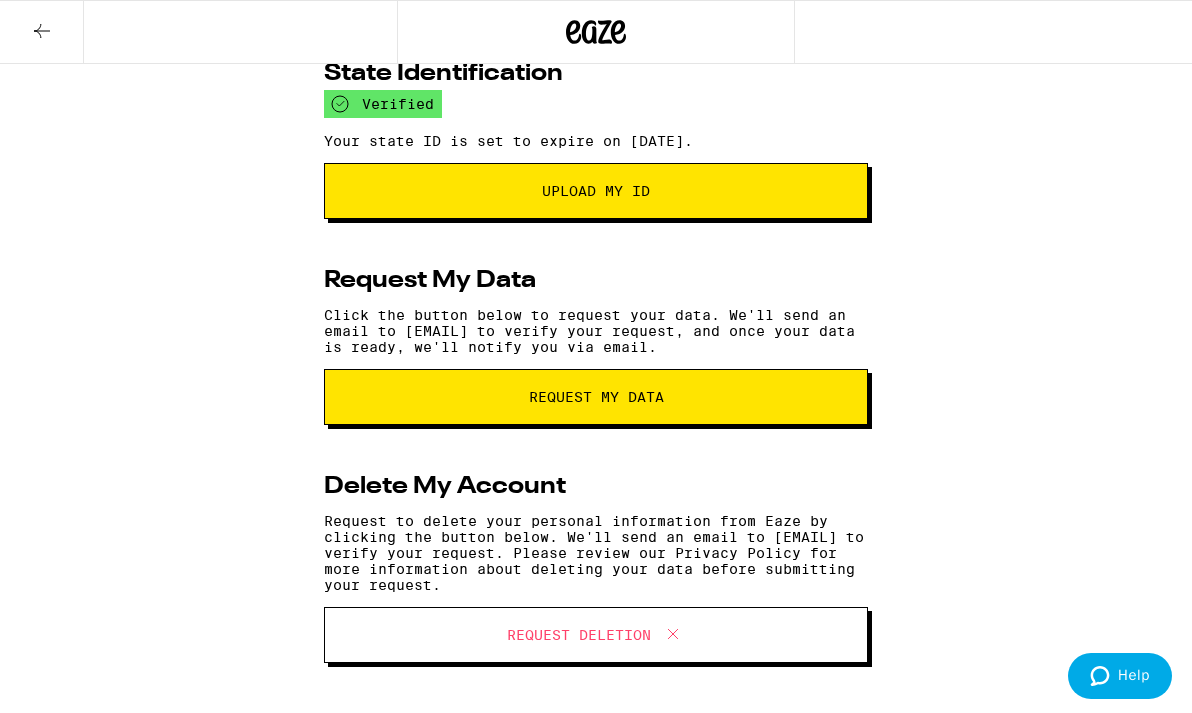 scroll, scrollTop: 0, scrollLeft: 0, axis: both 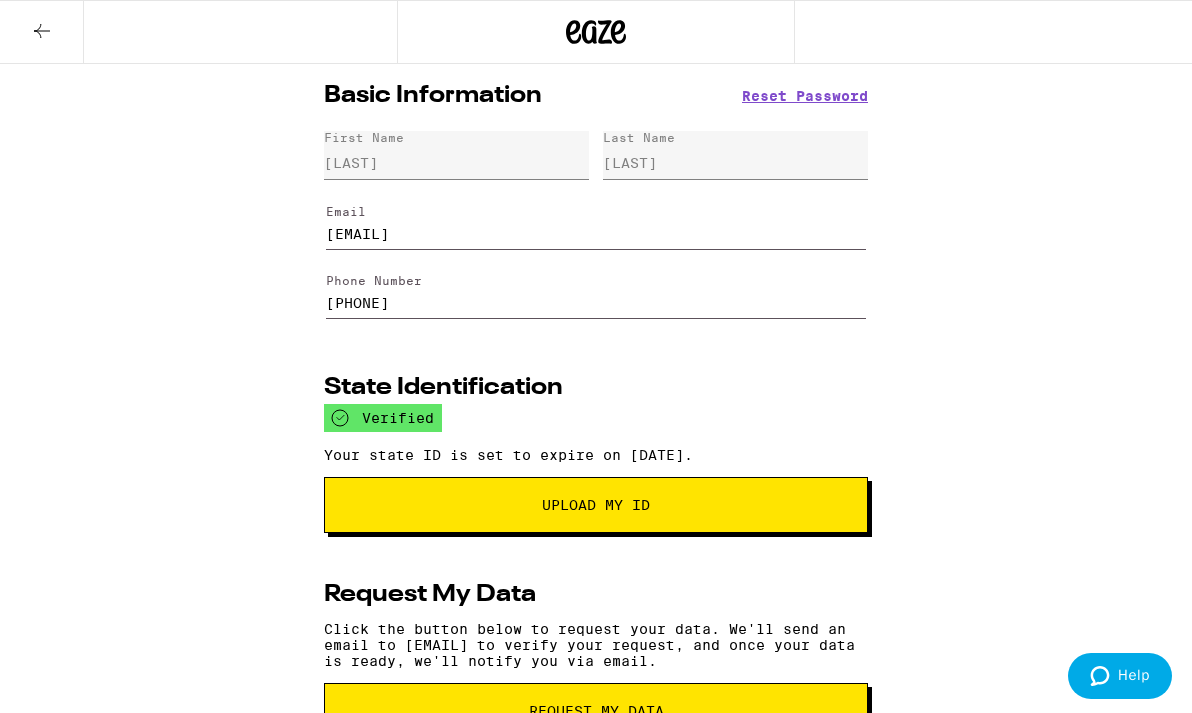 click 